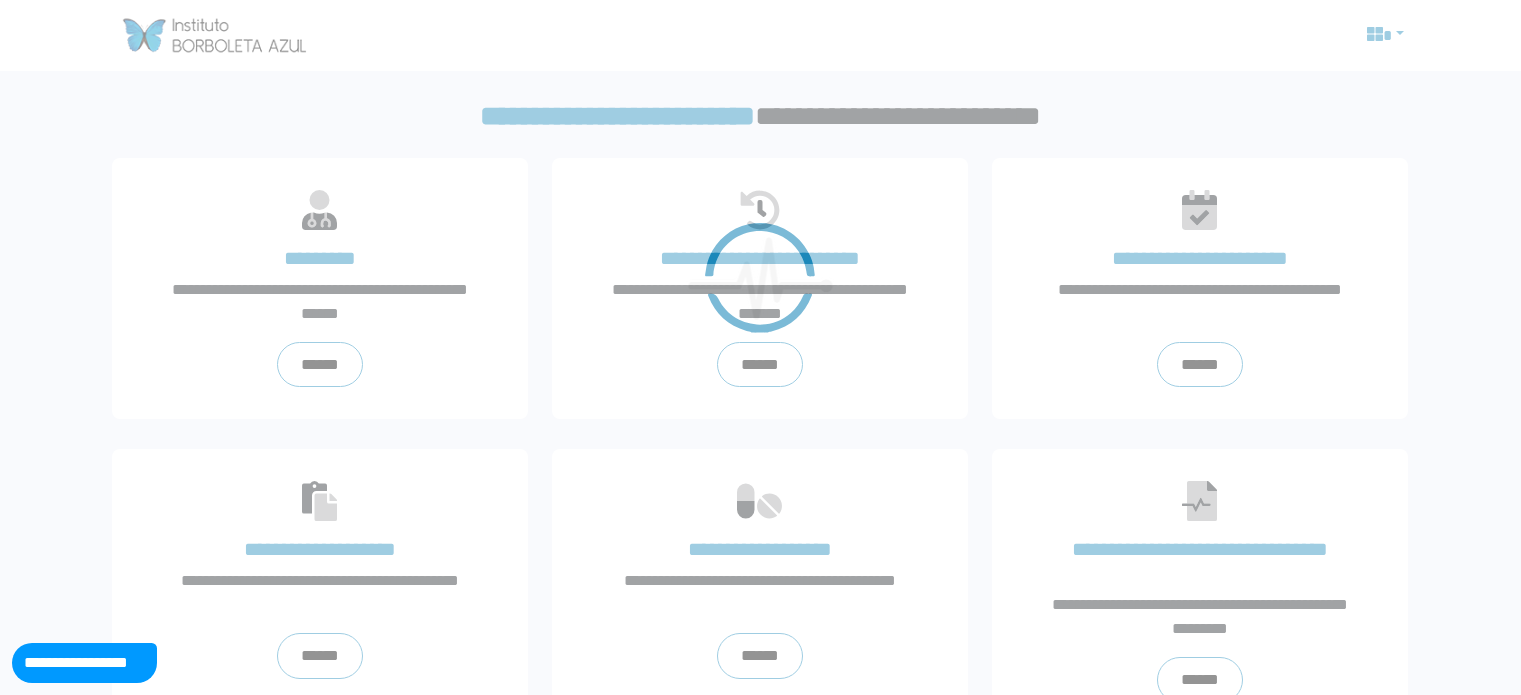 scroll, scrollTop: 0, scrollLeft: 0, axis: both 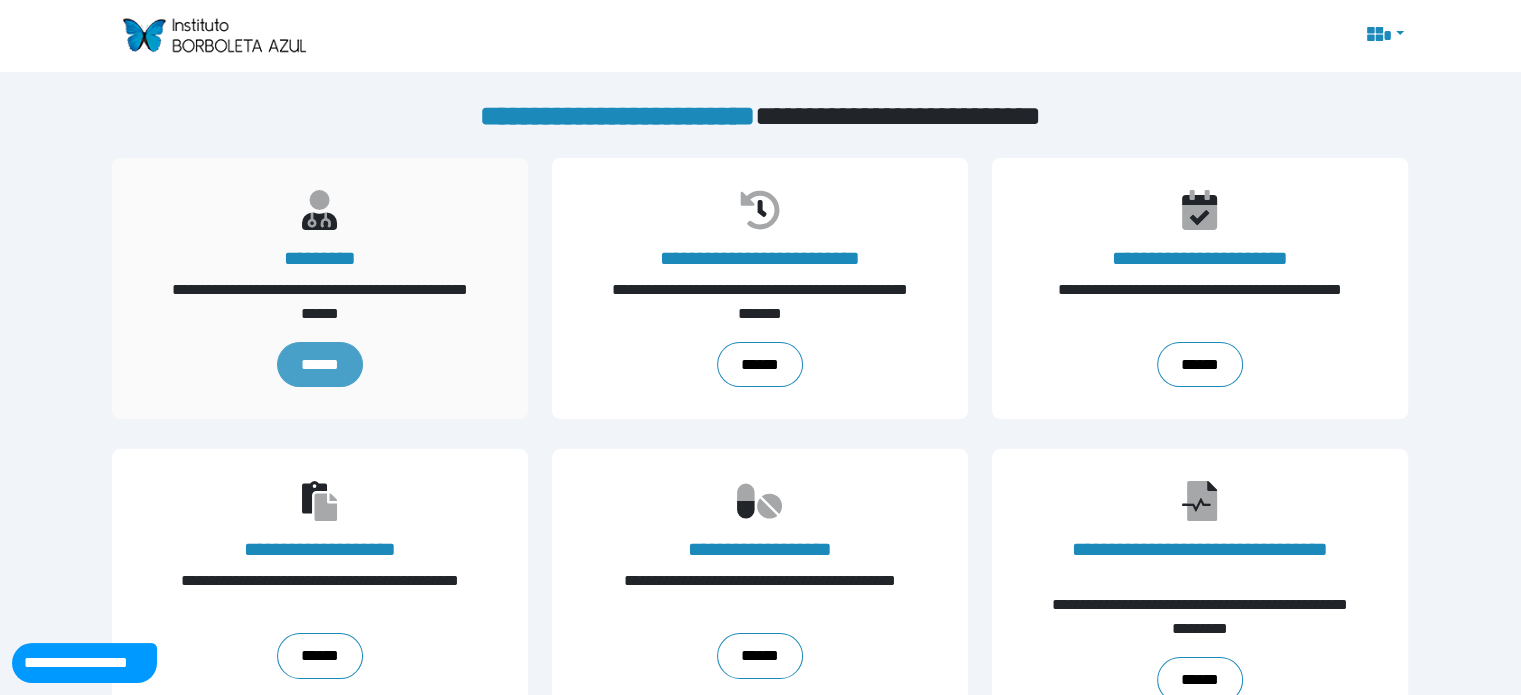 click on "******" at bounding box center (320, 365) 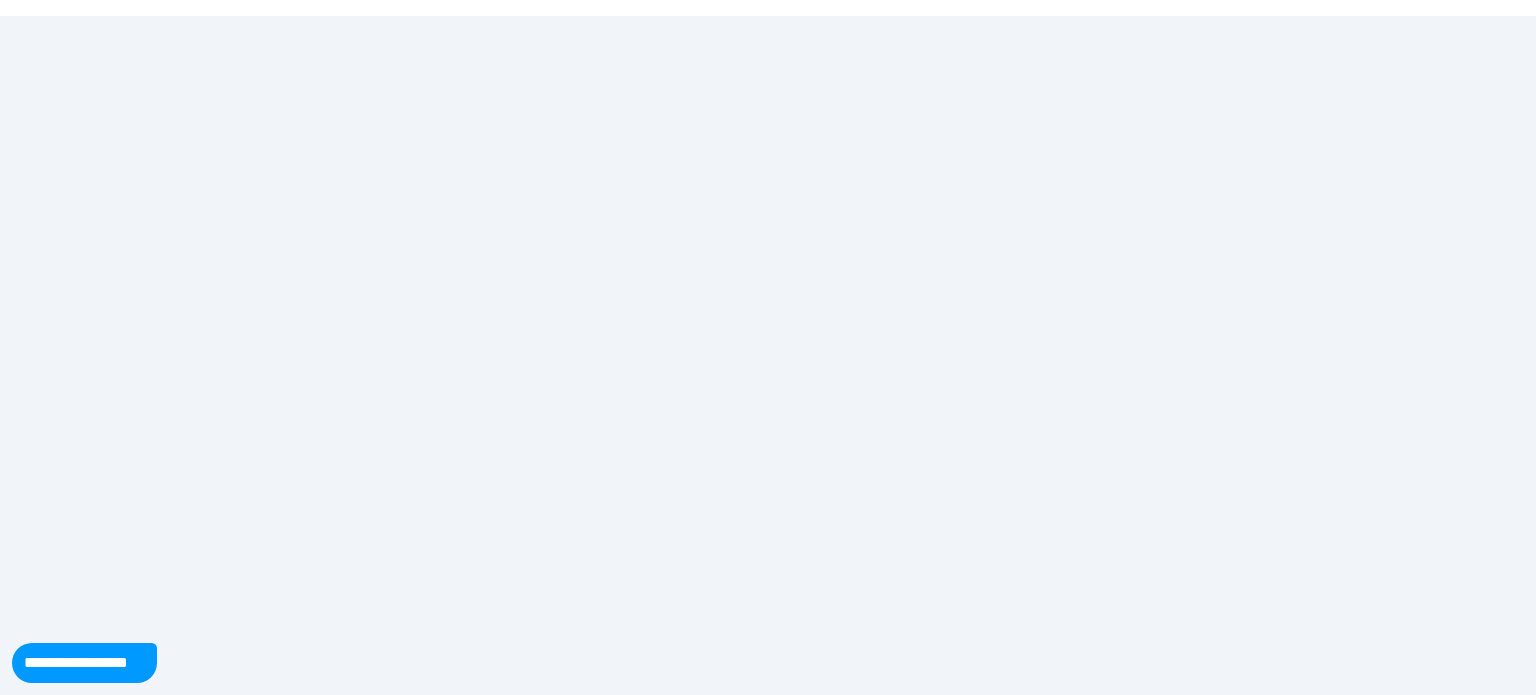 scroll, scrollTop: 0, scrollLeft: 0, axis: both 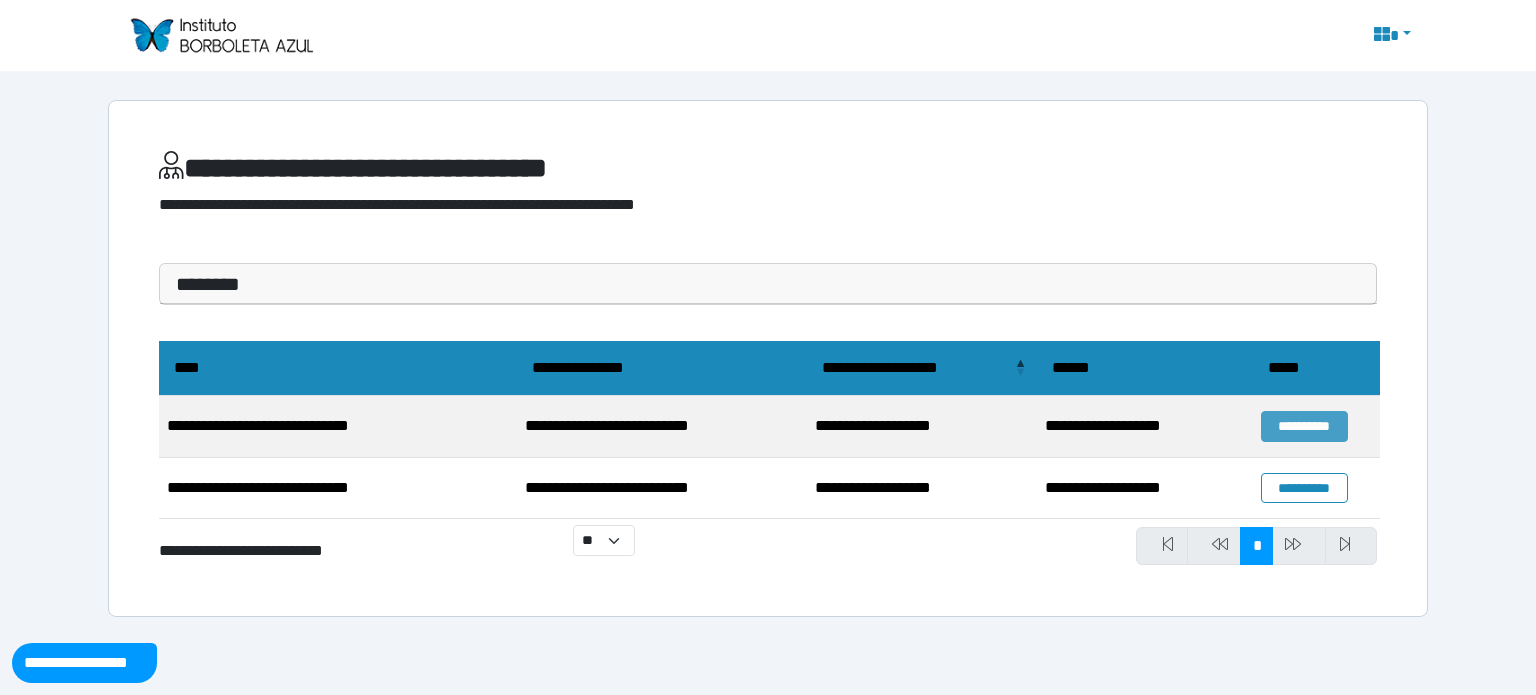 click on "**********" at bounding box center (1304, 426) 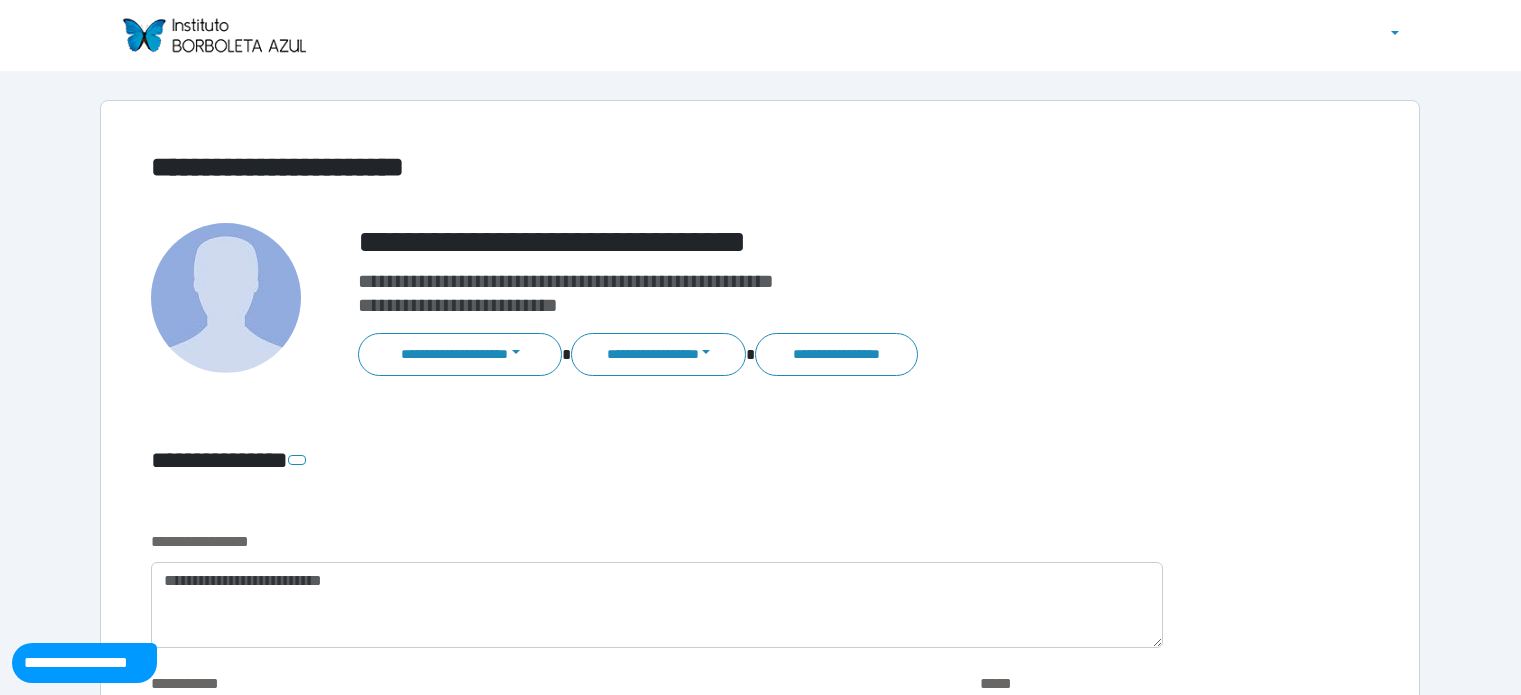 scroll, scrollTop: 0, scrollLeft: 0, axis: both 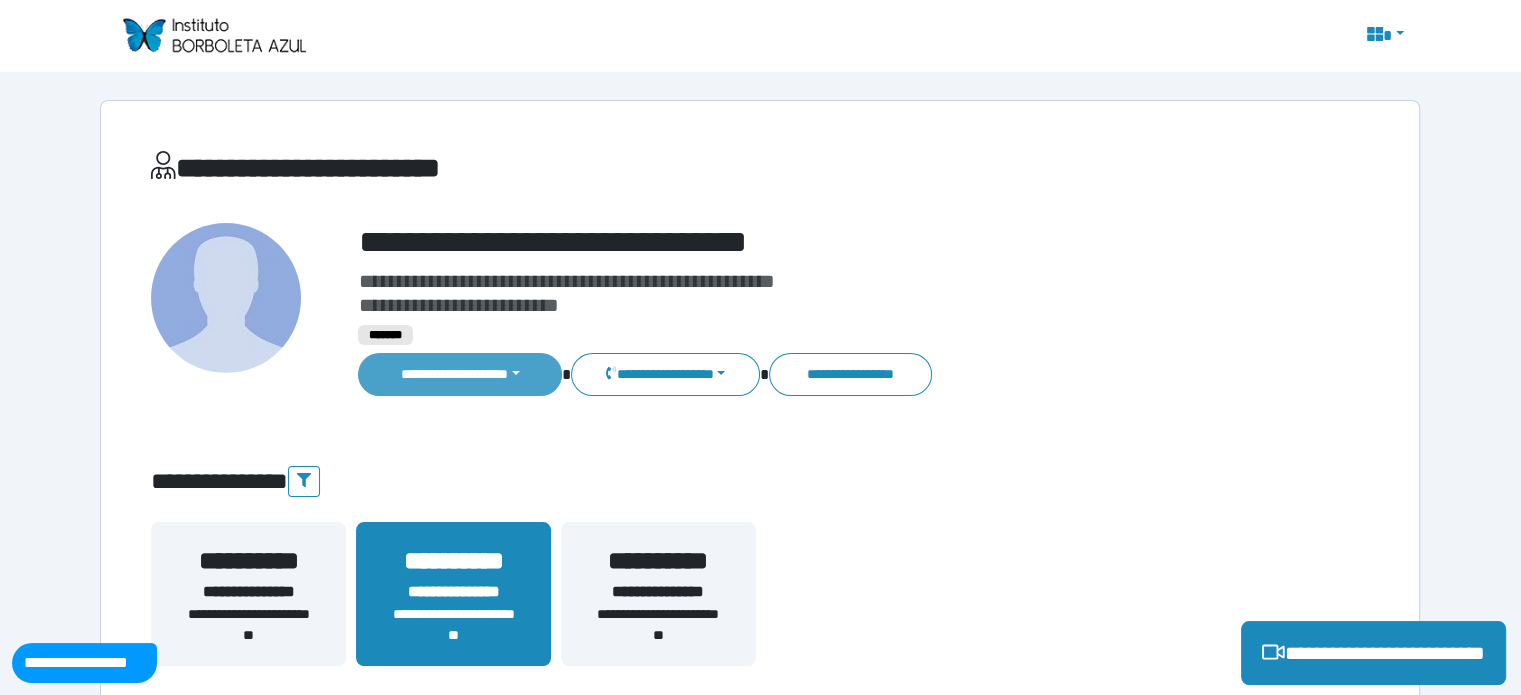 click on "**********" at bounding box center [460, 374] 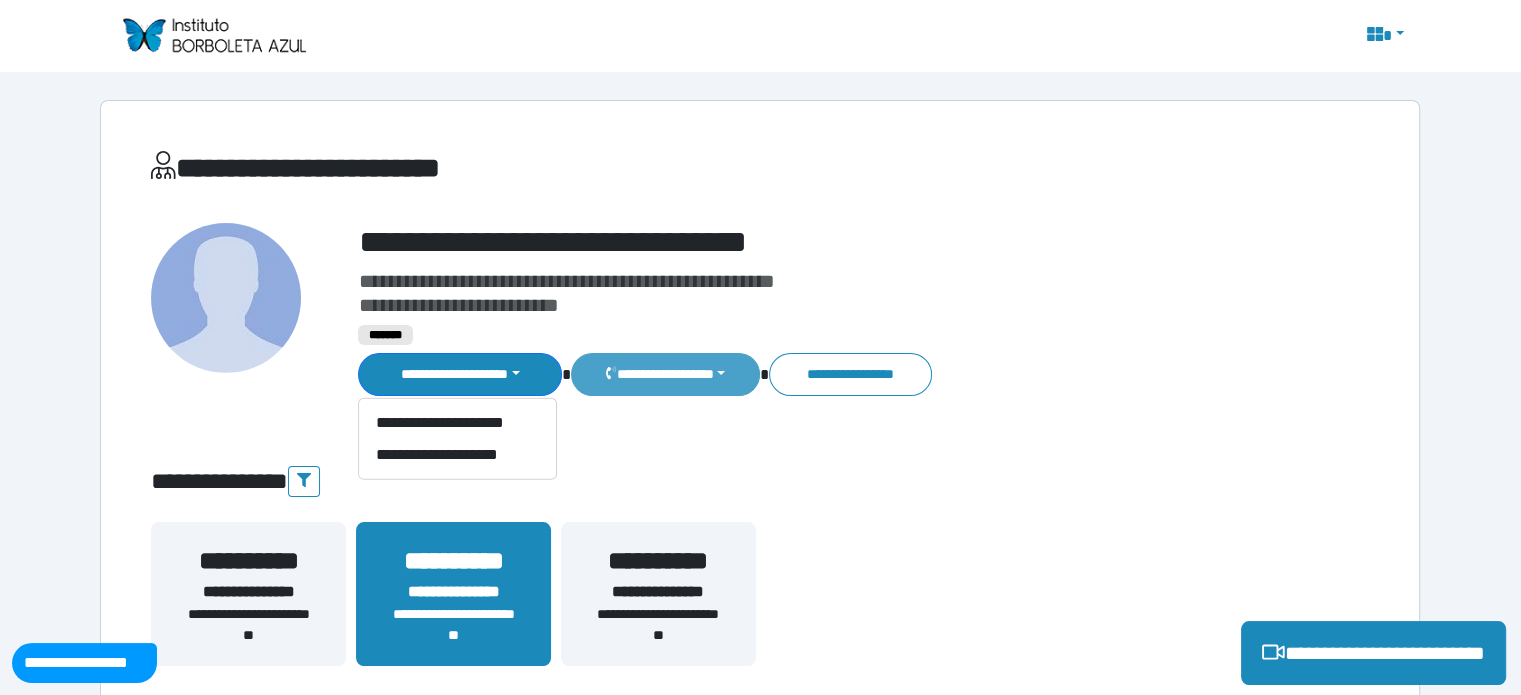 click 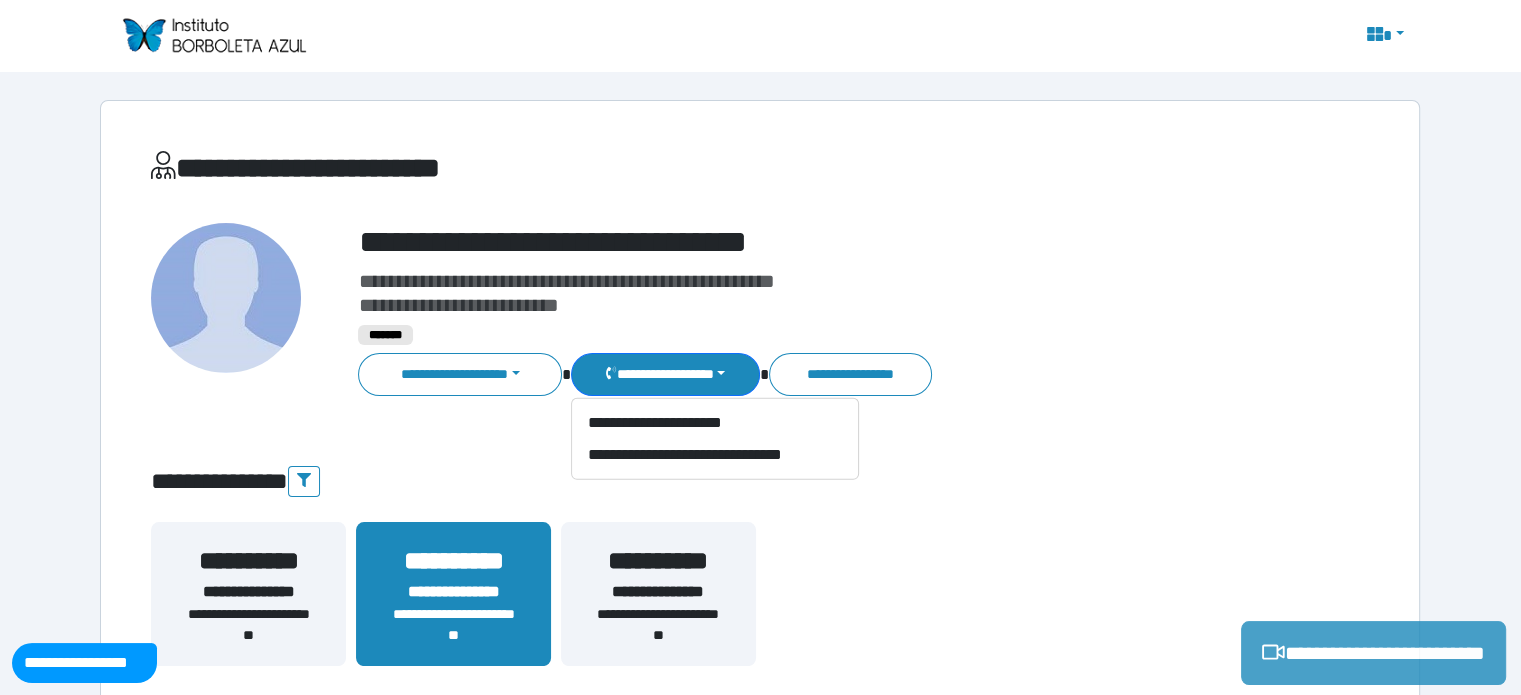 click on "**********" at bounding box center (1373, 653) 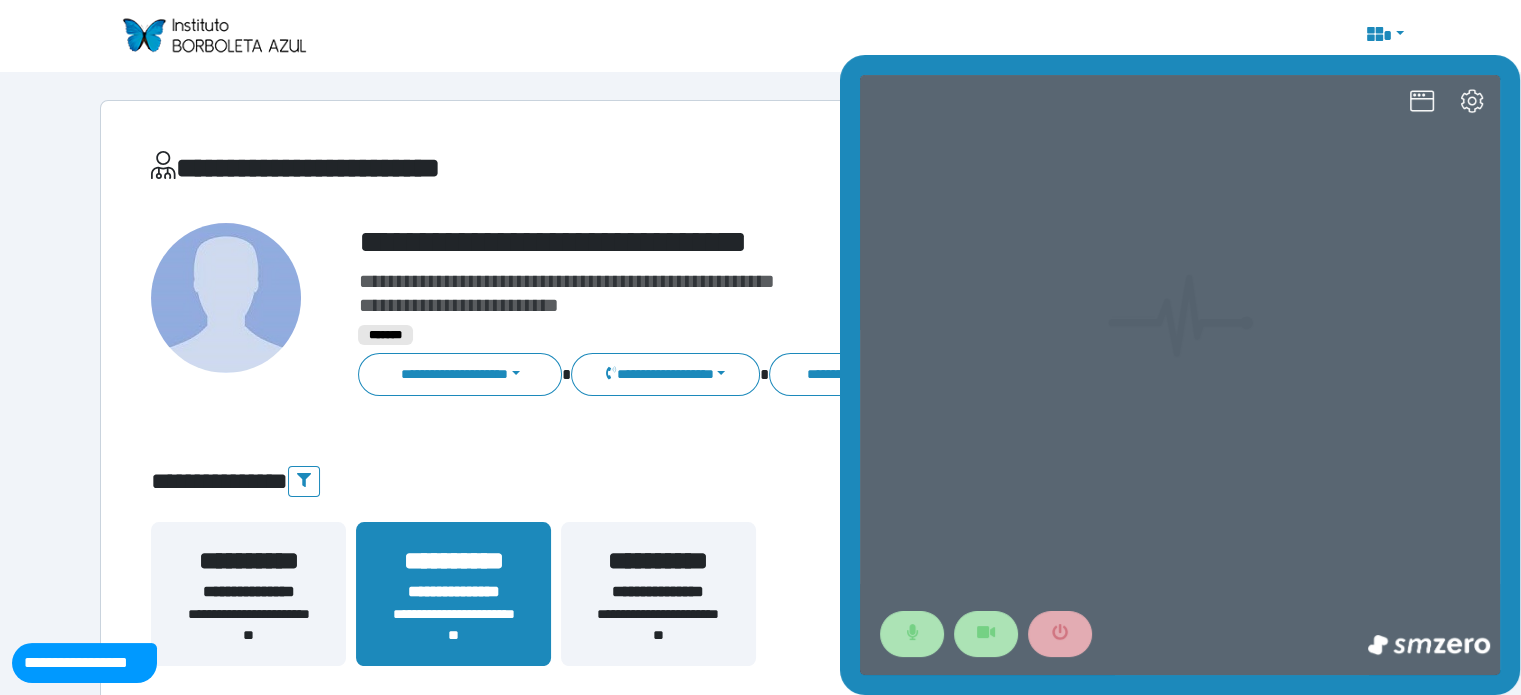 scroll, scrollTop: 0, scrollLeft: 0, axis: both 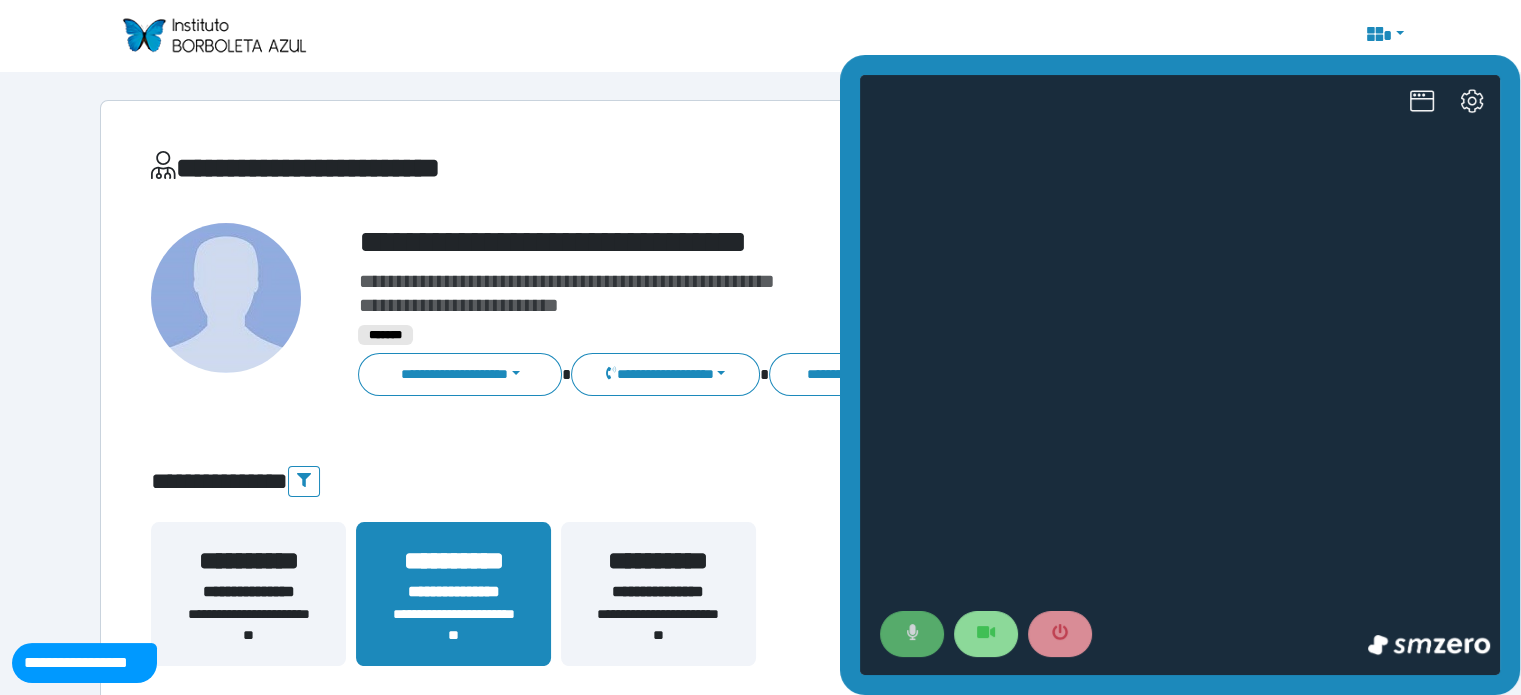 click at bounding box center [912, 634] 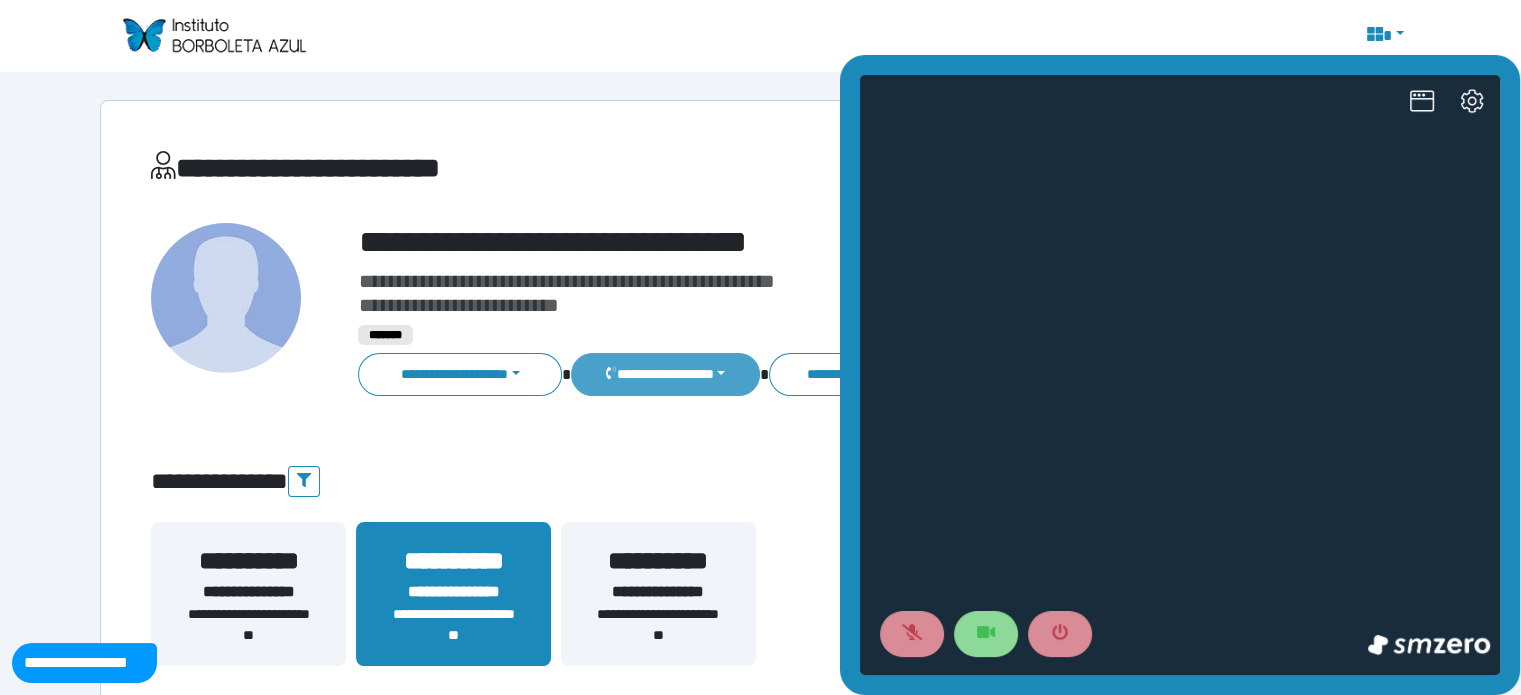 click on "**********" at bounding box center [665, 374] 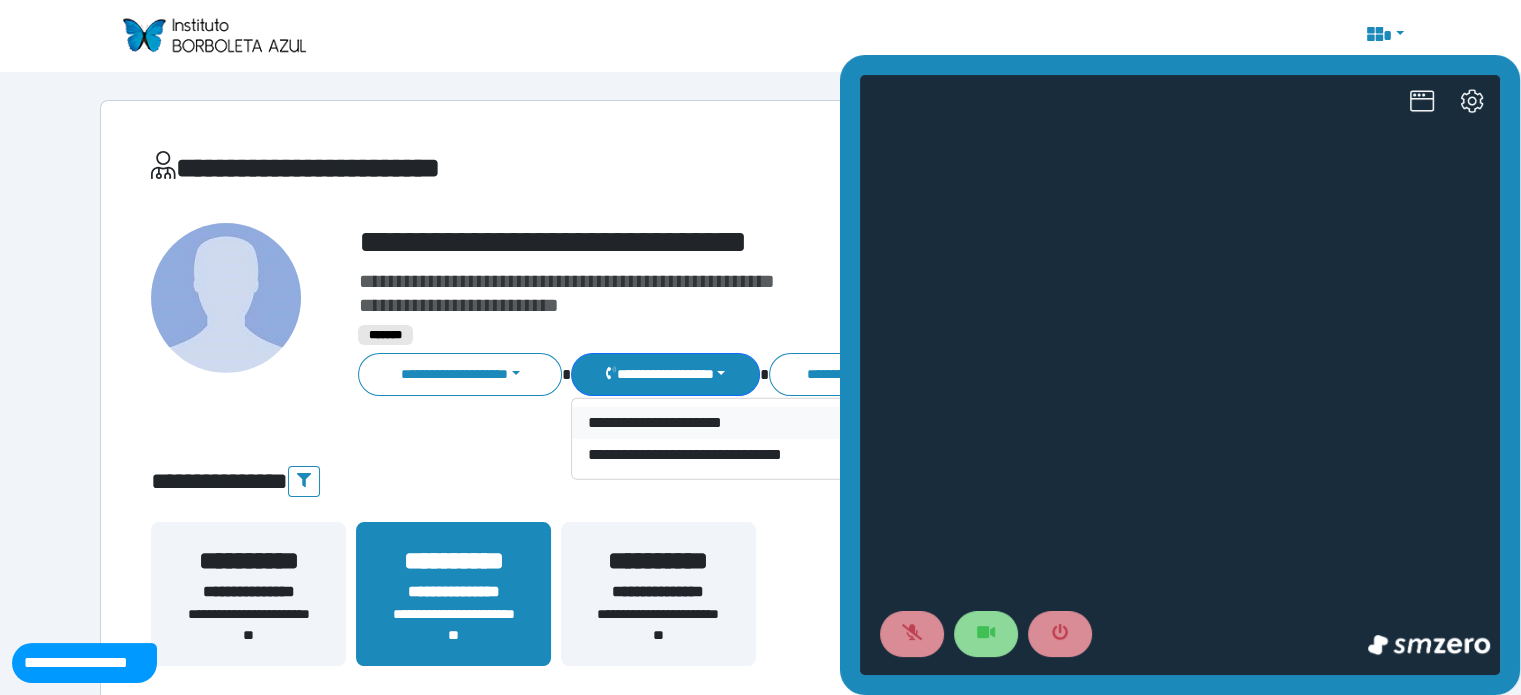 click on "**********" at bounding box center [715, 423] 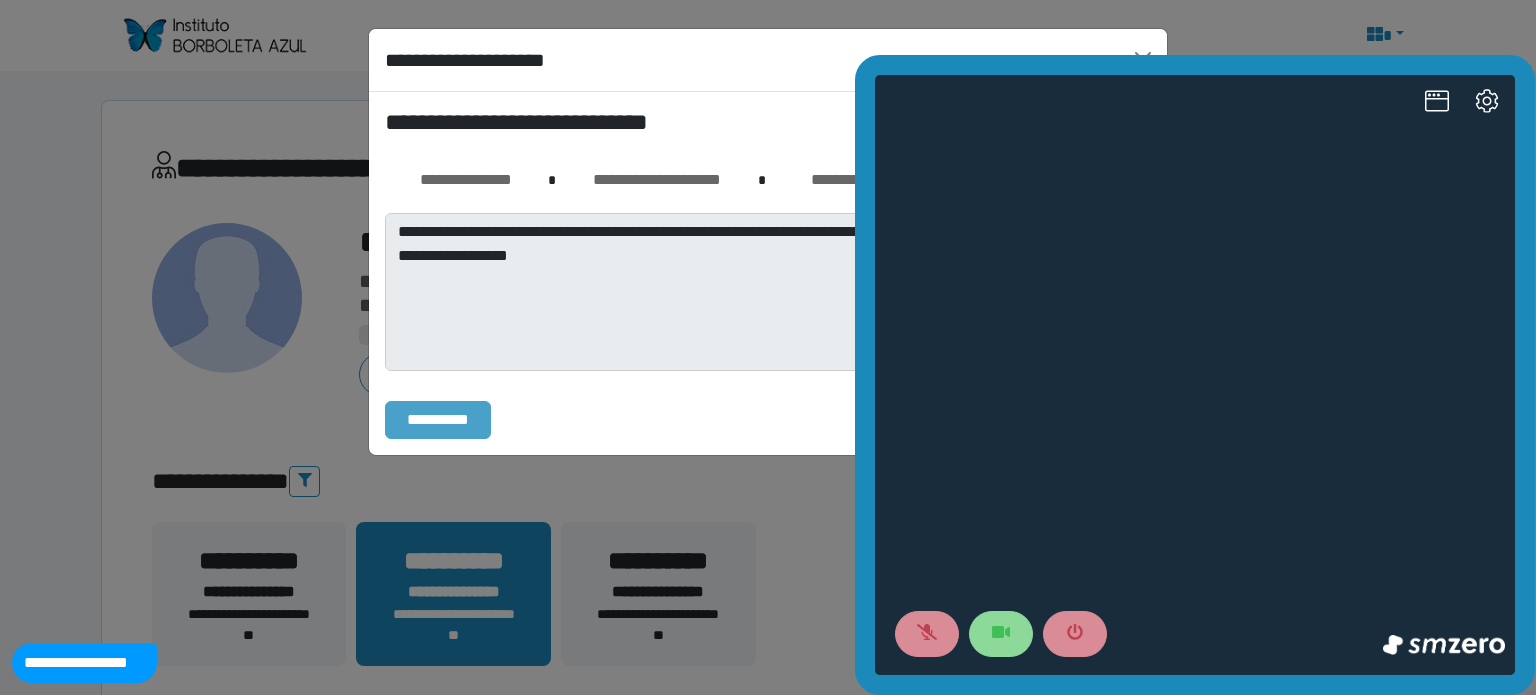 click on "**********" at bounding box center [438, 420] 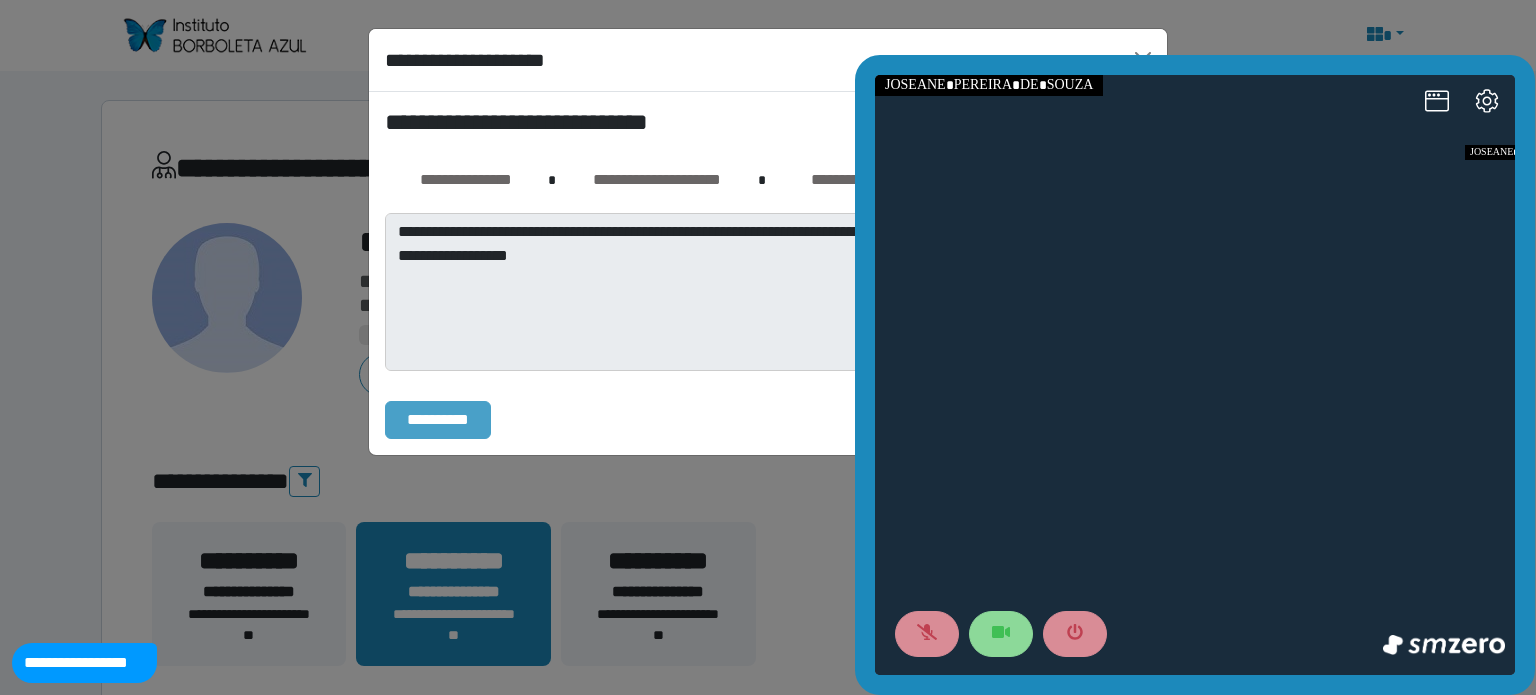 click on "**********" at bounding box center (438, 420) 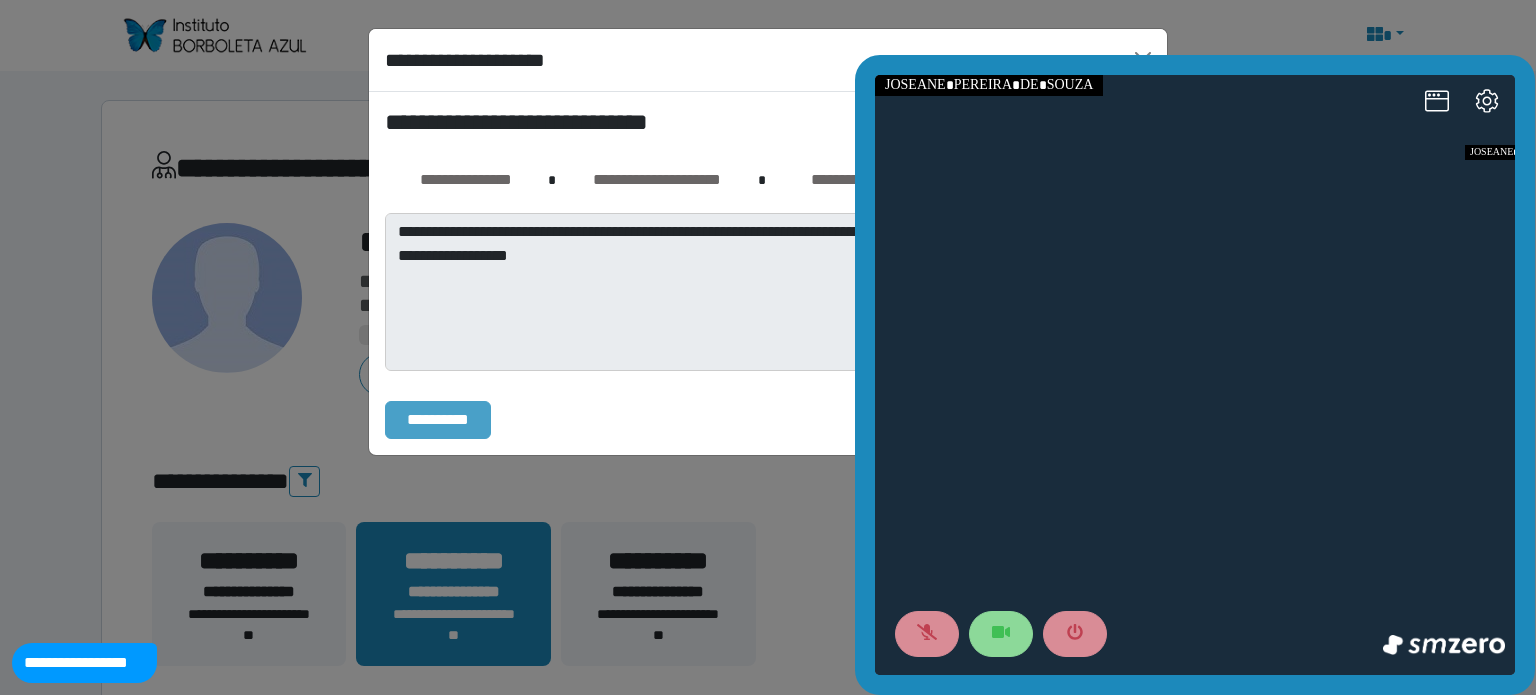 click on "**********" at bounding box center [438, 420] 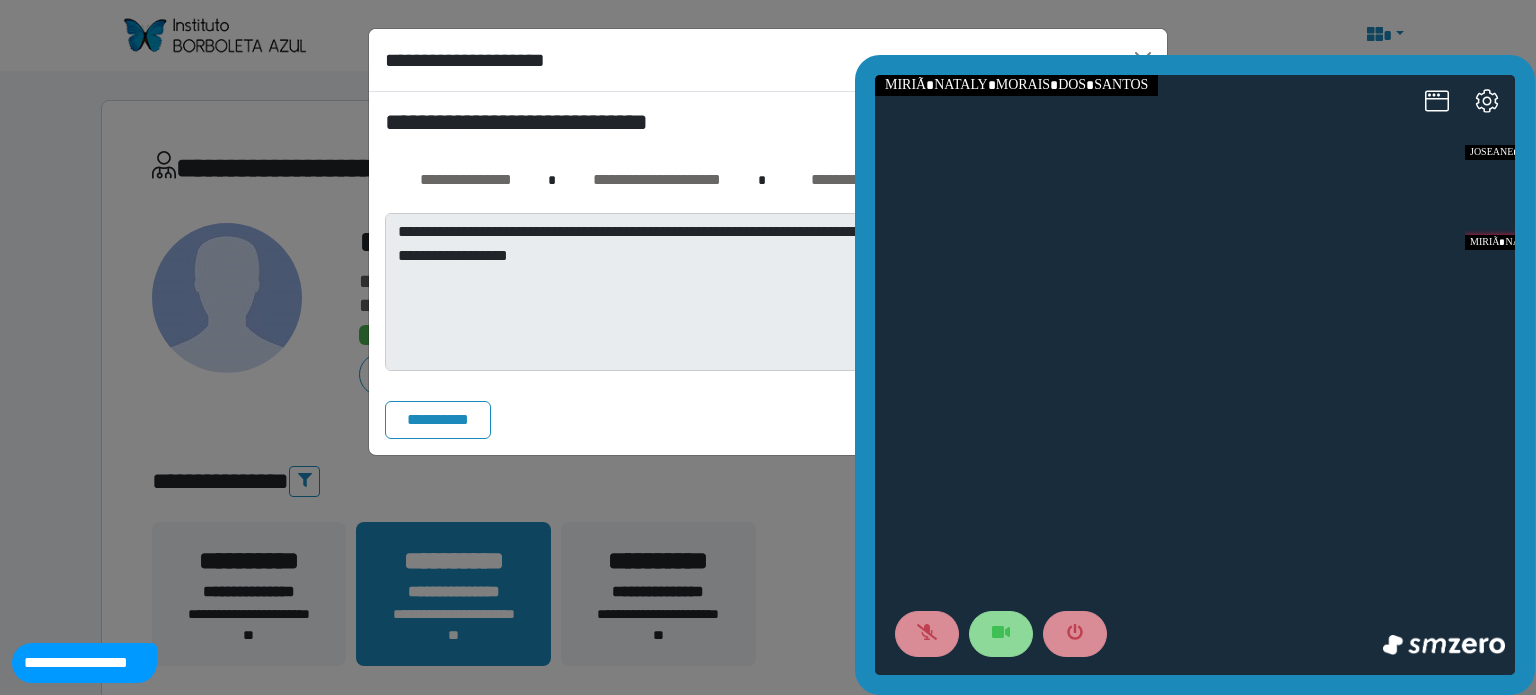 click at bounding box center (1195, 375) 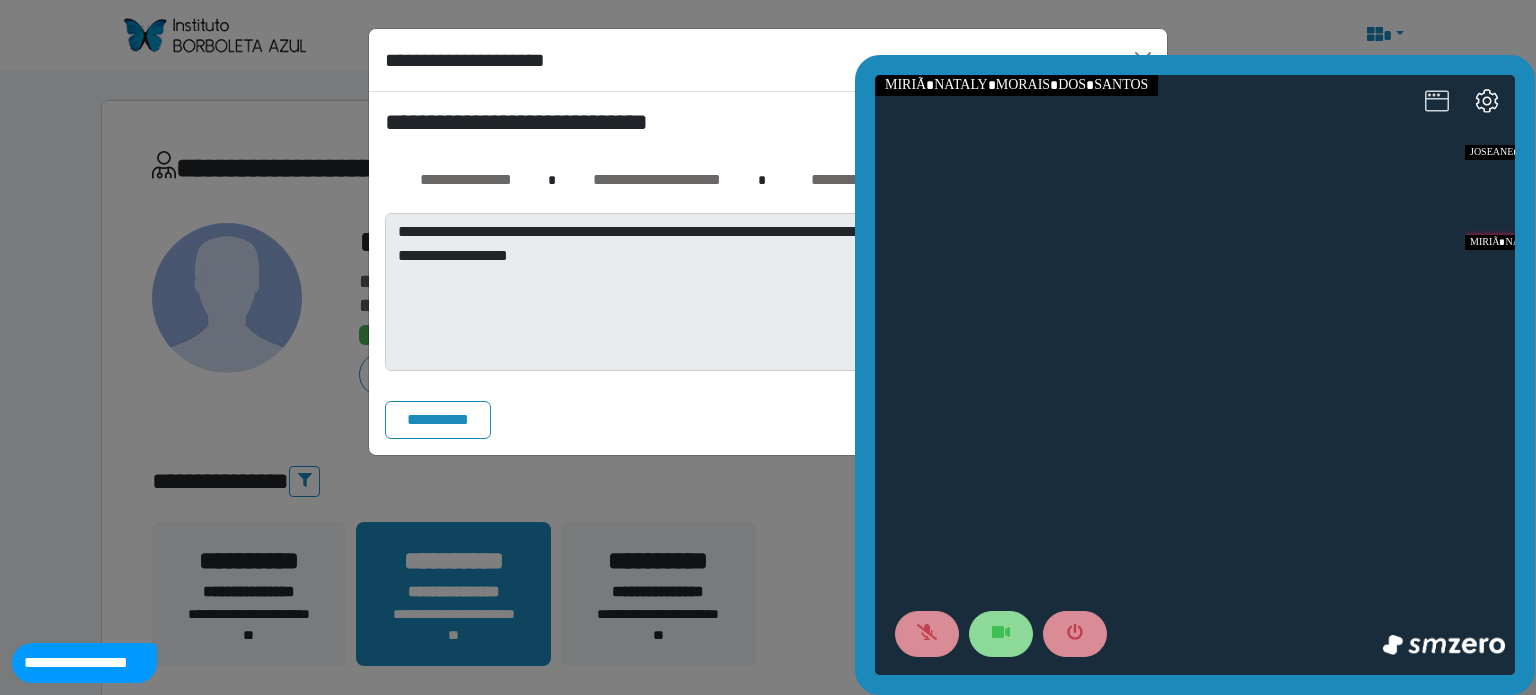 click 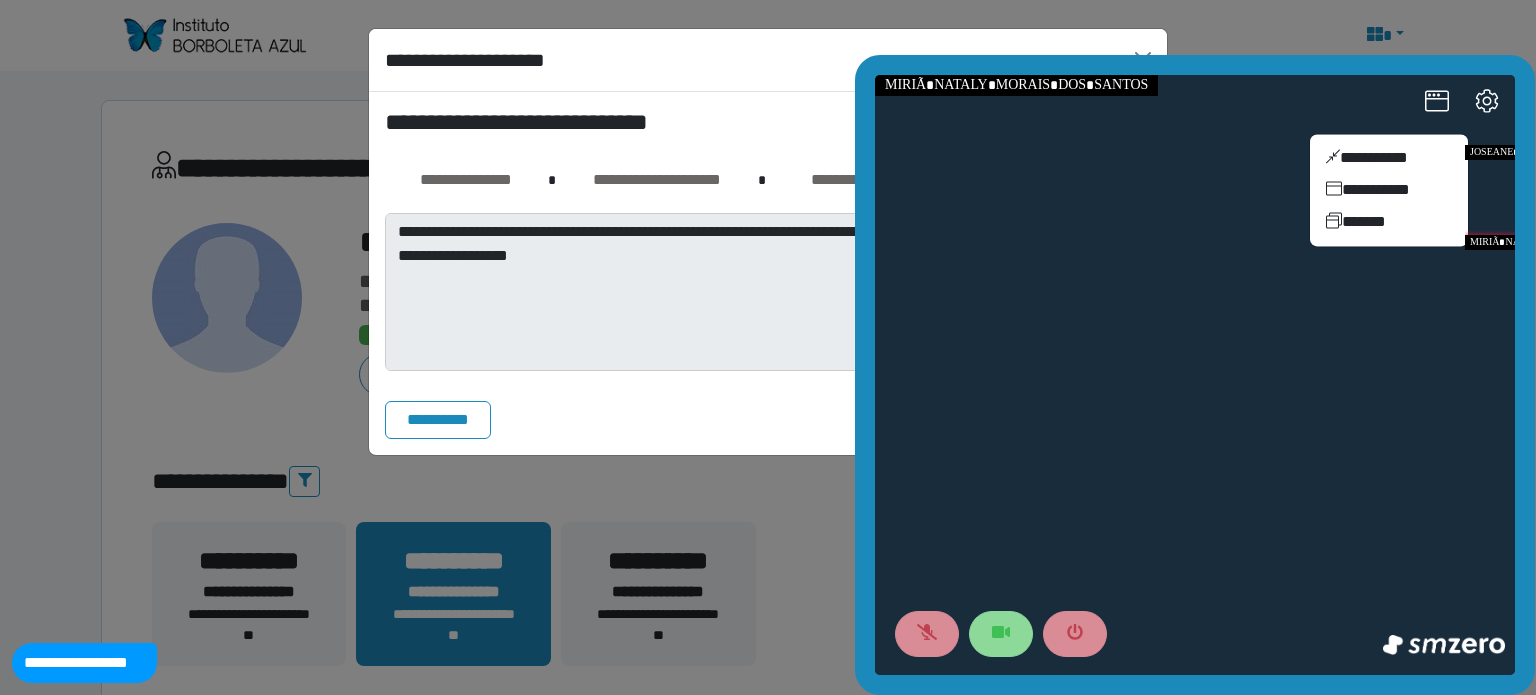 click at bounding box center [1195, 375] 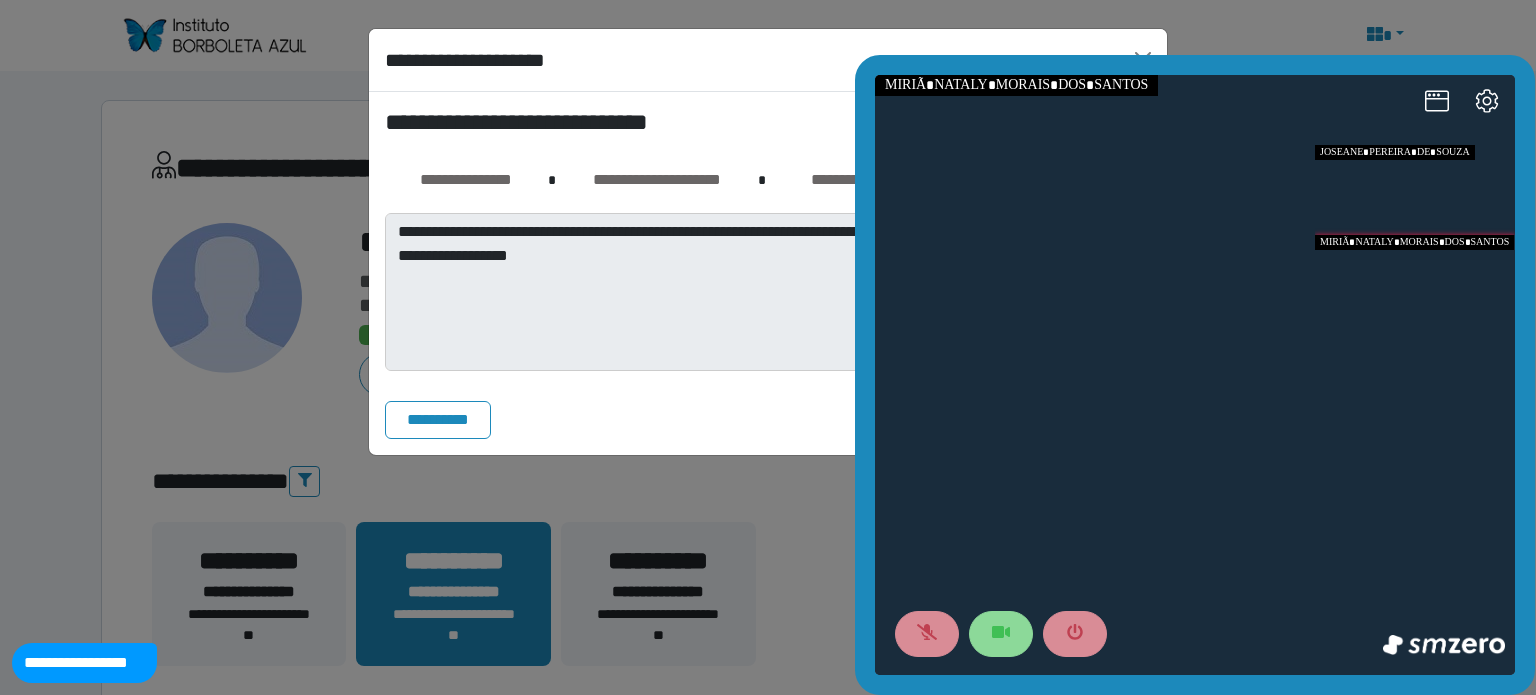 click at bounding box center (1415, 190) 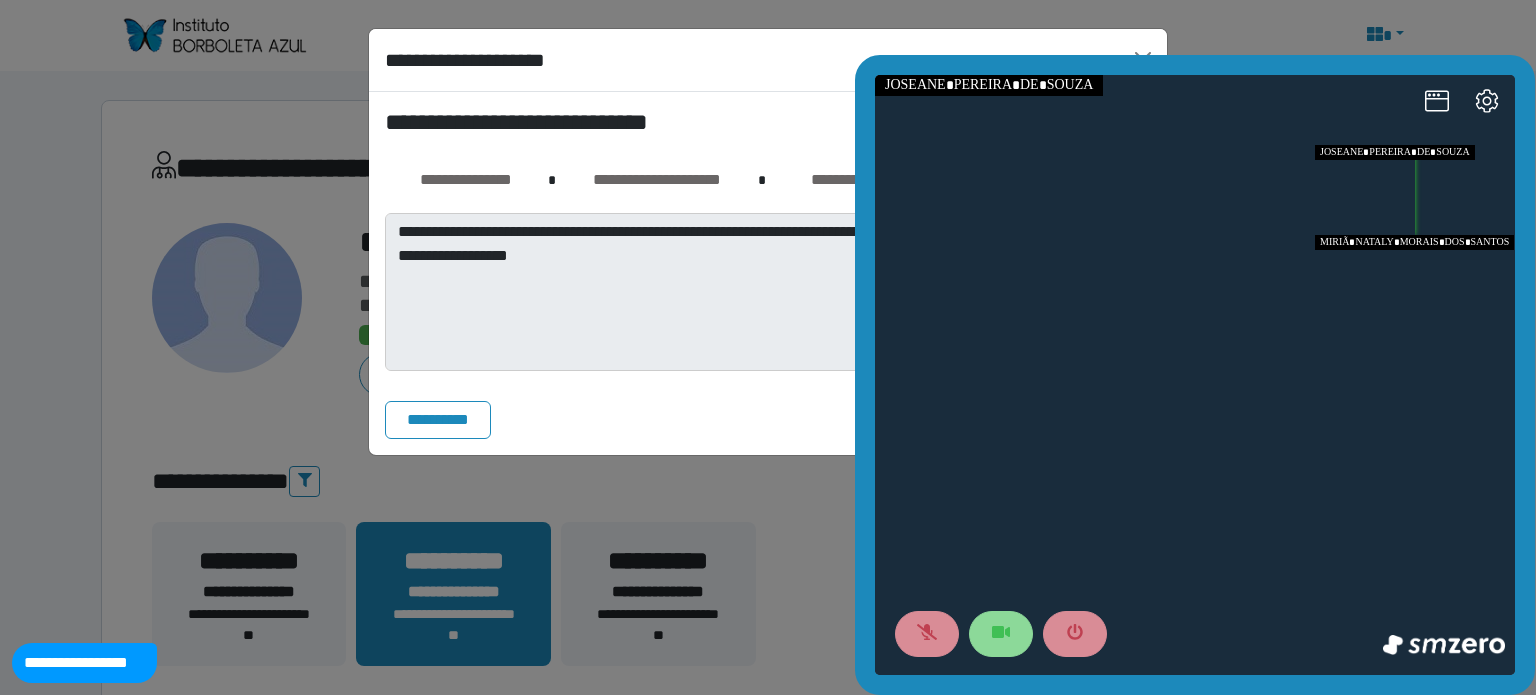click at bounding box center [1415, 280] 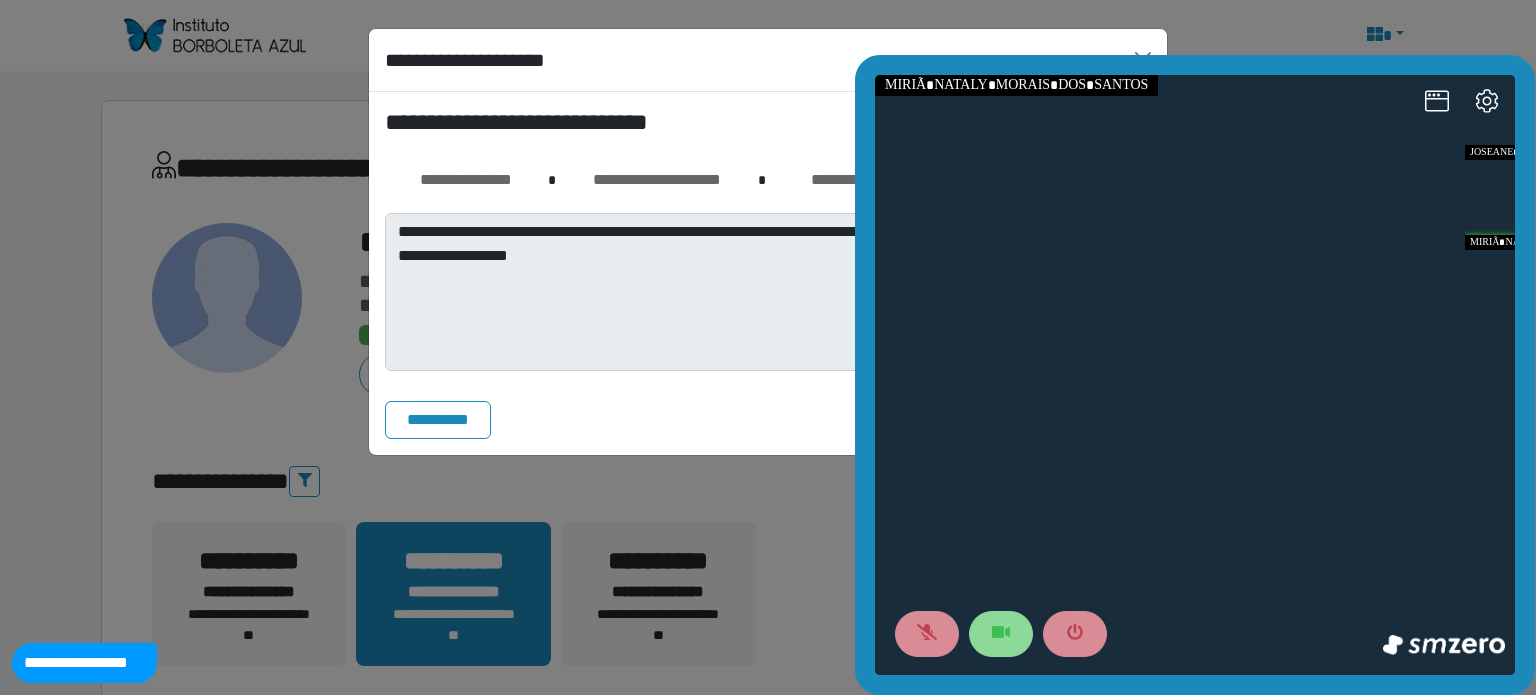 click at bounding box center [1195, 375] 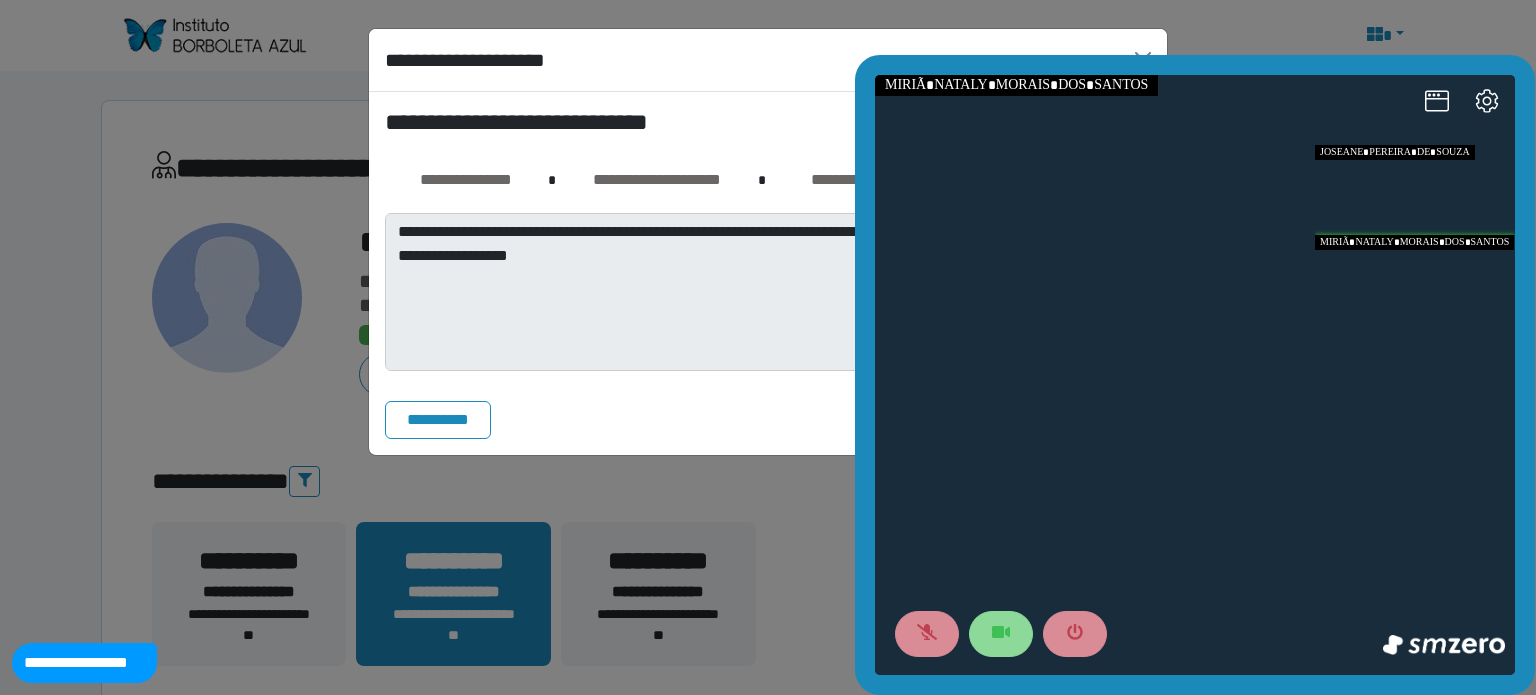 click at bounding box center [1415, 190] 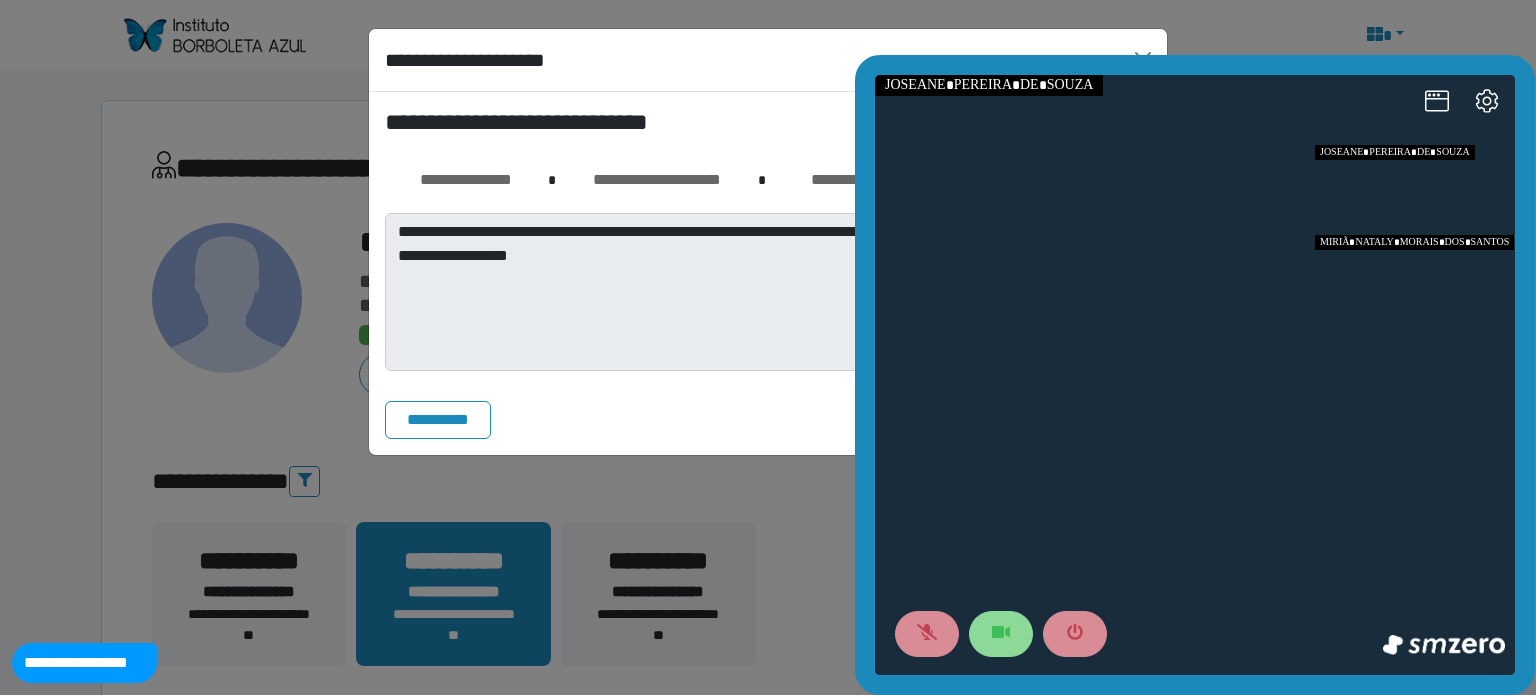 click at bounding box center [1415, 280] 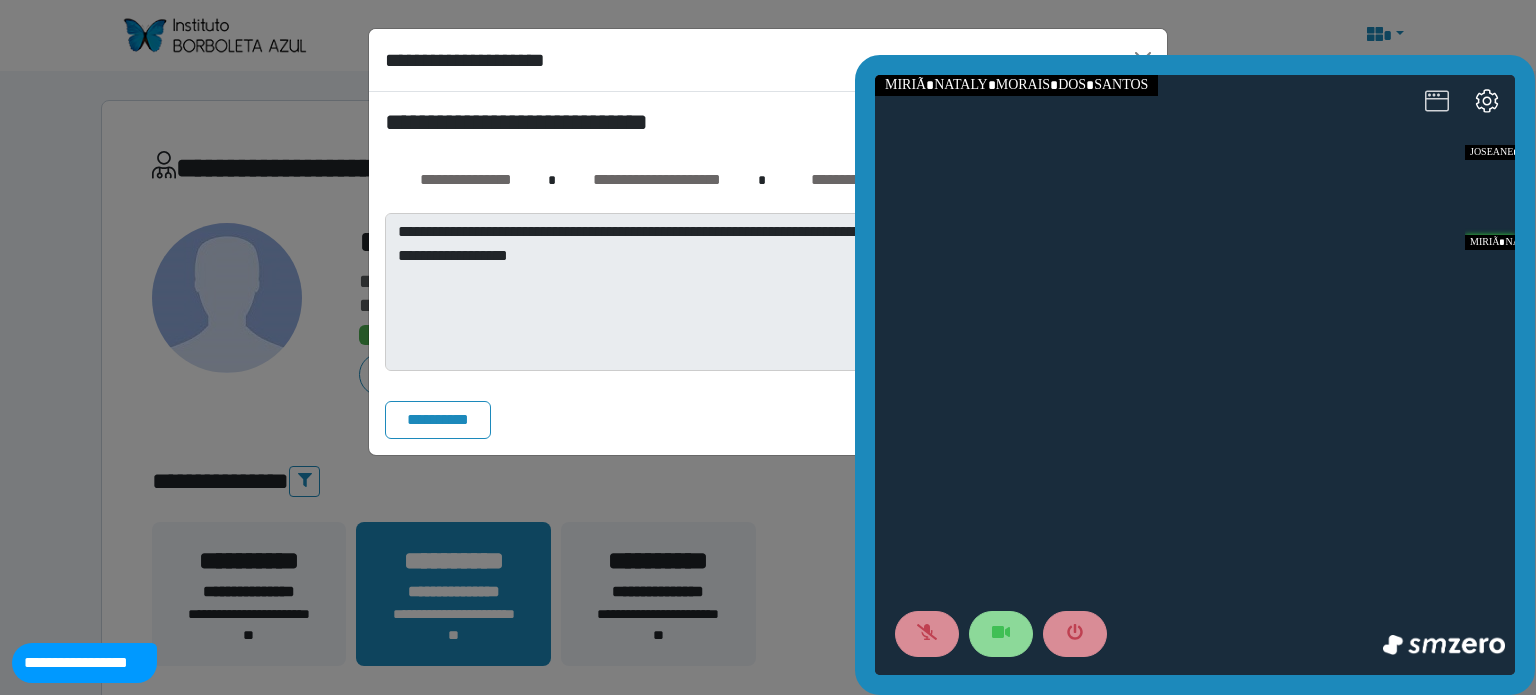 click 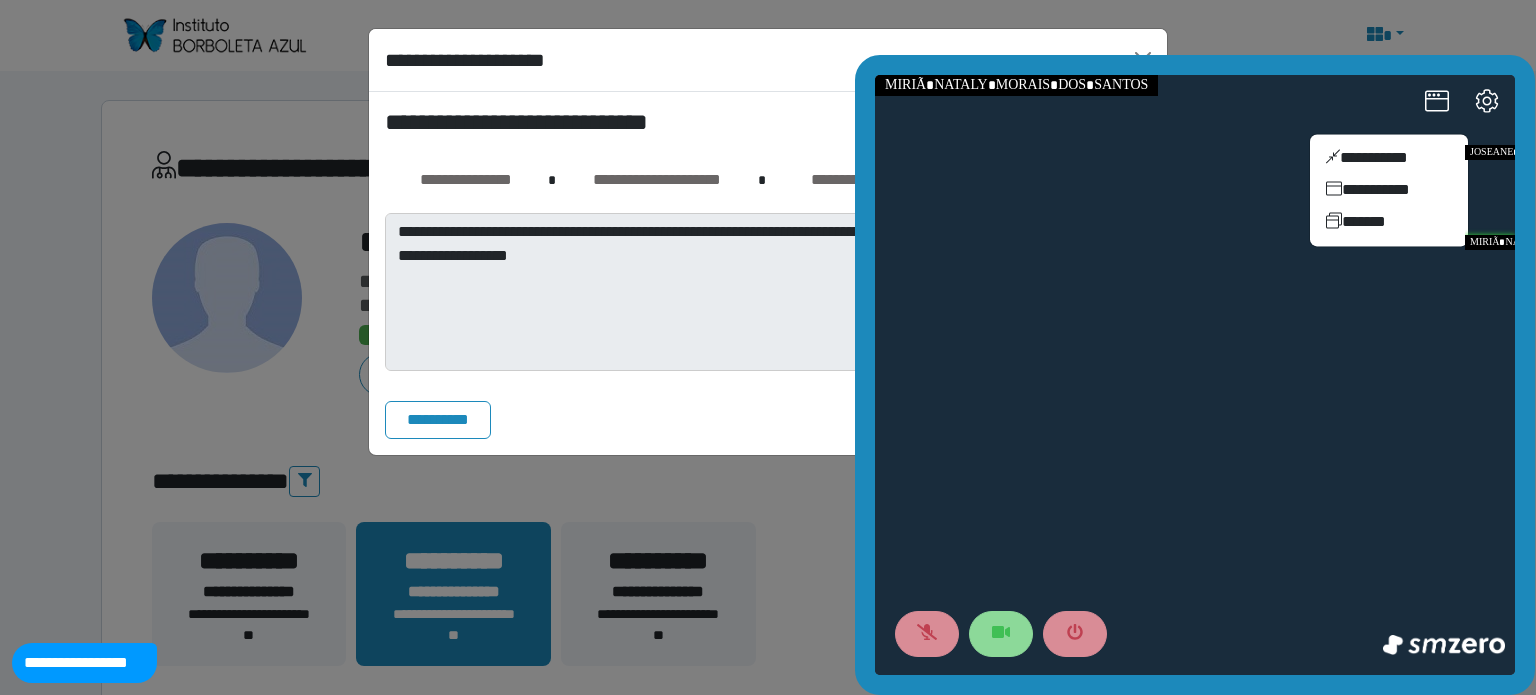 click at bounding box center (1195, 375) 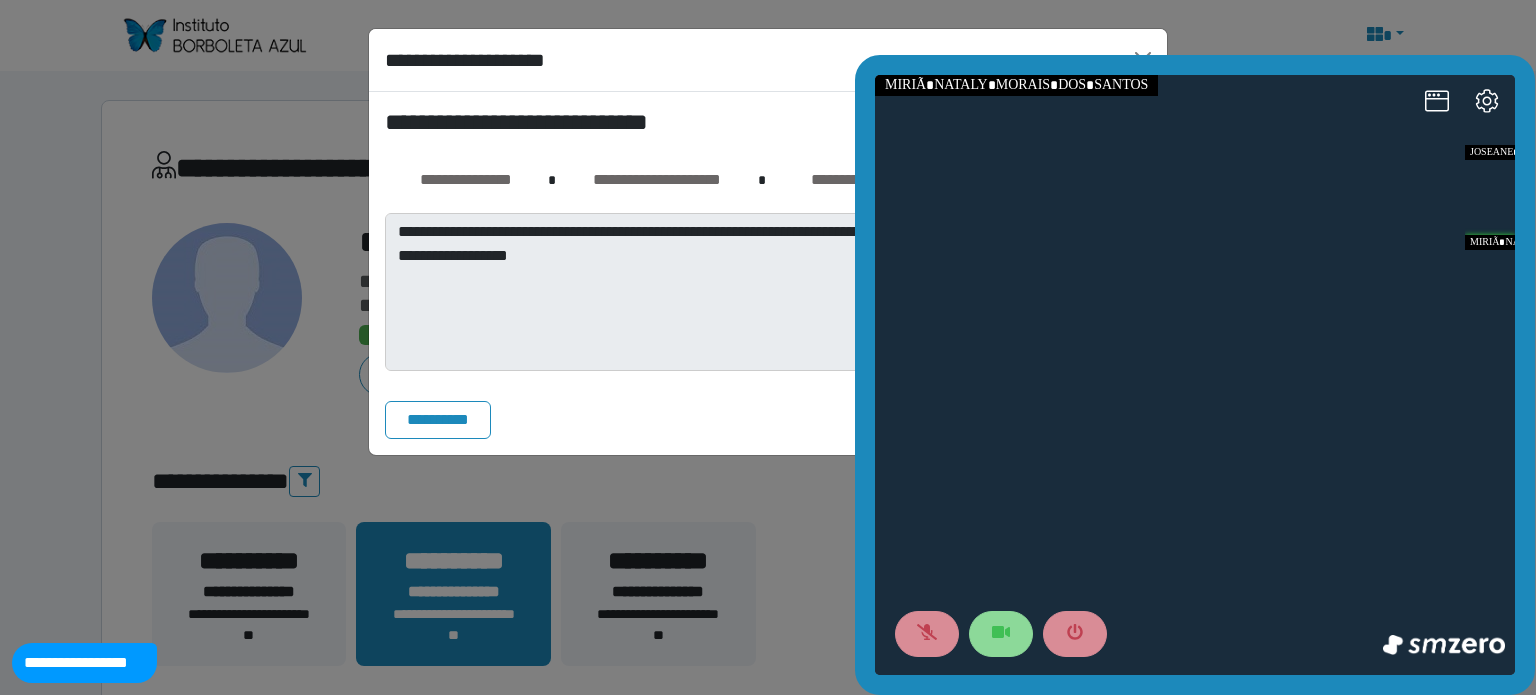 click at bounding box center (1195, 375) 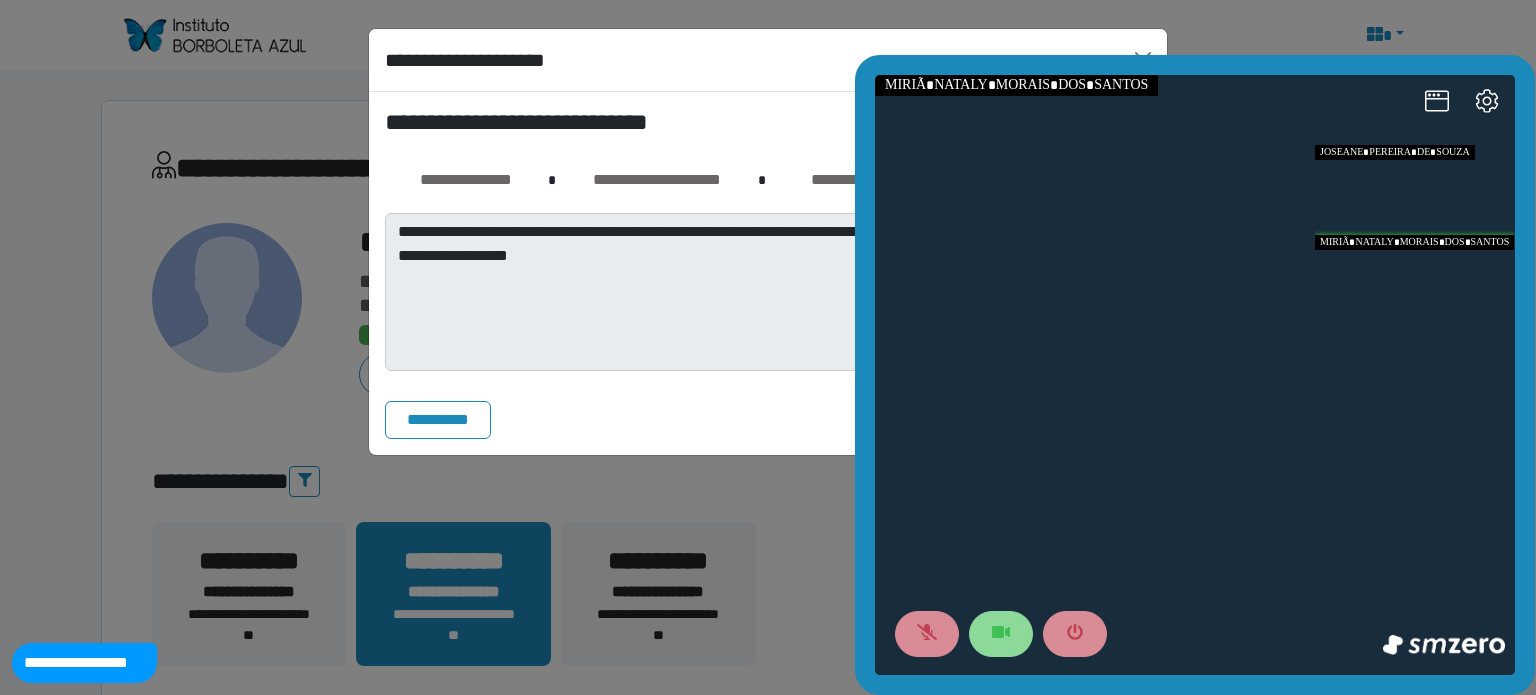 click at bounding box center [1415, 280] 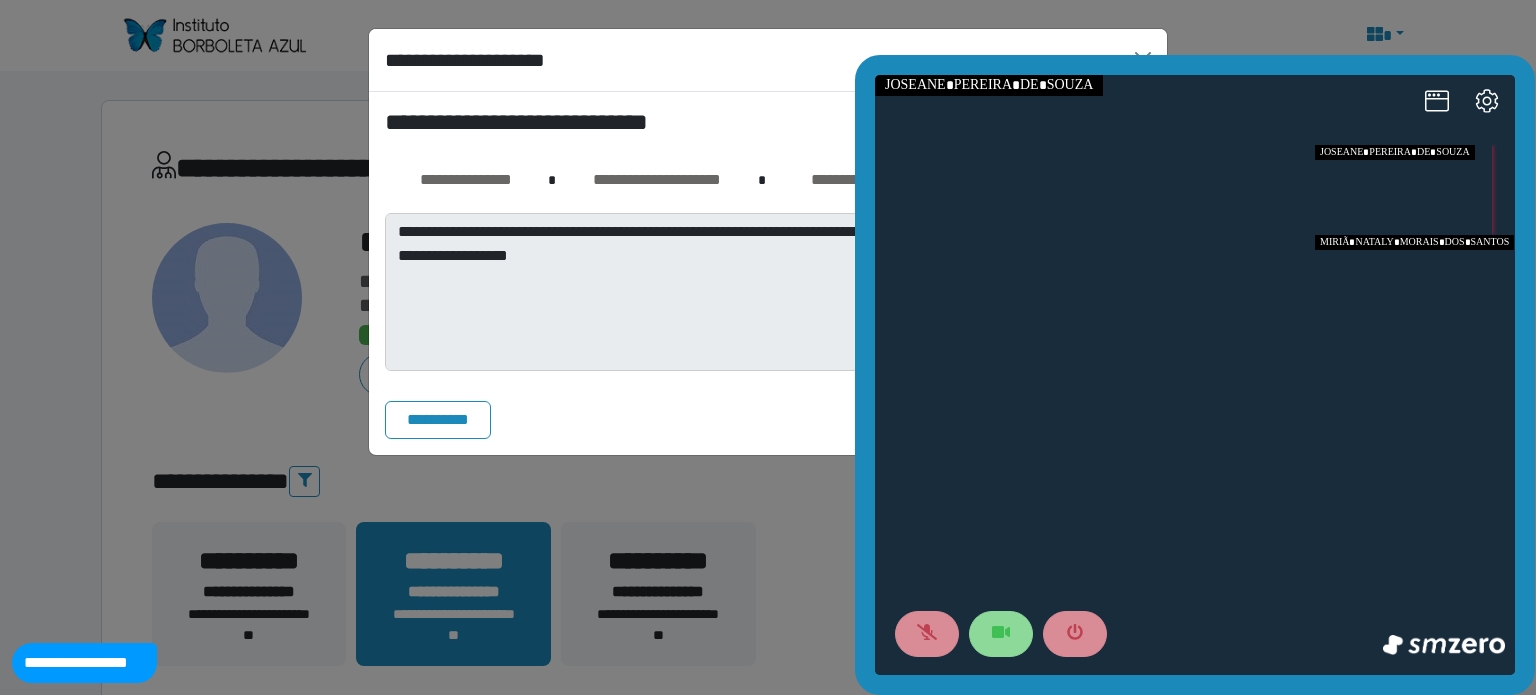 click at bounding box center (1415, 280) 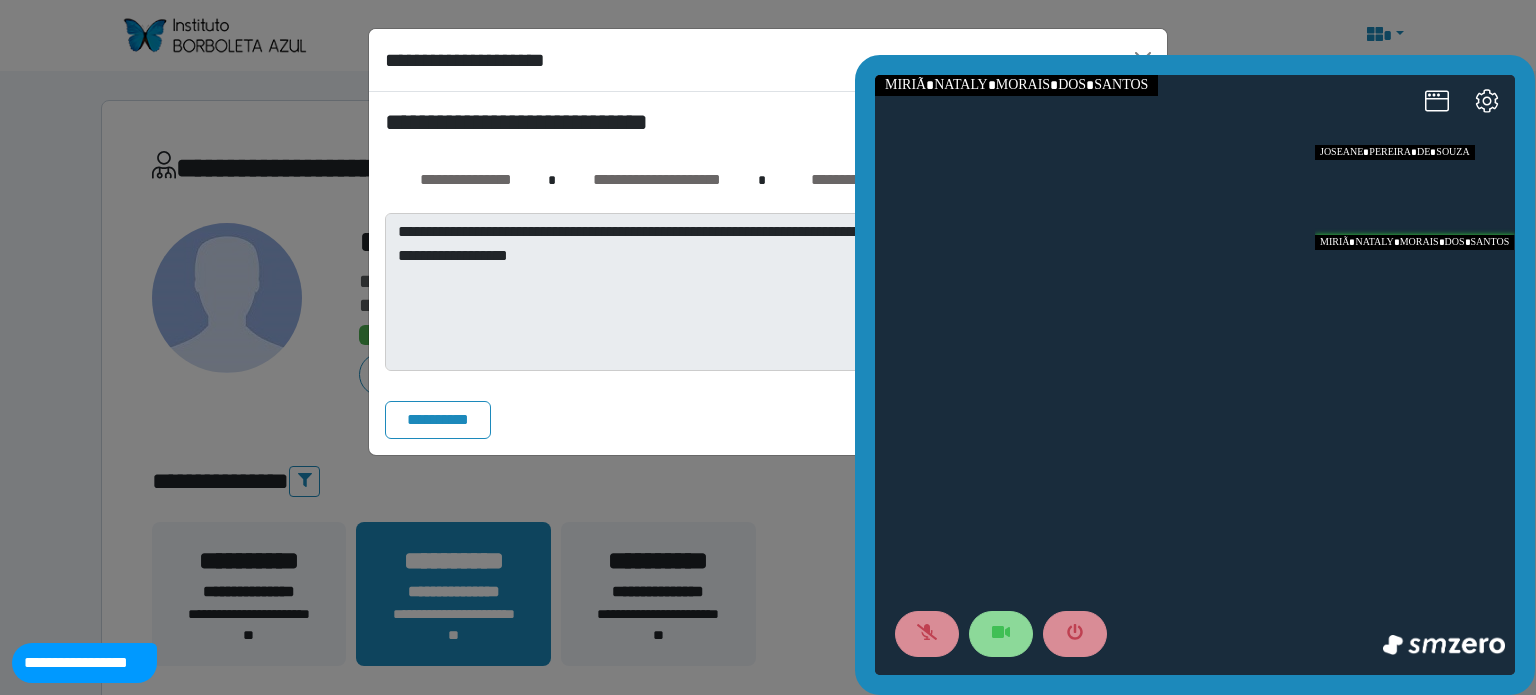 click at bounding box center (1415, 280) 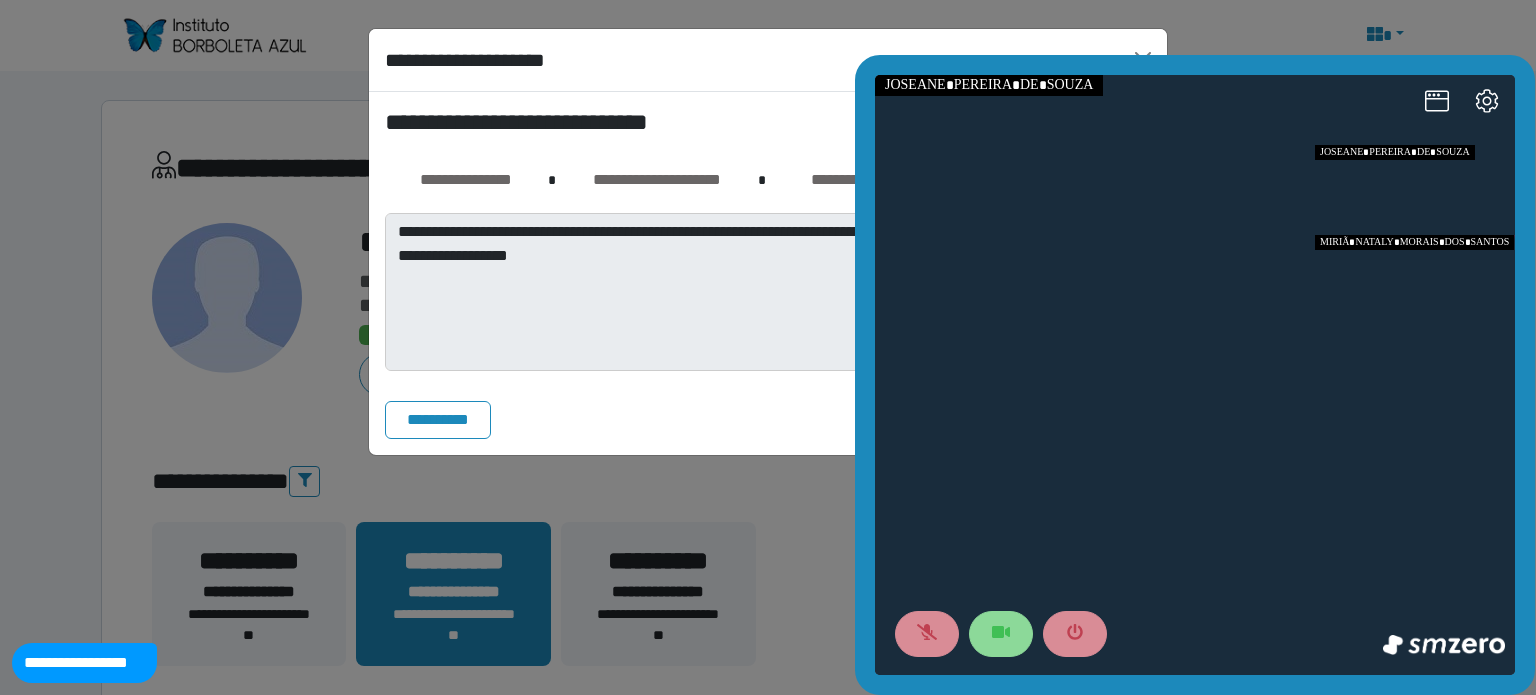 click at bounding box center [1415, 280] 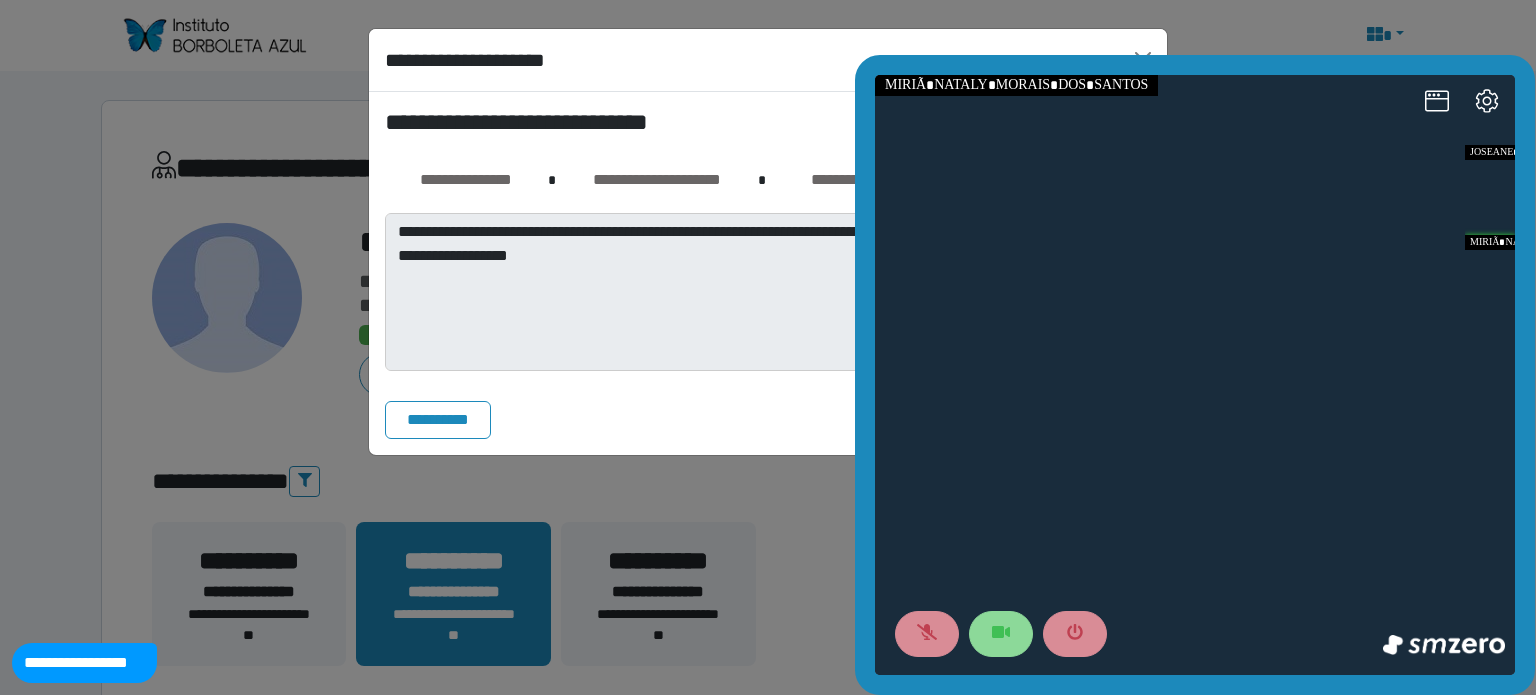 click at bounding box center [1195, 375] 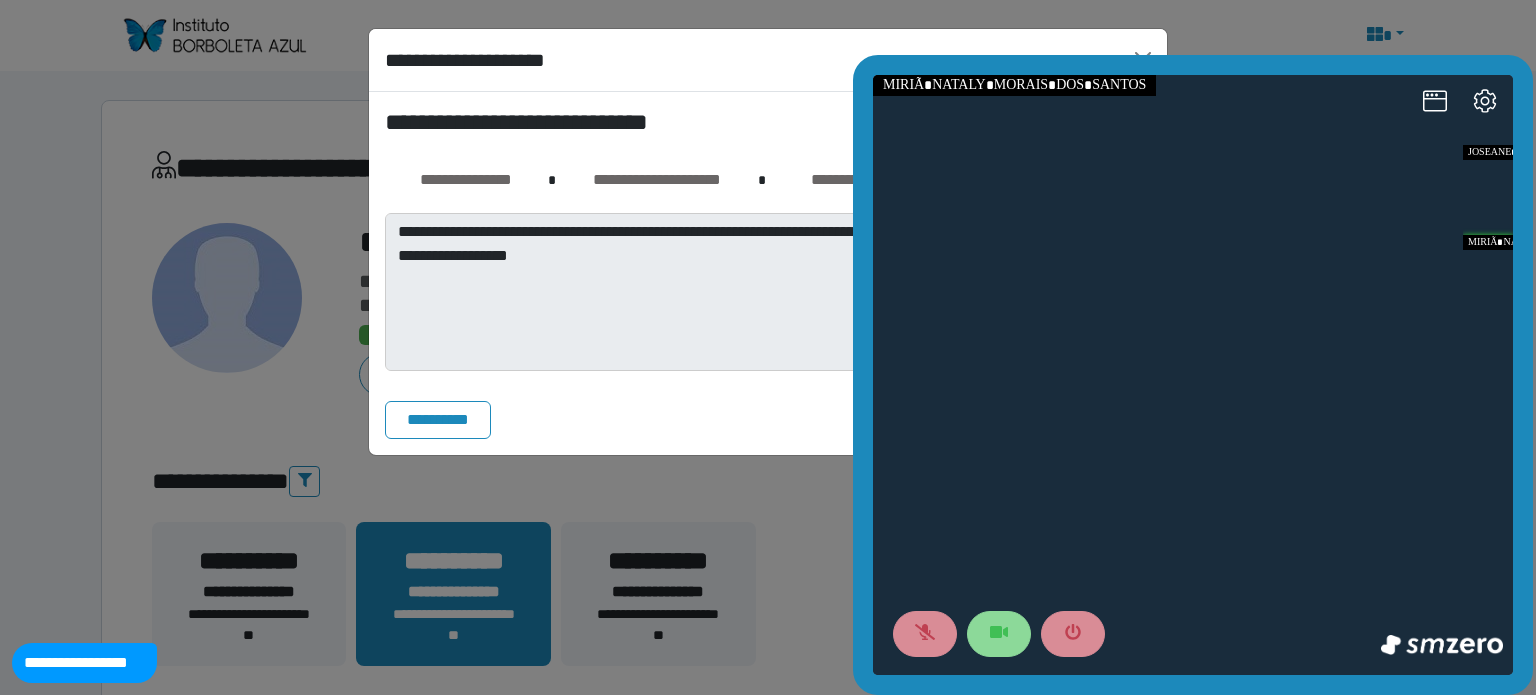 click at bounding box center [1193, 375] 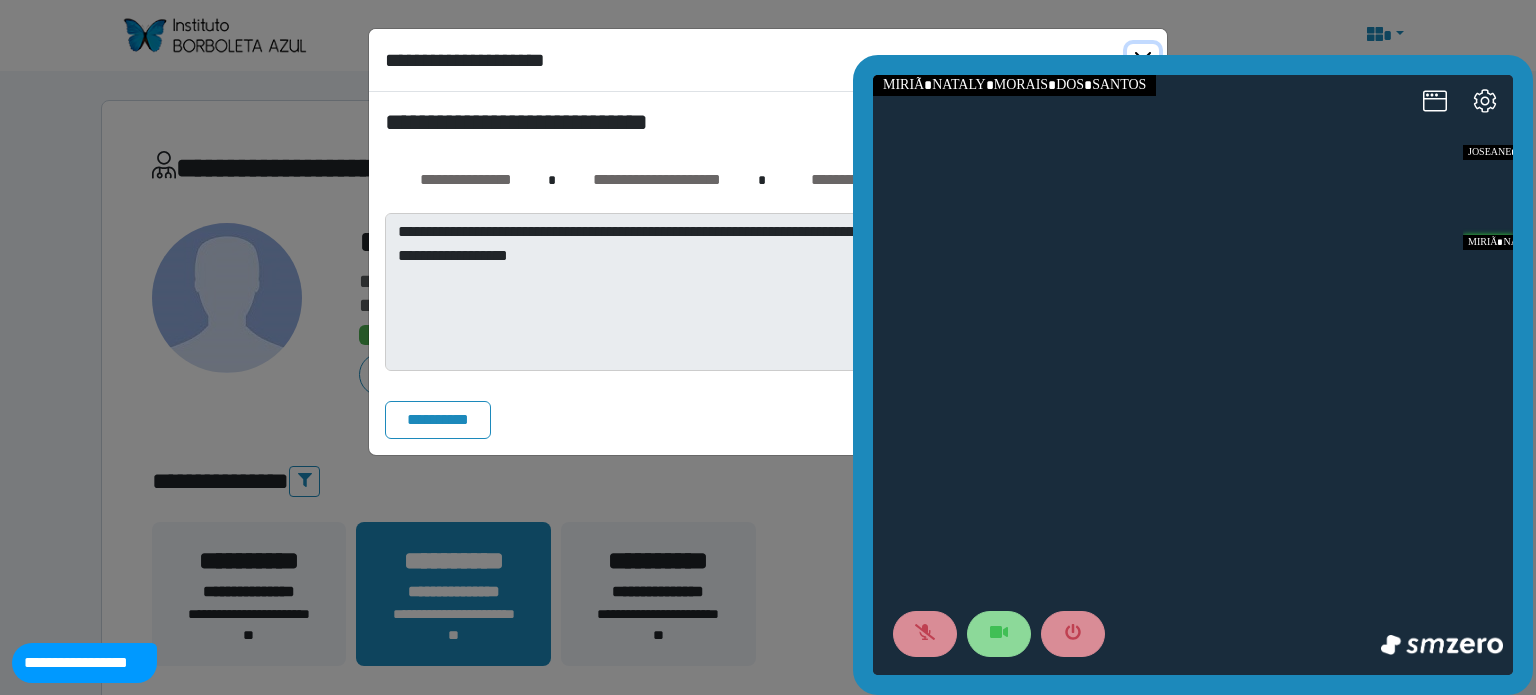 click at bounding box center (1143, 60) 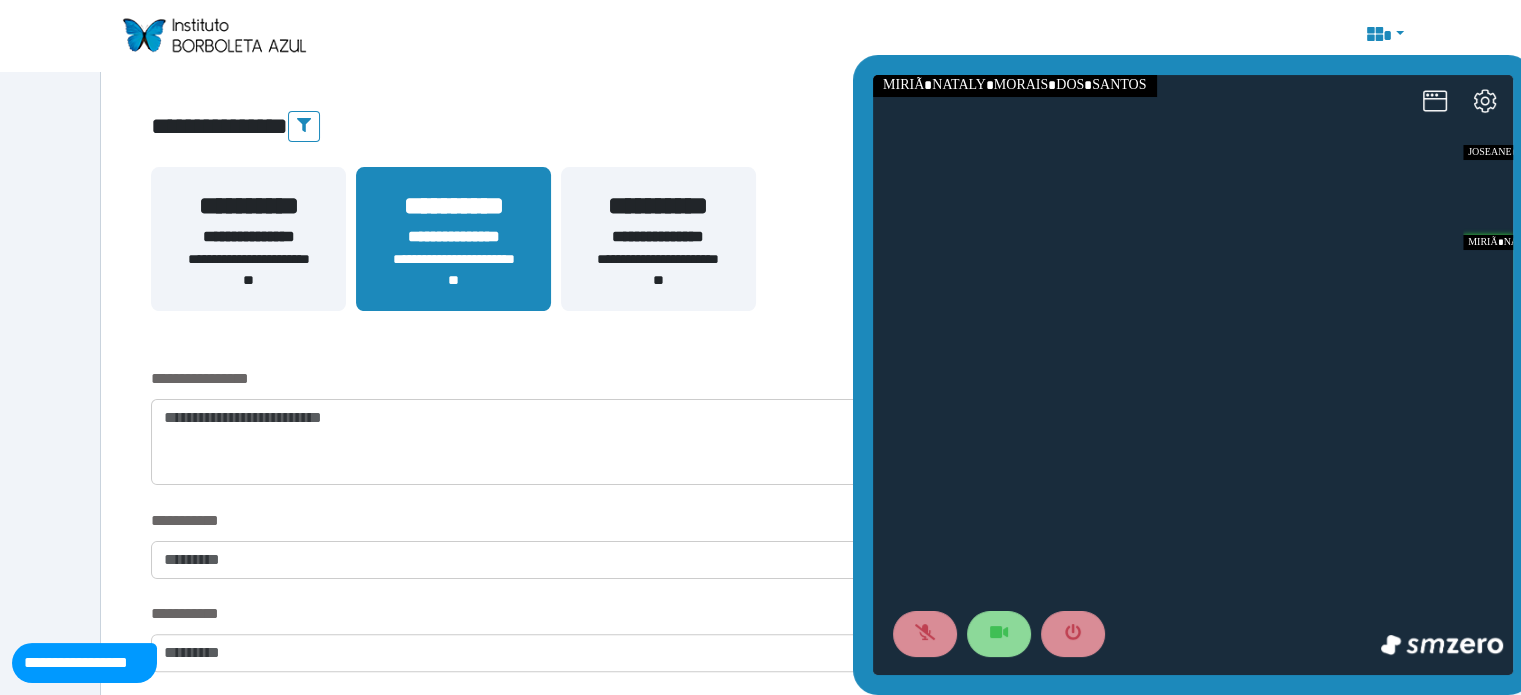 scroll, scrollTop: 400, scrollLeft: 0, axis: vertical 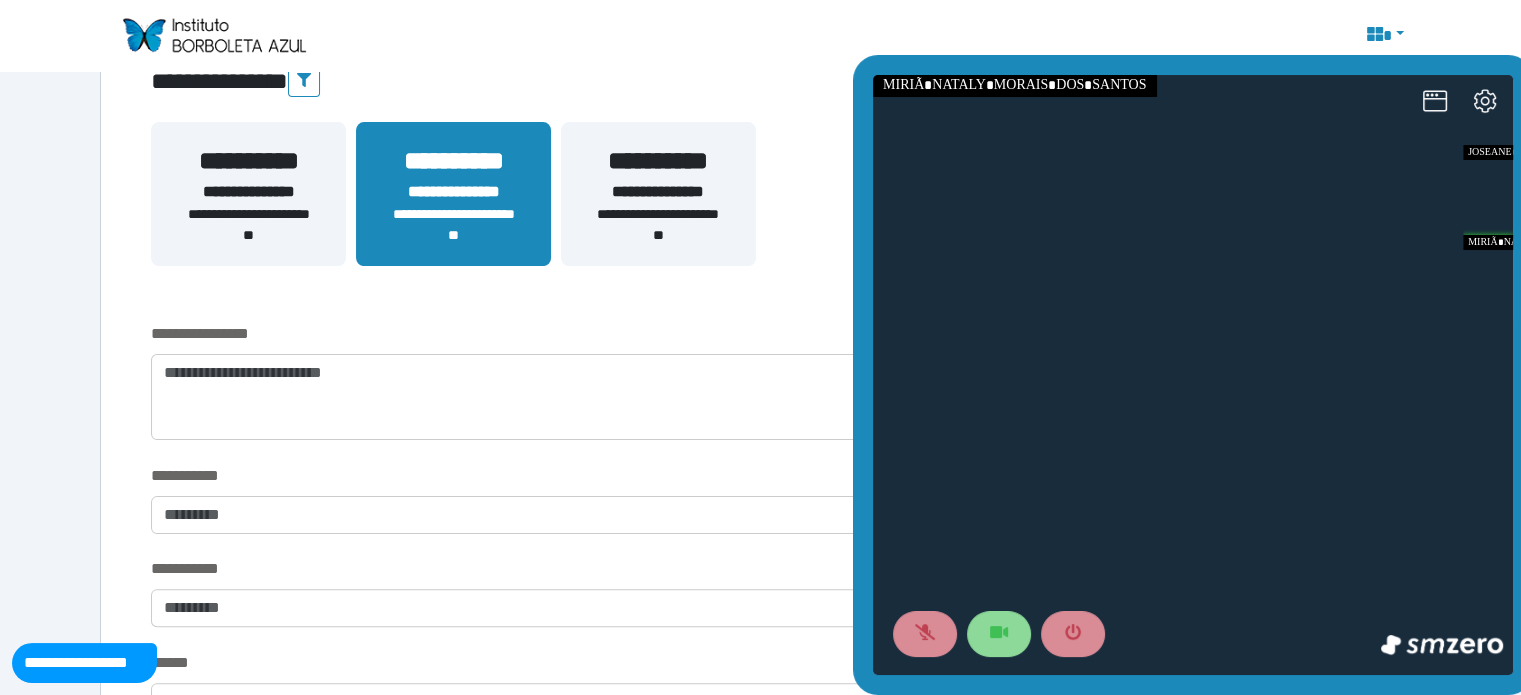 click at bounding box center [1193, 375] 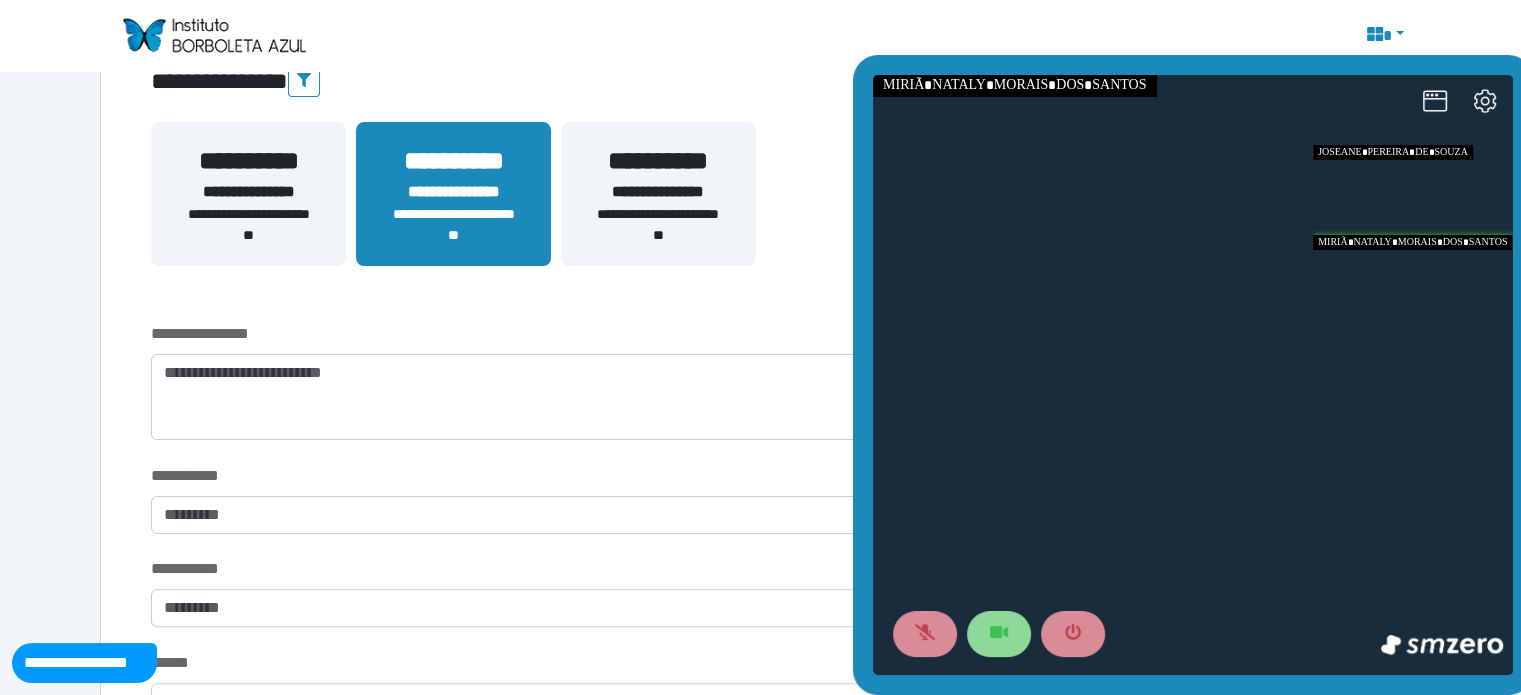 click at bounding box center [1413, 280] 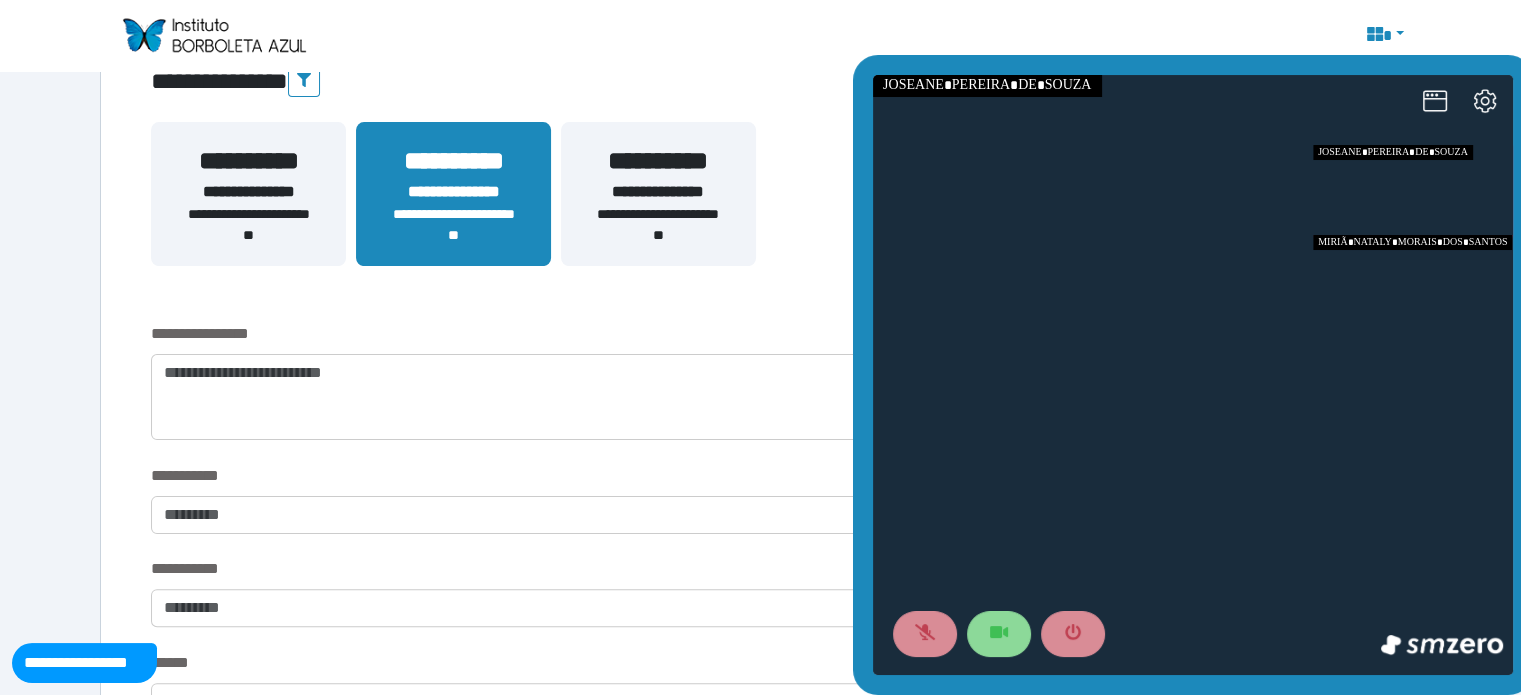 click at bounding box center (1413, 280) 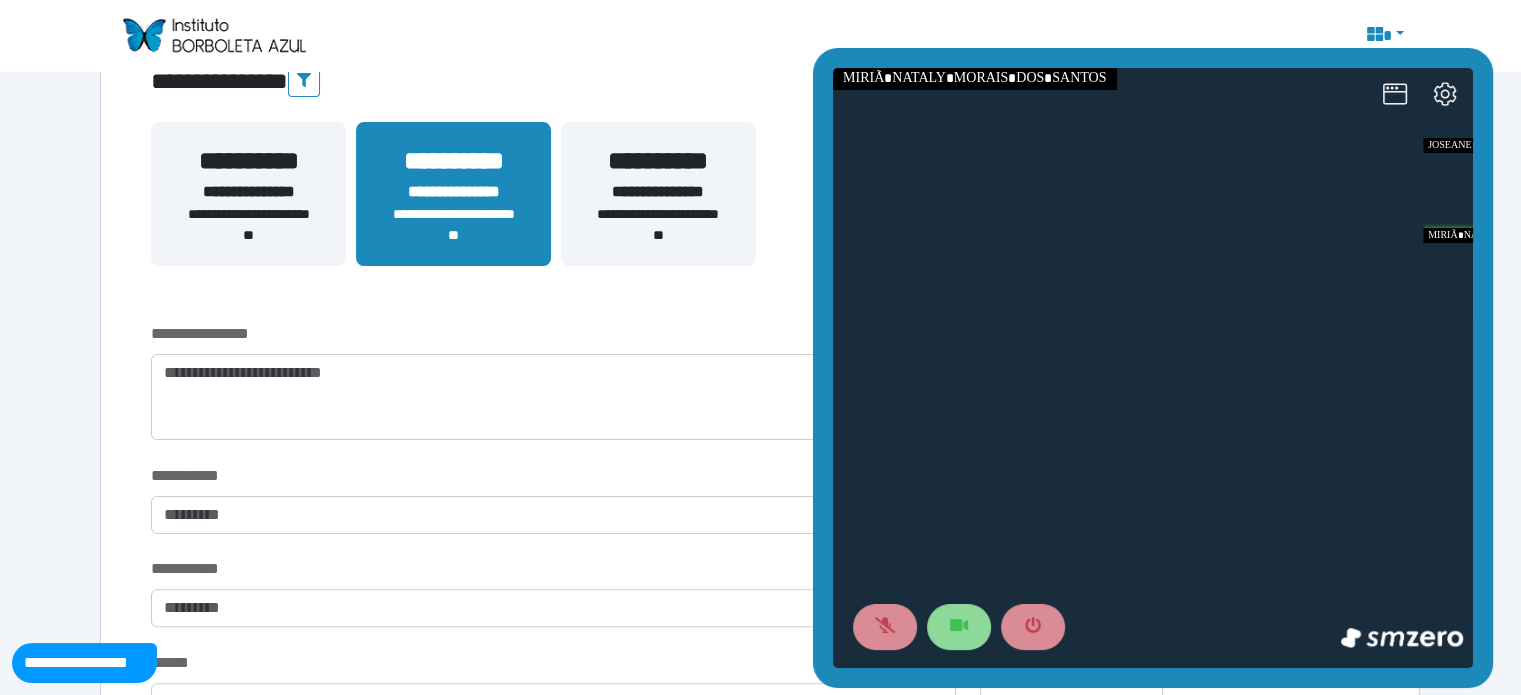 drag, startPoint x: 1253, startPoint y: 67, endPoint x: 1213, endPoint y: 60, distance: 40.60788 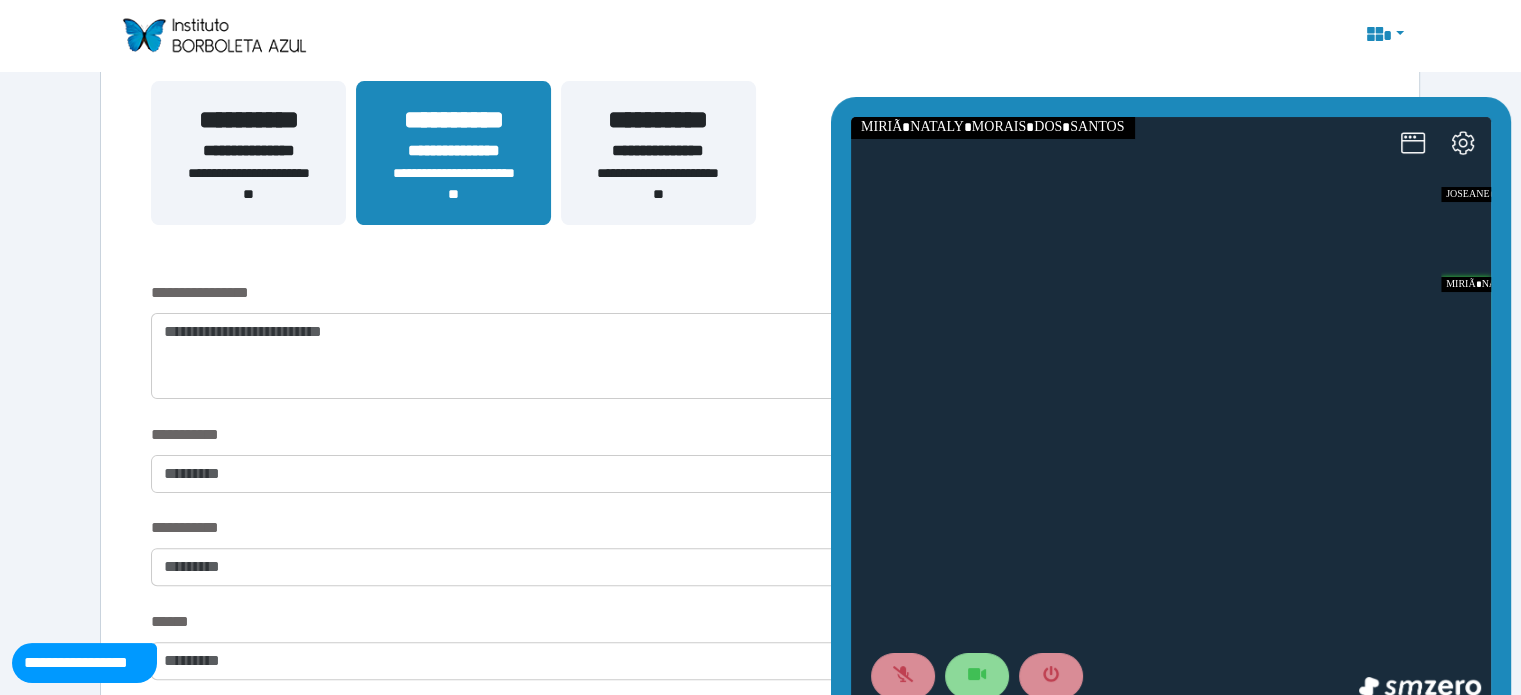 scroll, scrollTop: 463, scrollLeft: 0, axis: vertical 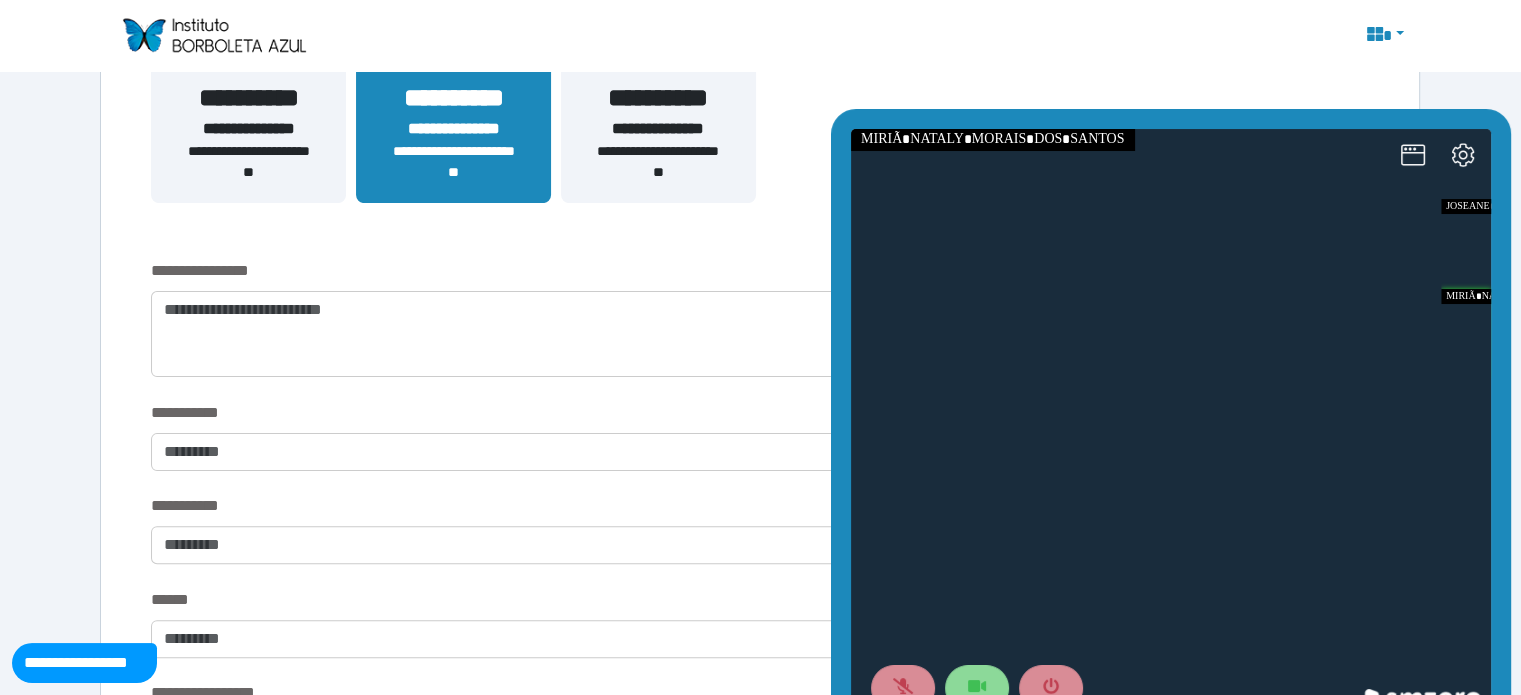 drag, startPoint x: 2284, startPoint y: 807, endPoint x: 1444, endPoint y: 622, distance: 860.1308 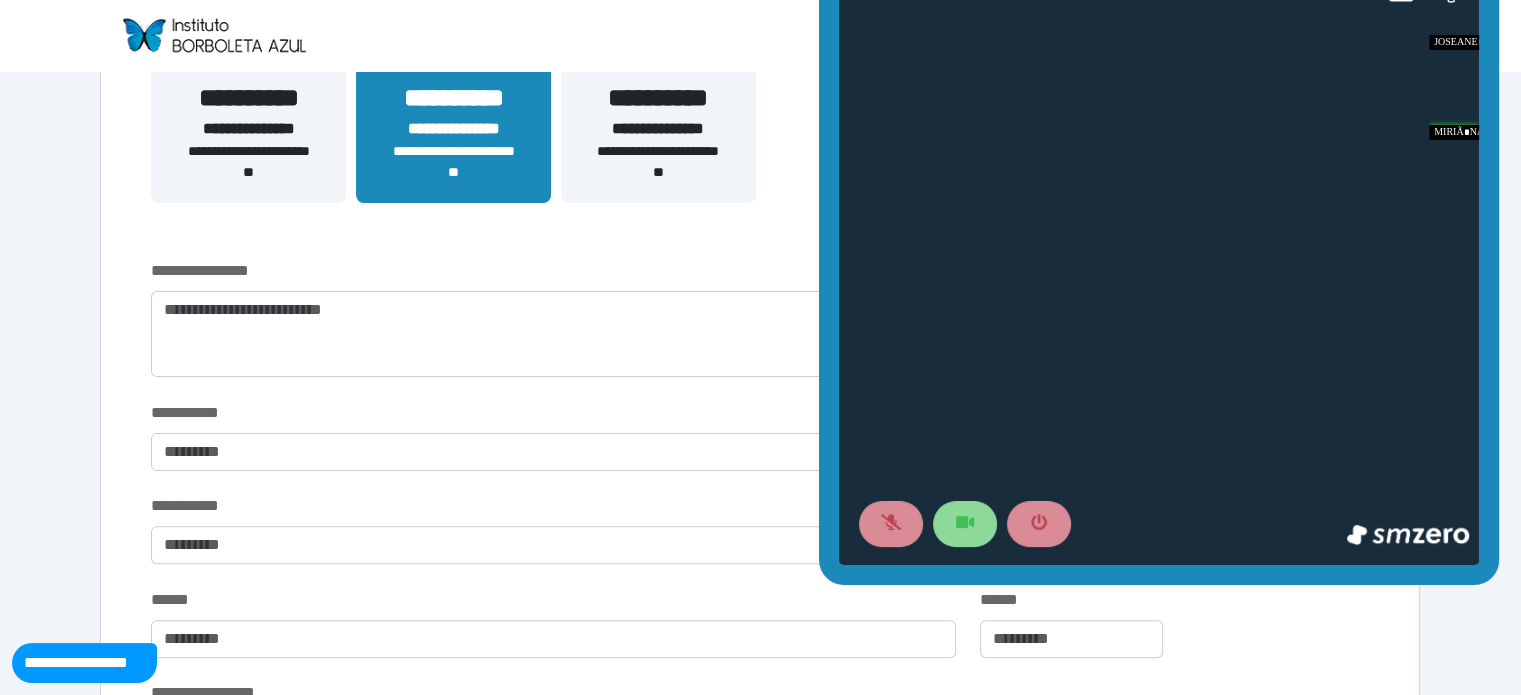 drag, startPoint x: 1499, startPoint y: 492, endPoint x: 1487, endPoint y: 328, distance: 164.43843 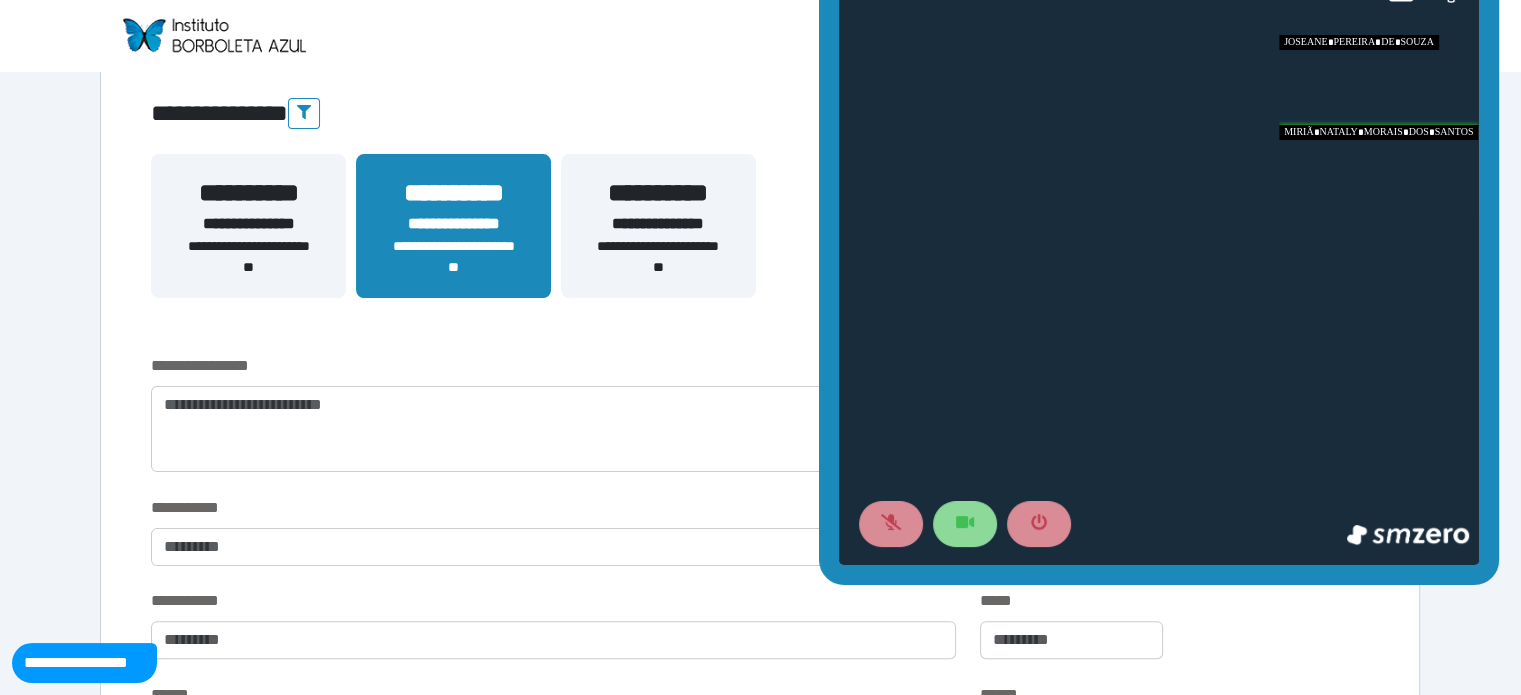 scroll, scrollTop: 363, scrollLeft: 0, axis: vertical 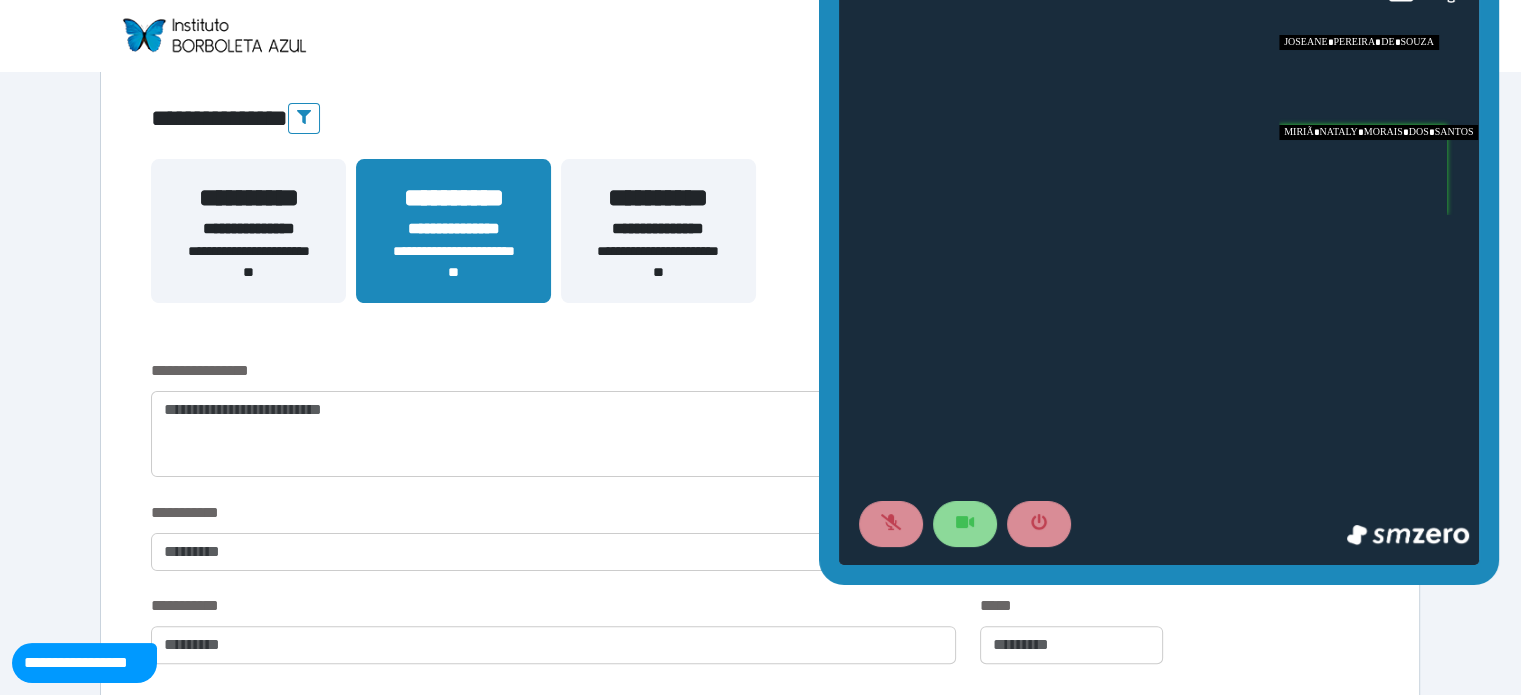 click at bounding box center [1379, 171] 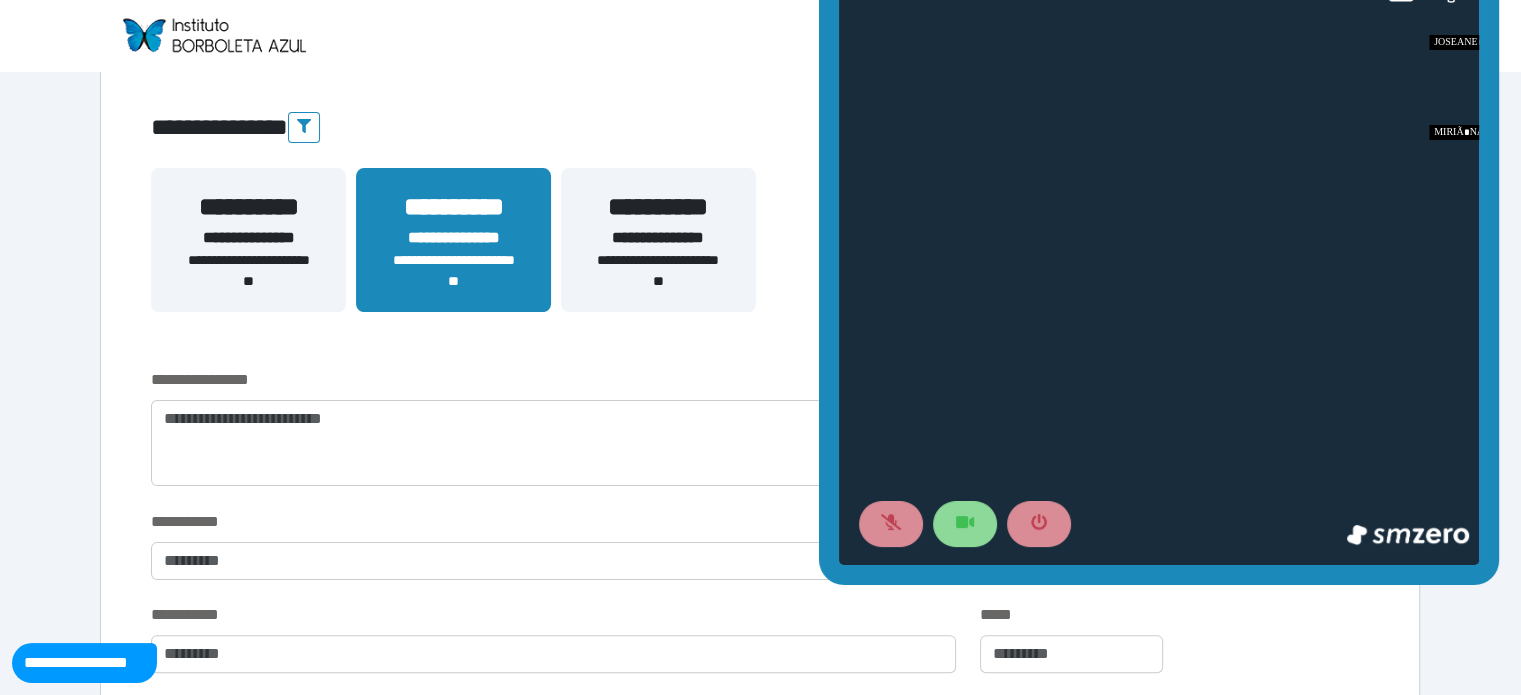 scroll, scrollTop: 363, scrollLeft: 0, axis: vertical 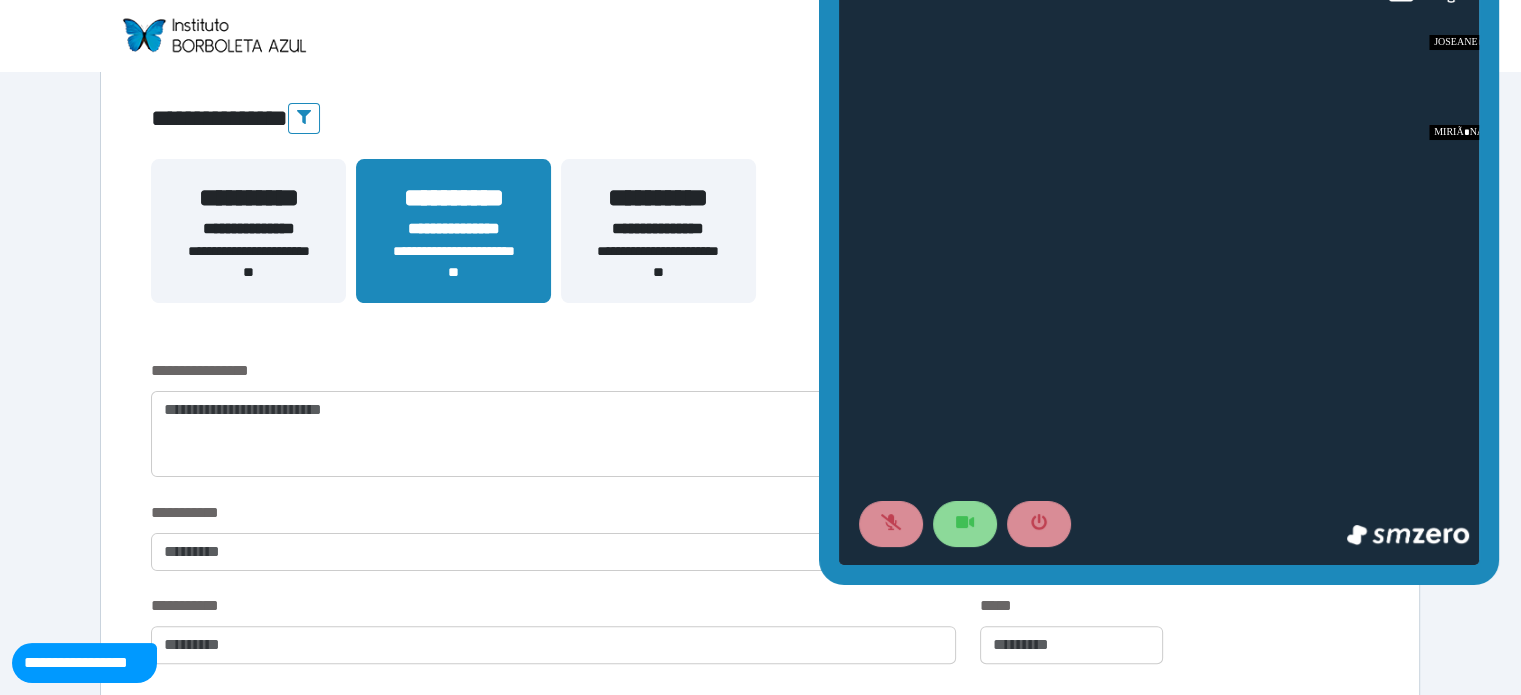 drag, startPoint x: 1296, startPoint y: 499, endPoint x: 1292, endPoint y: 562, distance: 63.126858 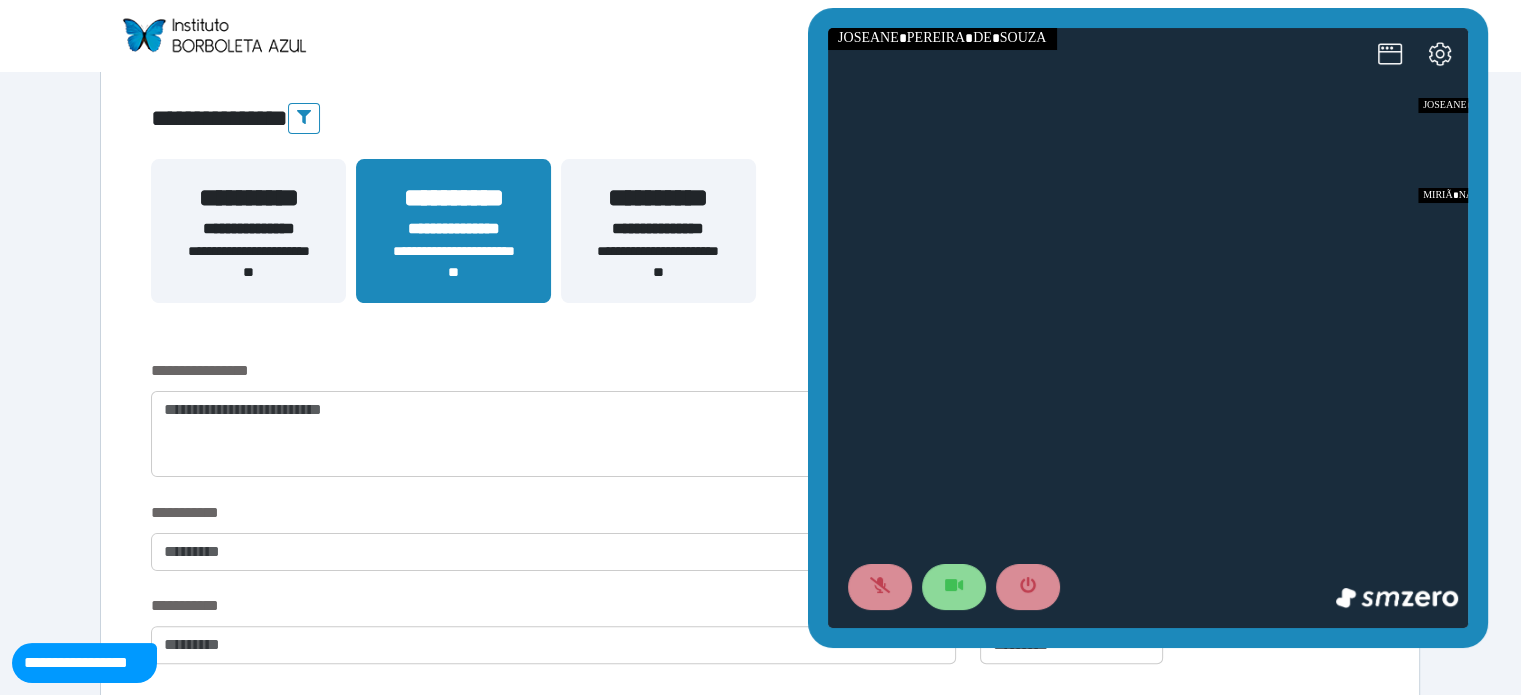 drag, startPoint x: 1262, startPoint y: 580, endPoint x: 1251, endPoint y: 643, distance: 63.953106 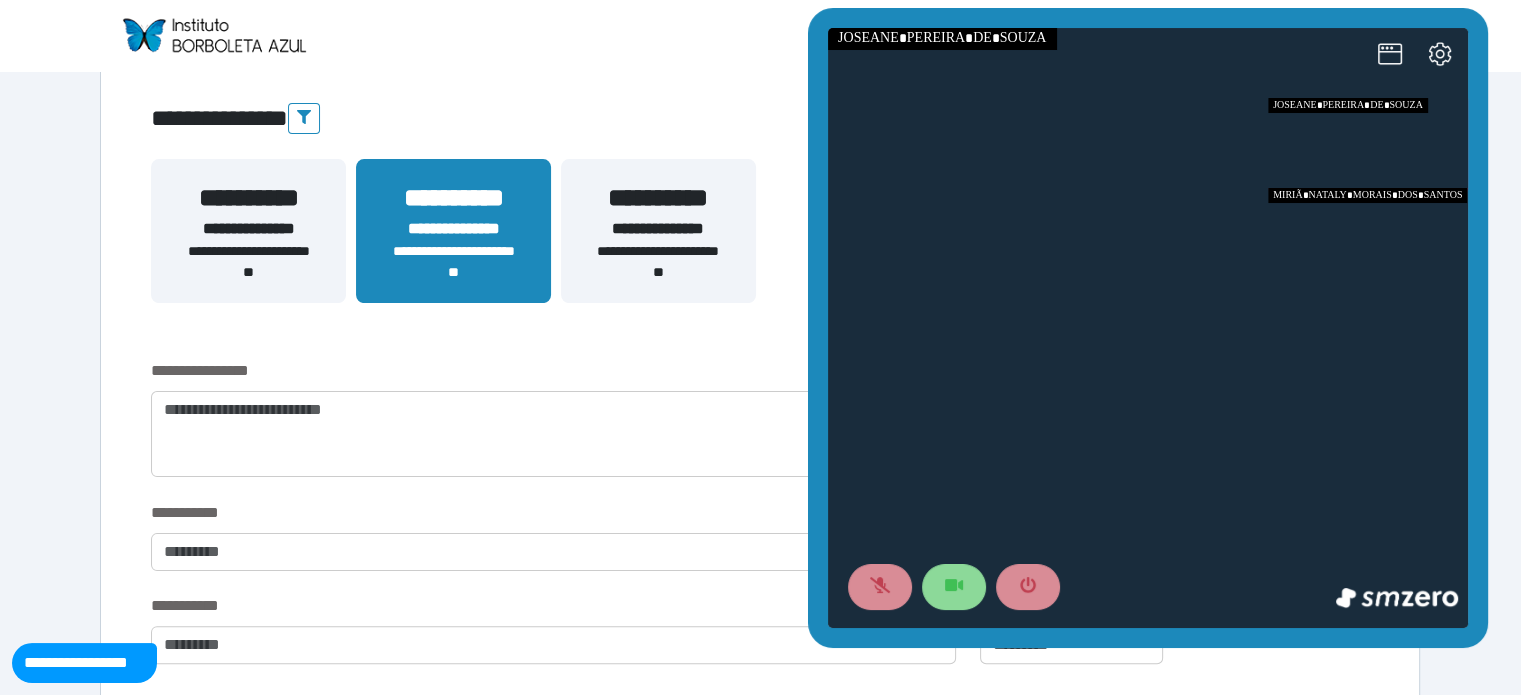 click at bounding box center [1368, 233] 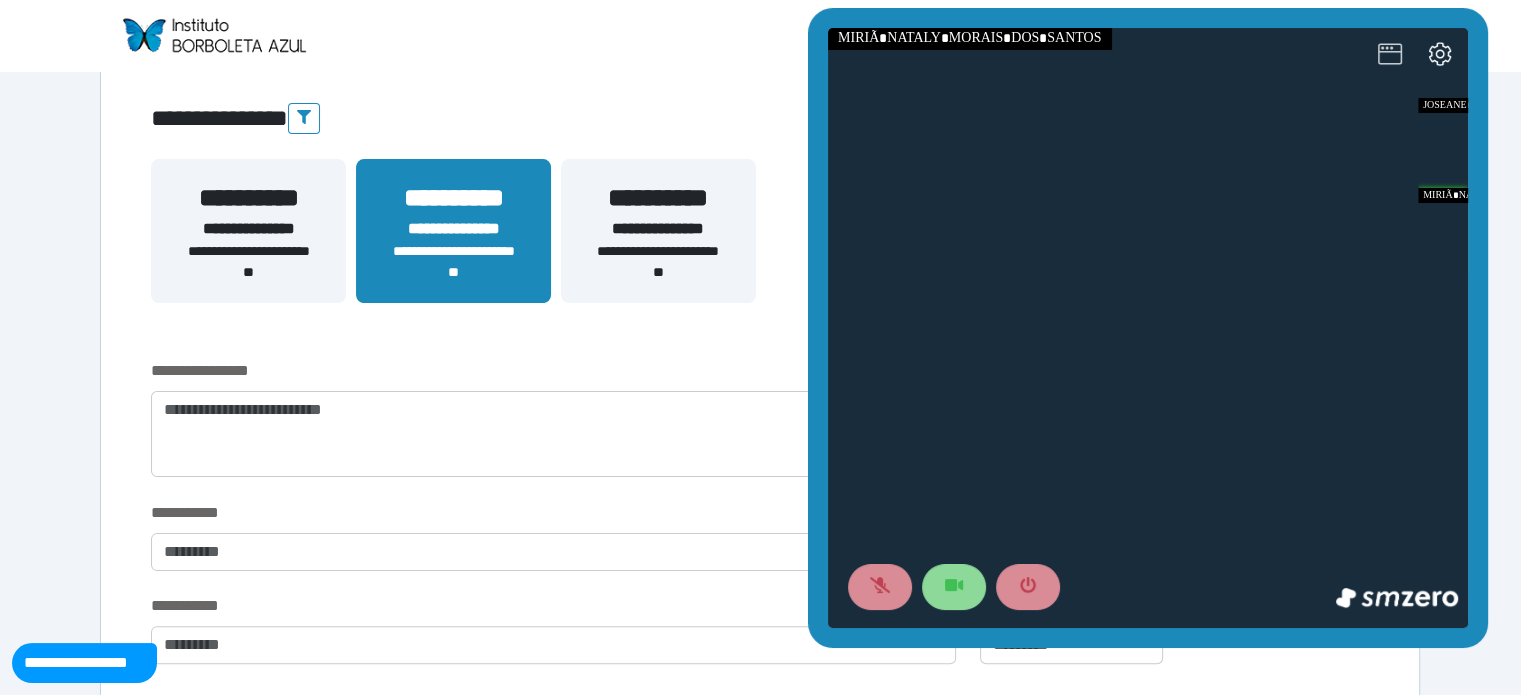 click 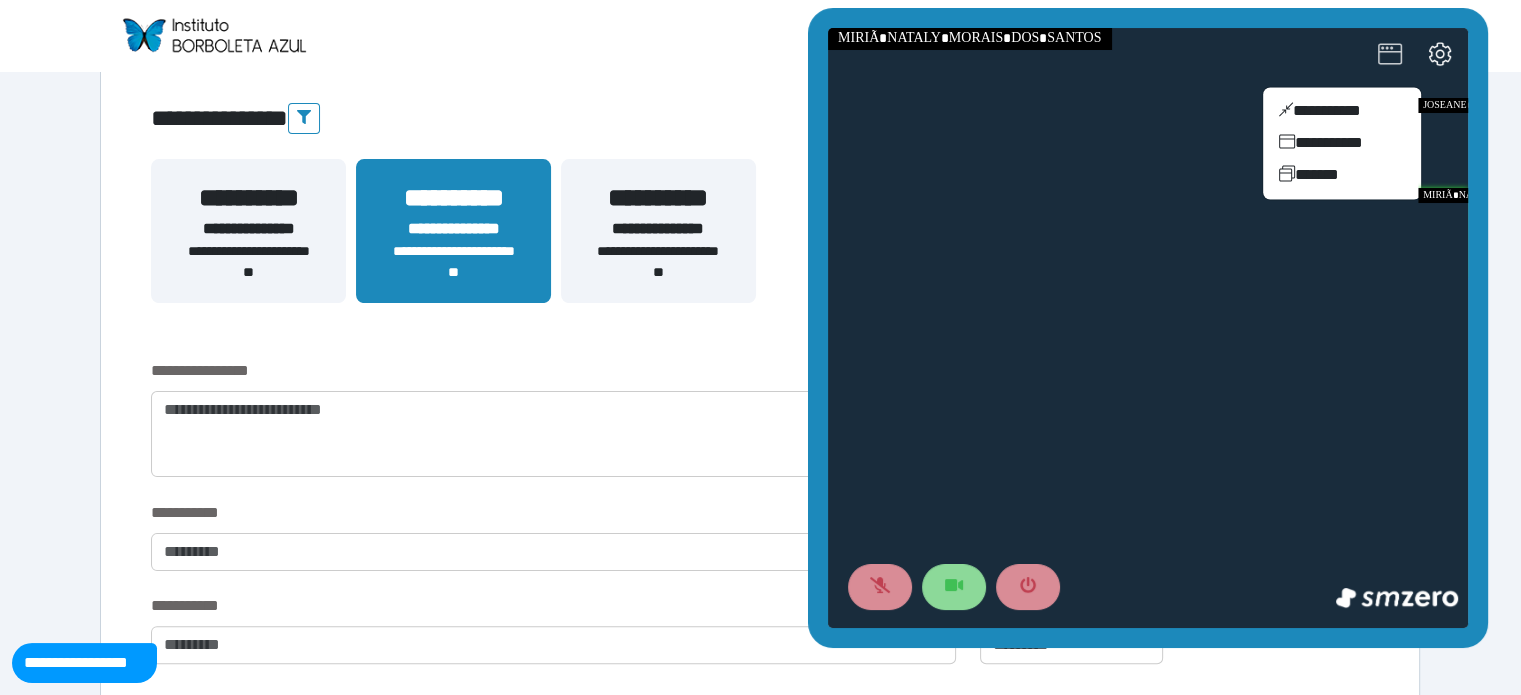 click 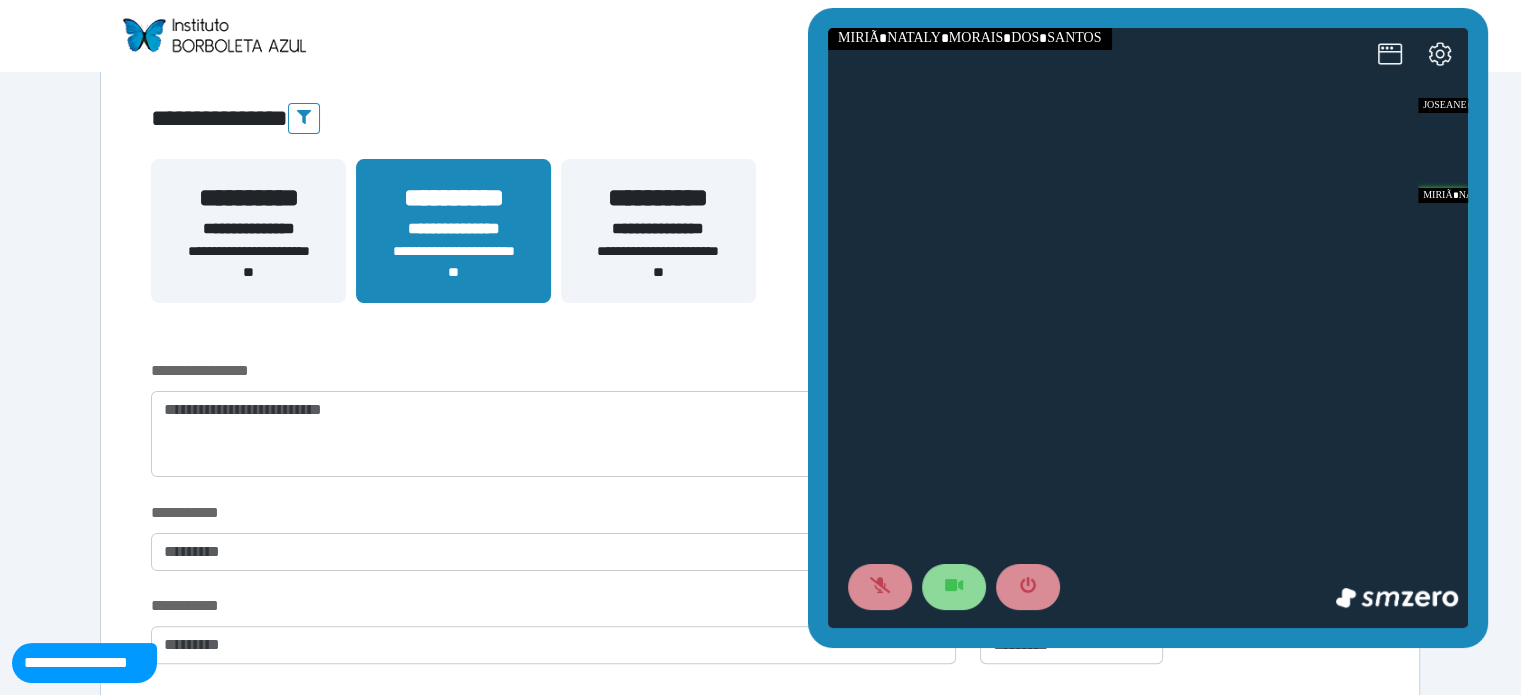 click at bounding box center (1148, 328) 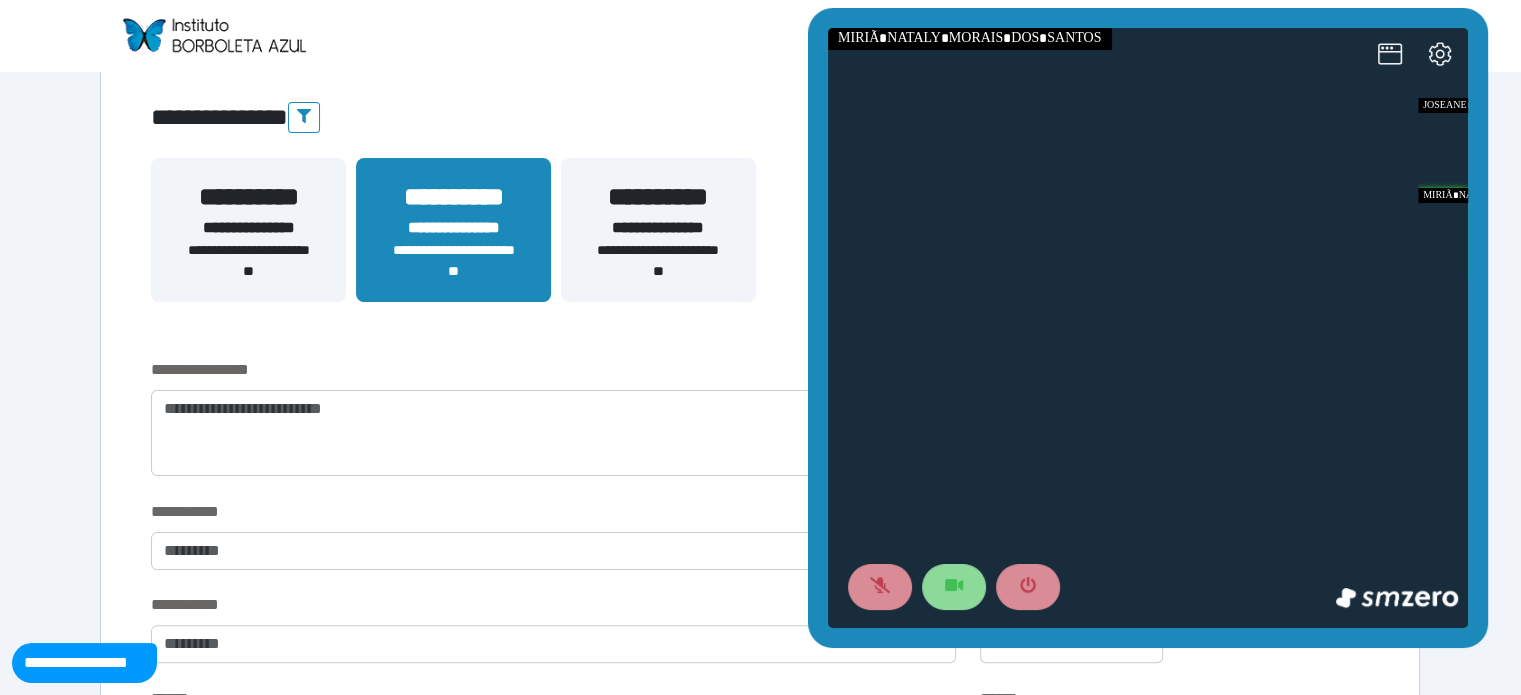 scroll, scrollTop: 363, scrollLeft: 0, axis: vertical 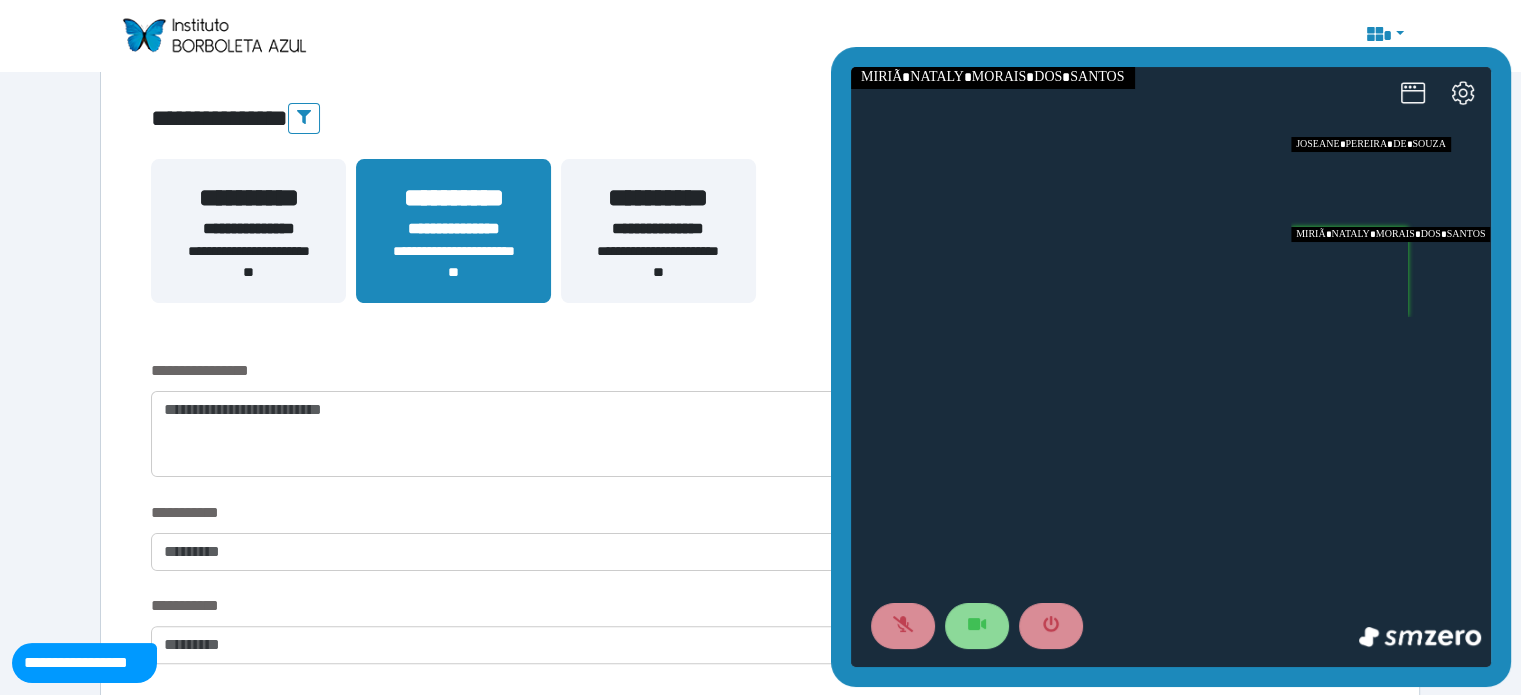 drag, startPoint x: 2325, startPoint y: 378, endPoint x: 1450, endPoint y: 272, distance: 881.3972 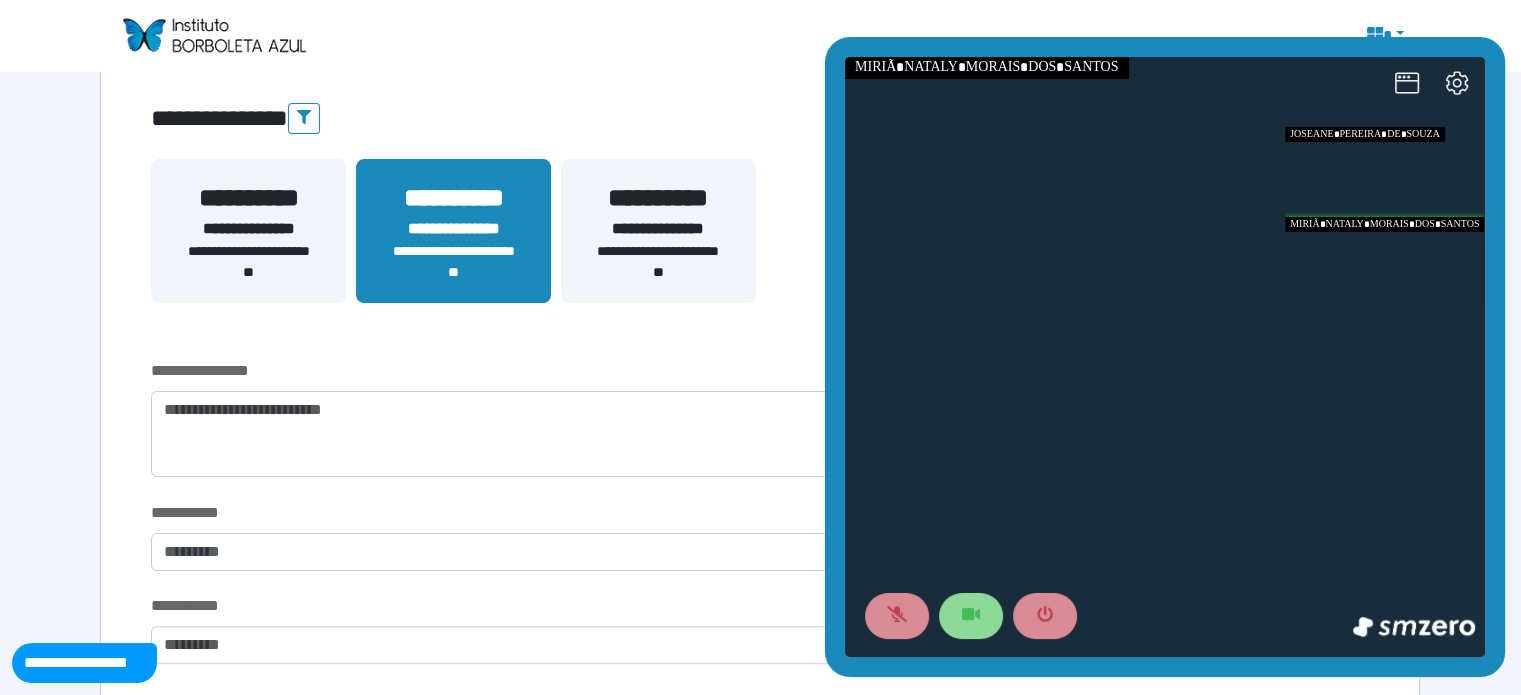click at bounding box center [1385, 262] 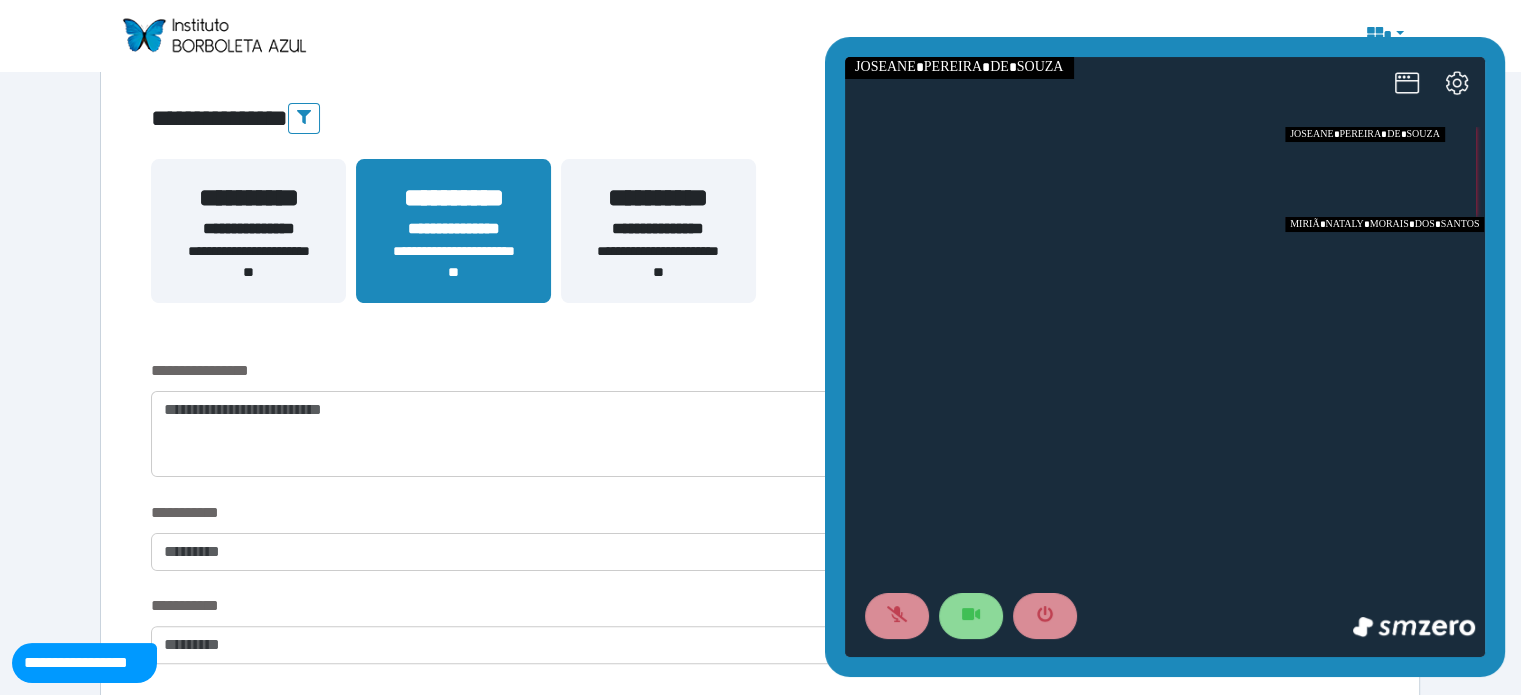 click at bounding box center [1385, 262] 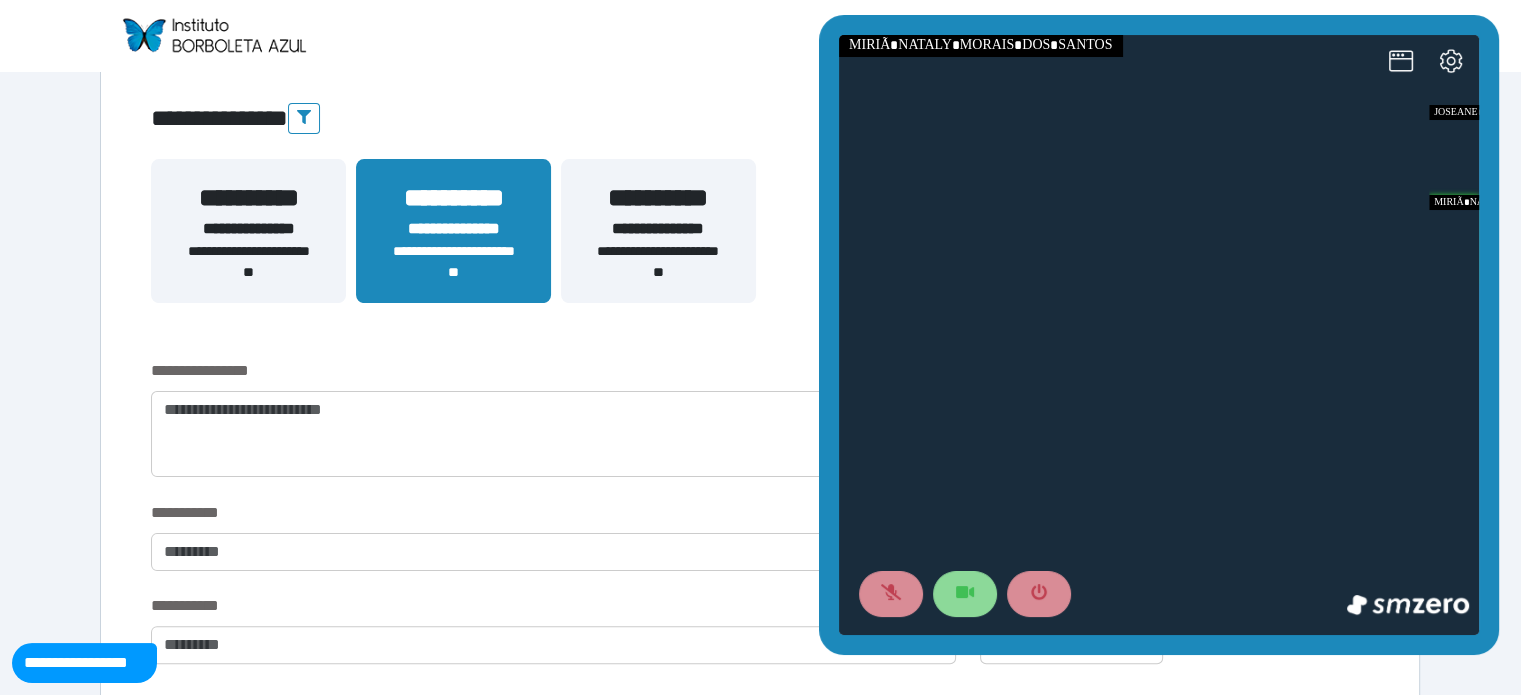 drag, startPoint x: 1213, startPoint y: 47, endPoint x: 1207, endPoint y: 26, distance: 21.84033 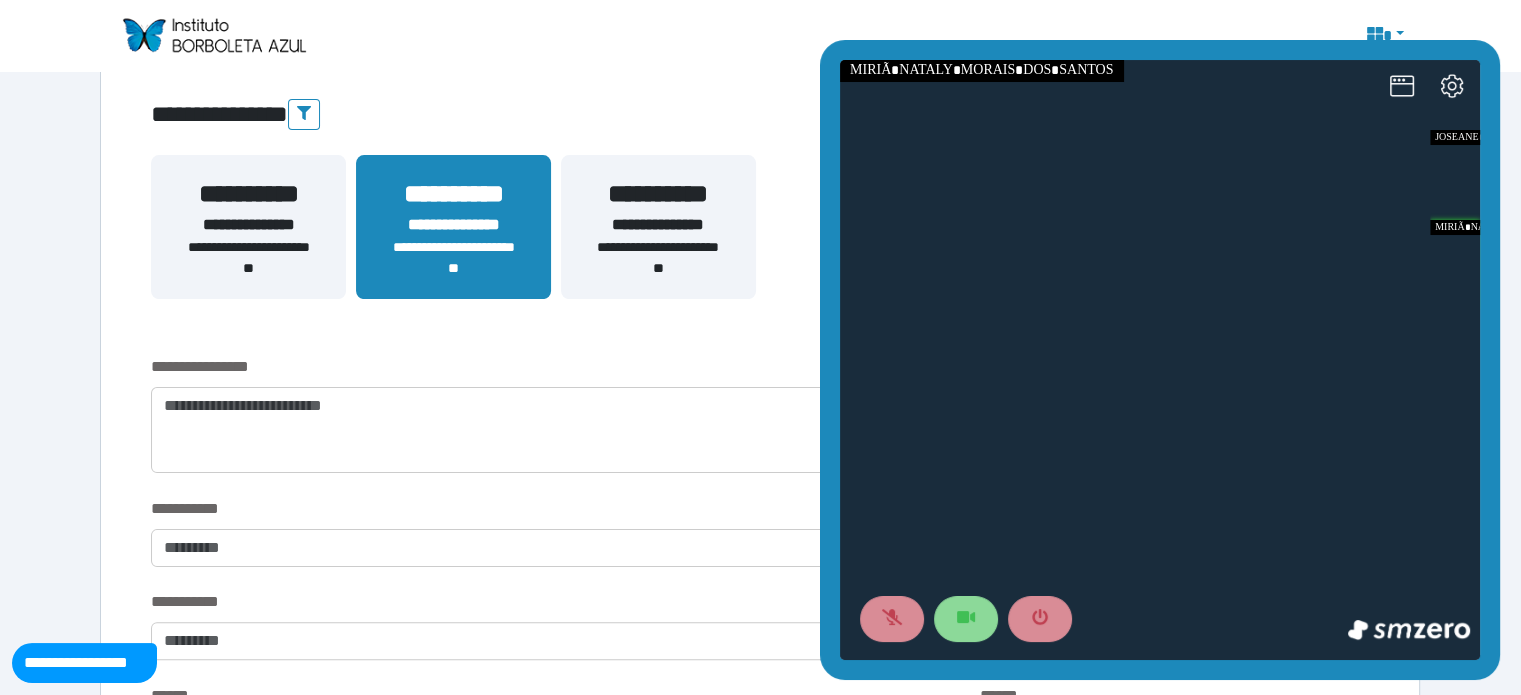 scroll, scrollTop: 385, scrollLeft: 0, axis: vertical 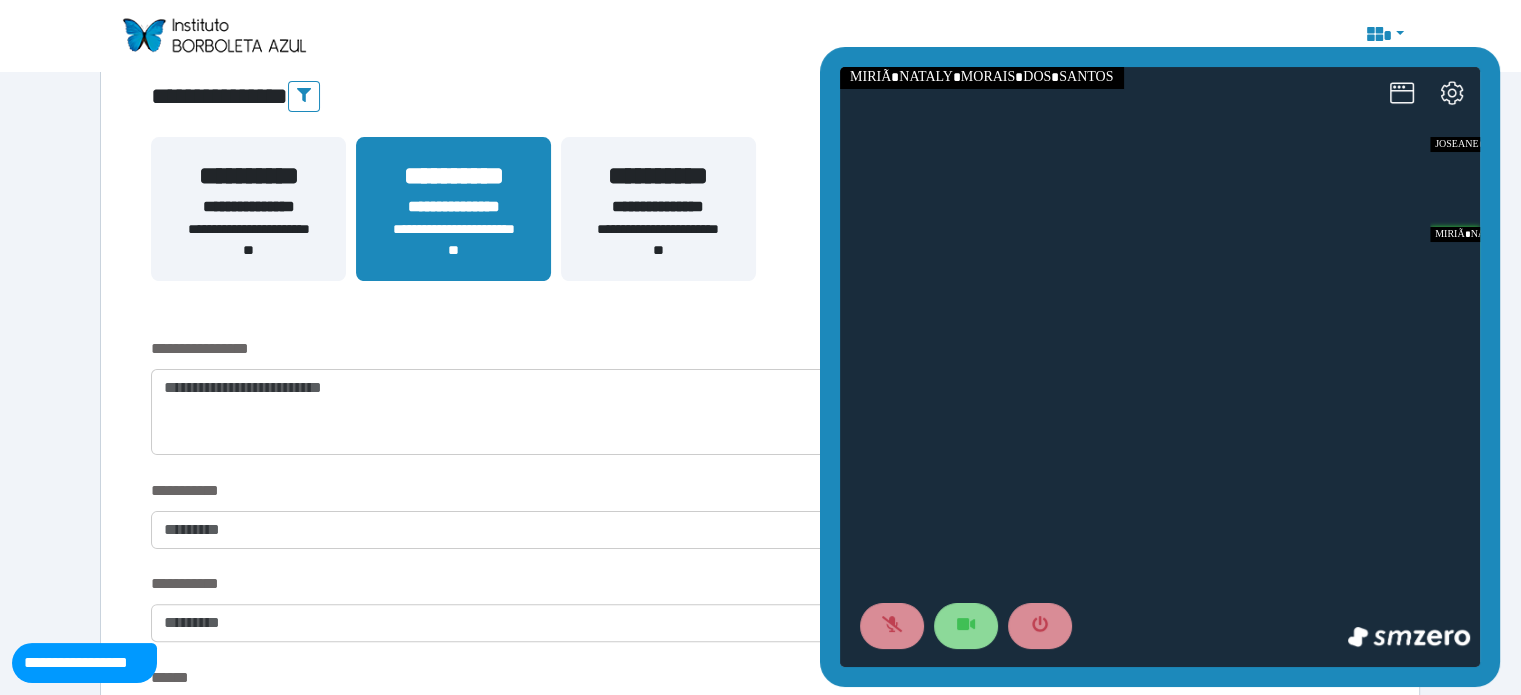 drag, startPoint x: 1212, startPoint y: 649, endPoint x: 1213, endPoint y: 679, distance: 30.016663 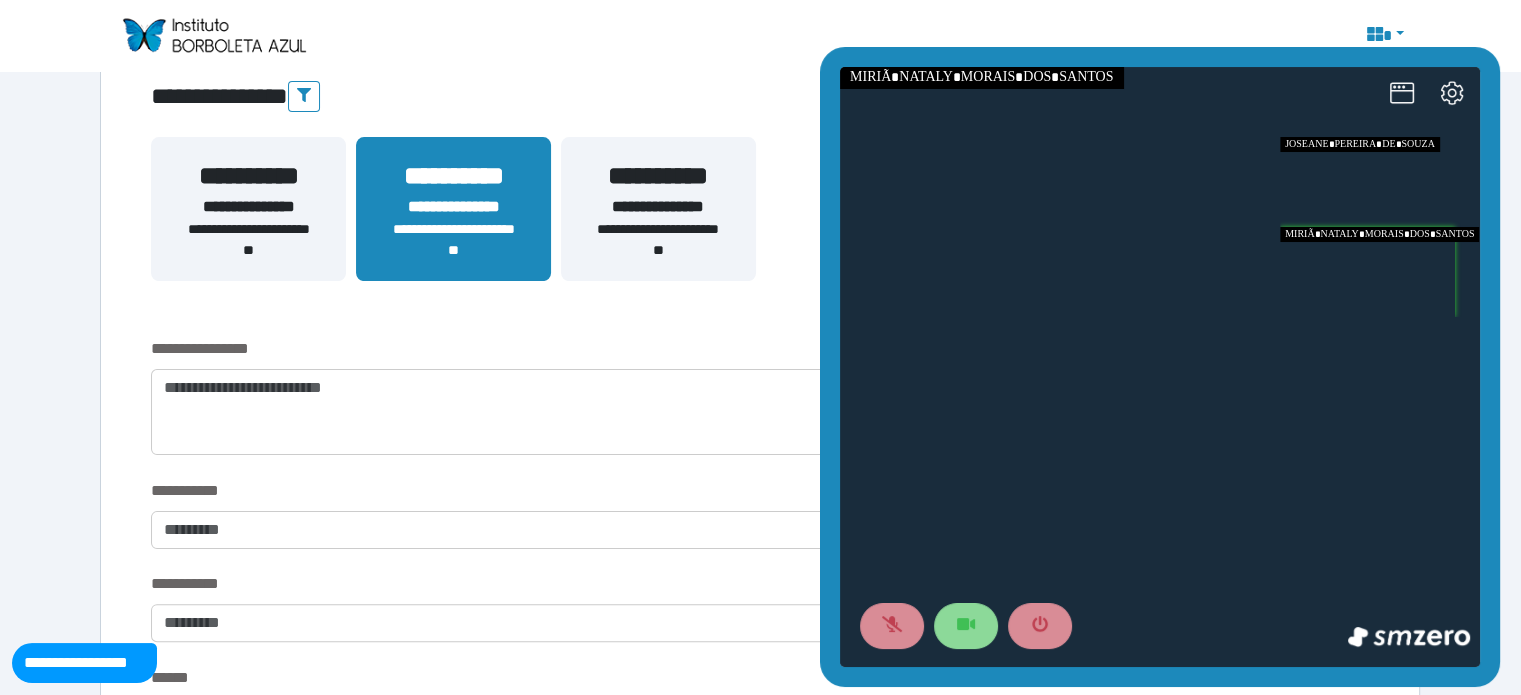click at bounding box center (1380, 182) 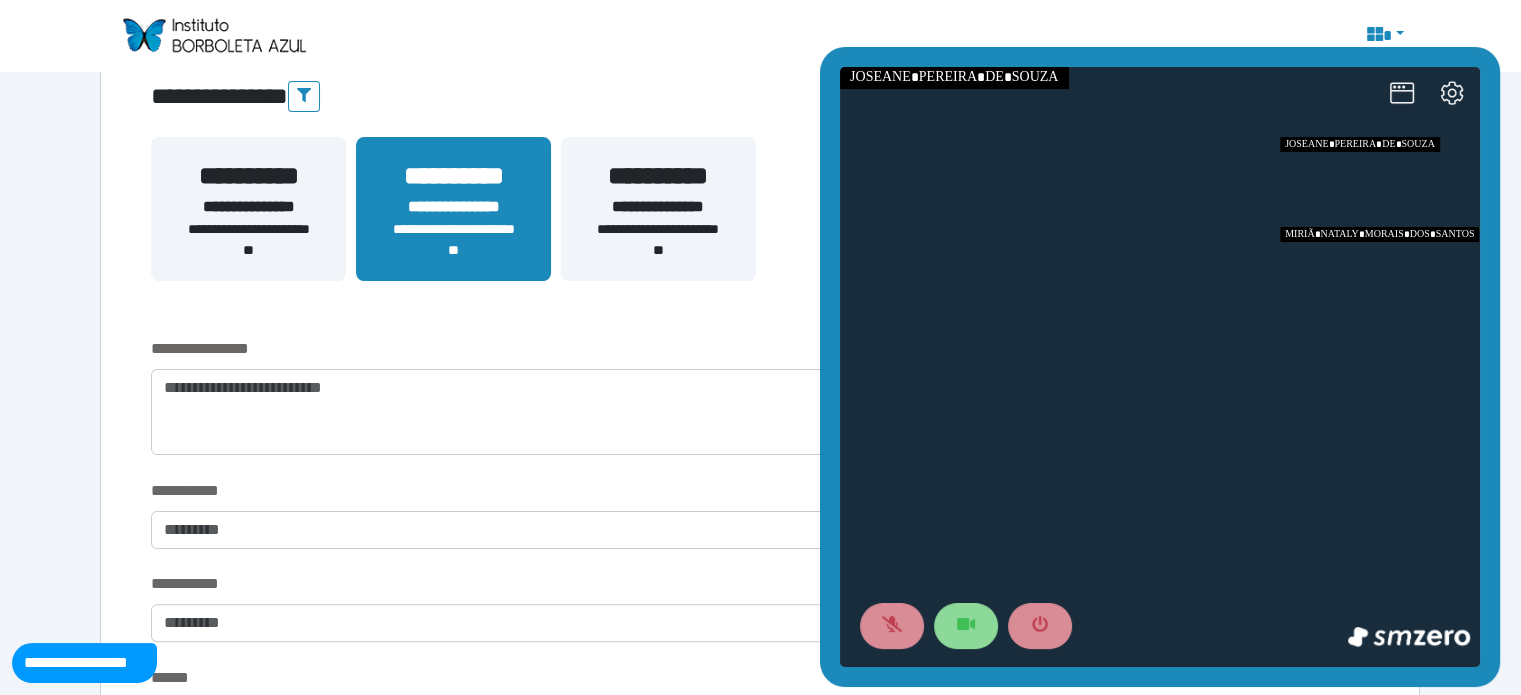 click at bounding box center (1380, 272) 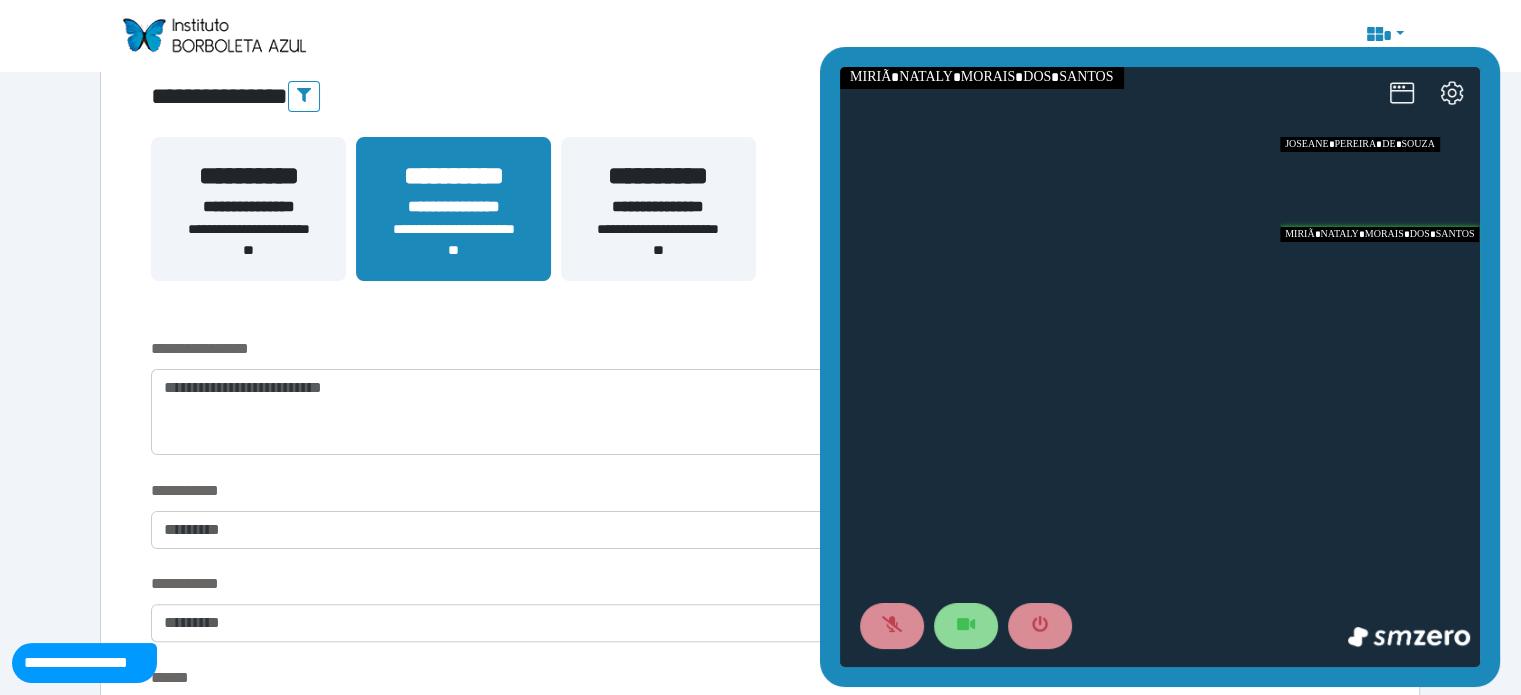 drag, startPoint x: 1449, startPoint y: 299, endPoint x: 1369, endPoint y: 231, distance: 104.99524 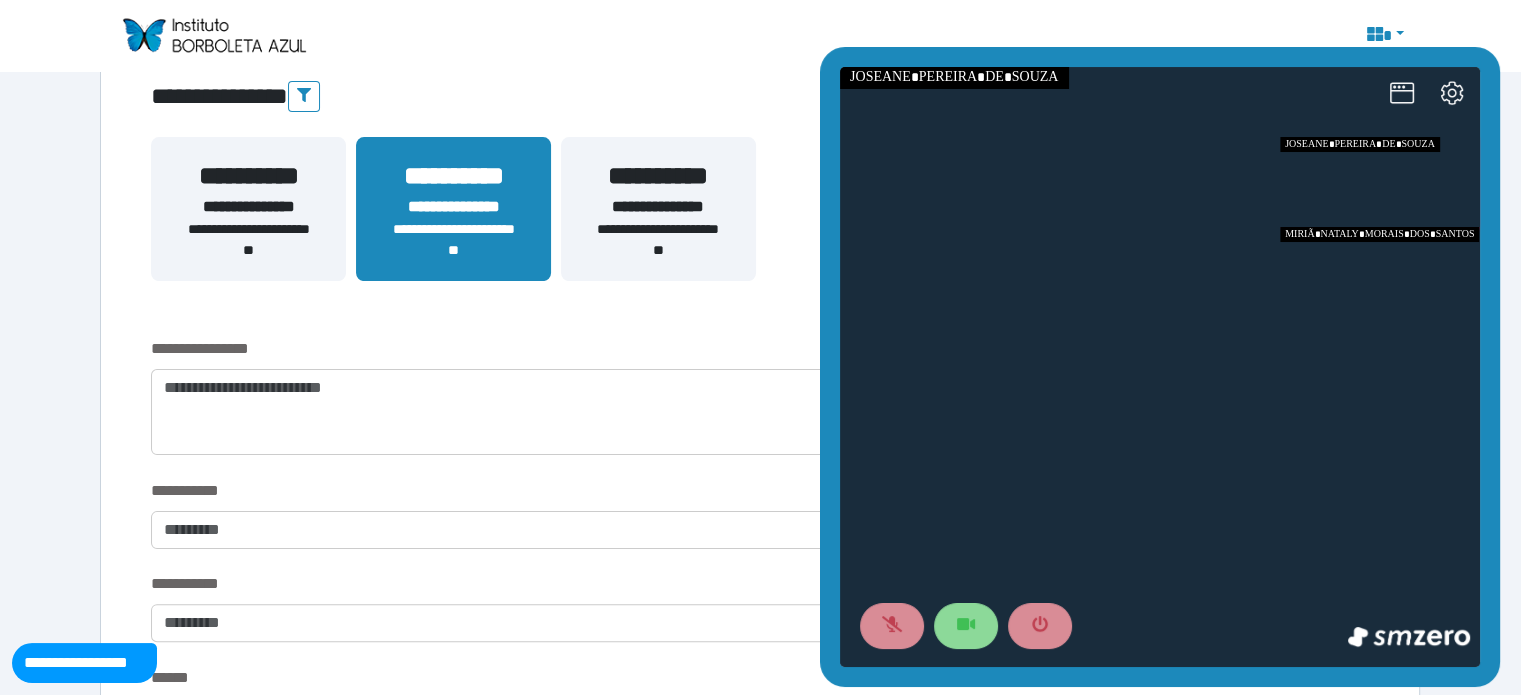 click at bounding box center [1380, 272] 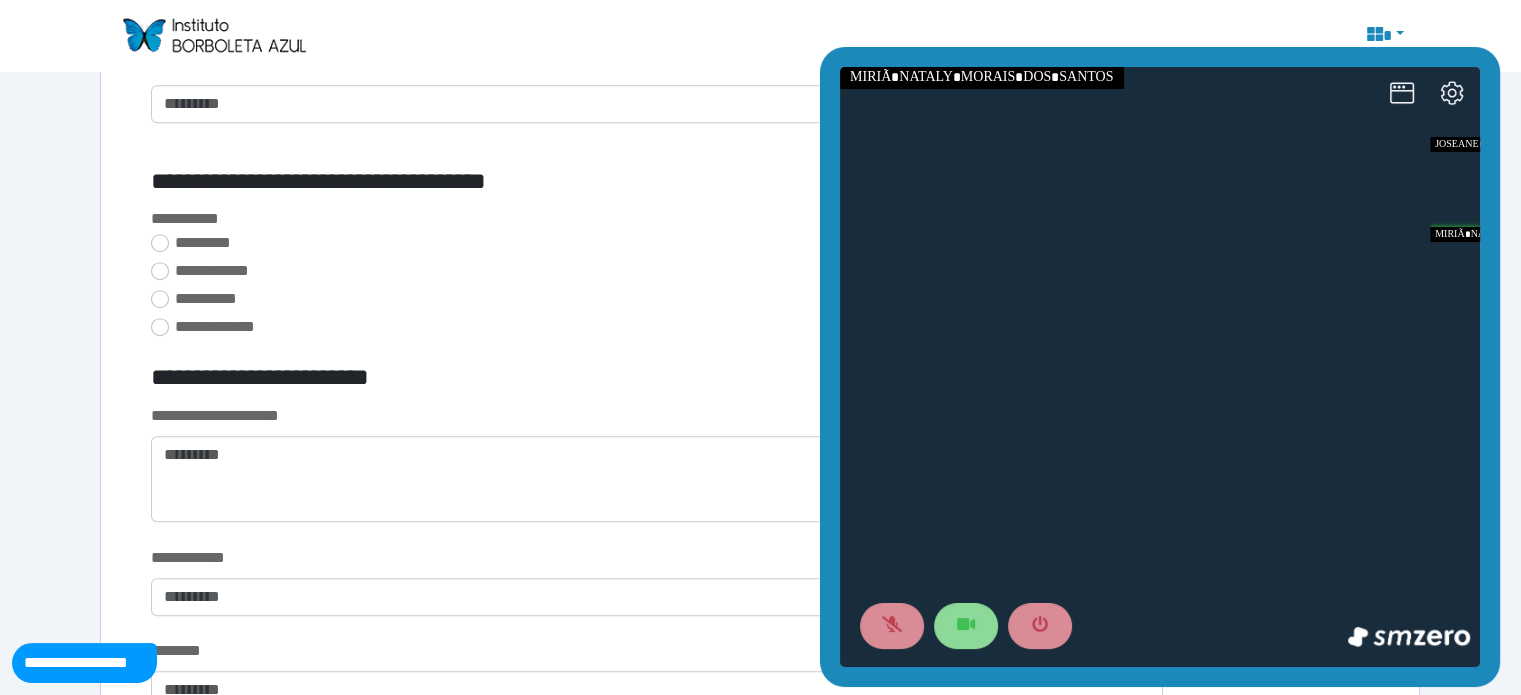 scroll, scrollTop: 1185, scrollLeft: 0, axis: vertical 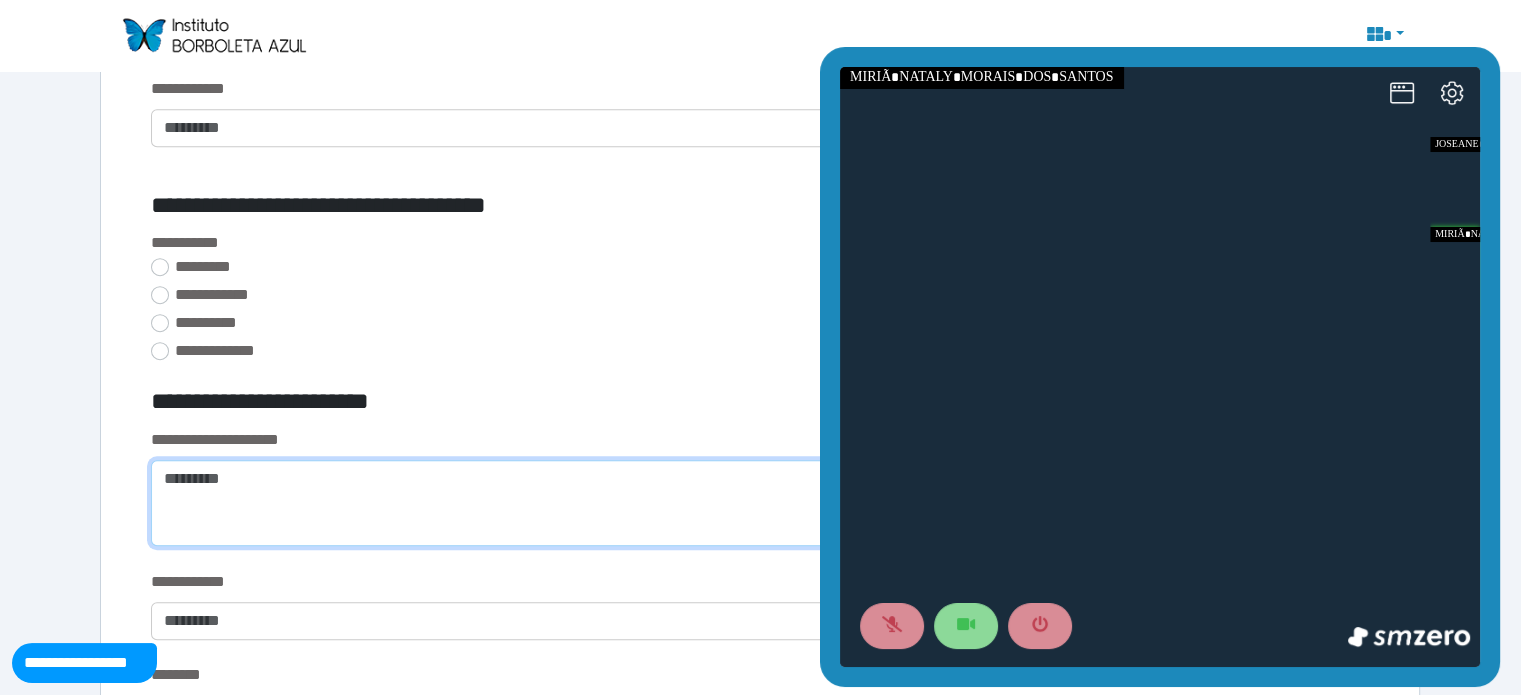 click at bounding box center (656, 503) 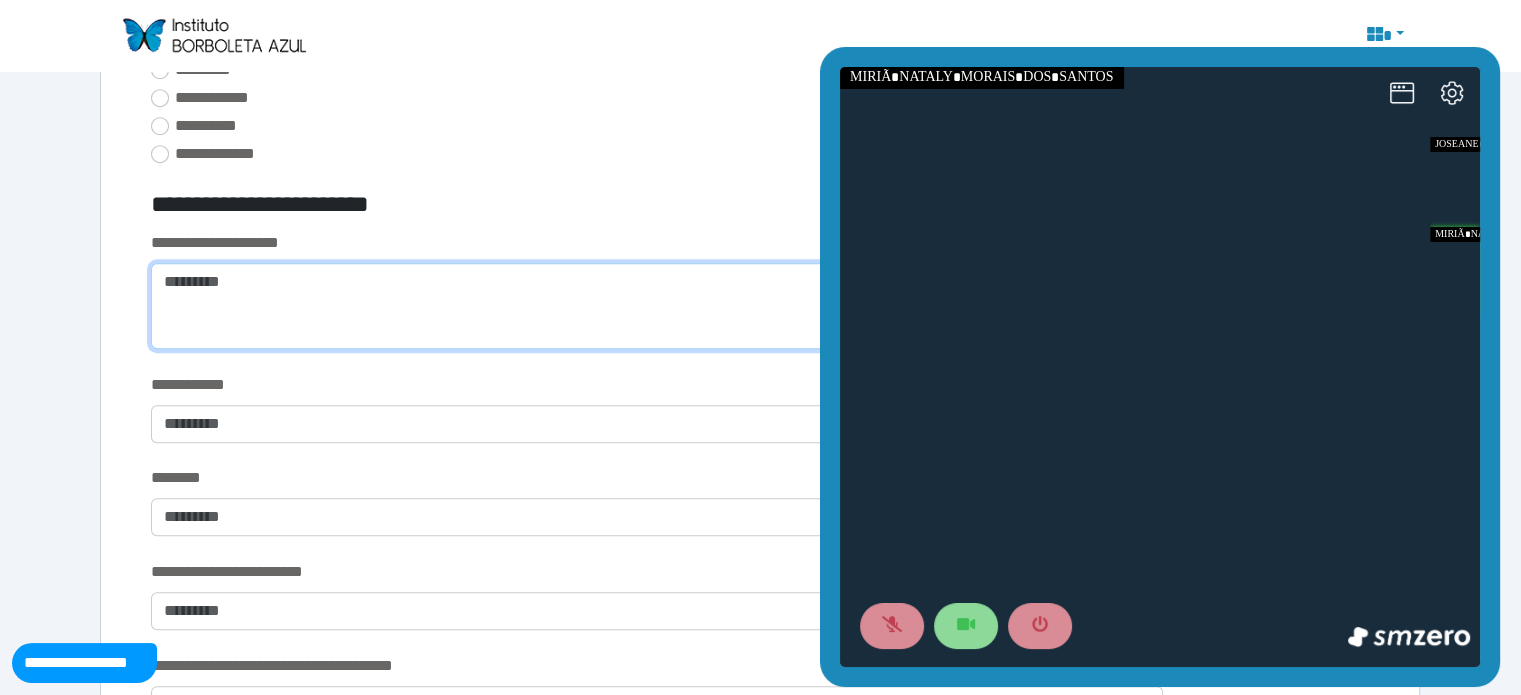 scroll, scrollTop: 1385, scrollLeft: 0, axis: vertical 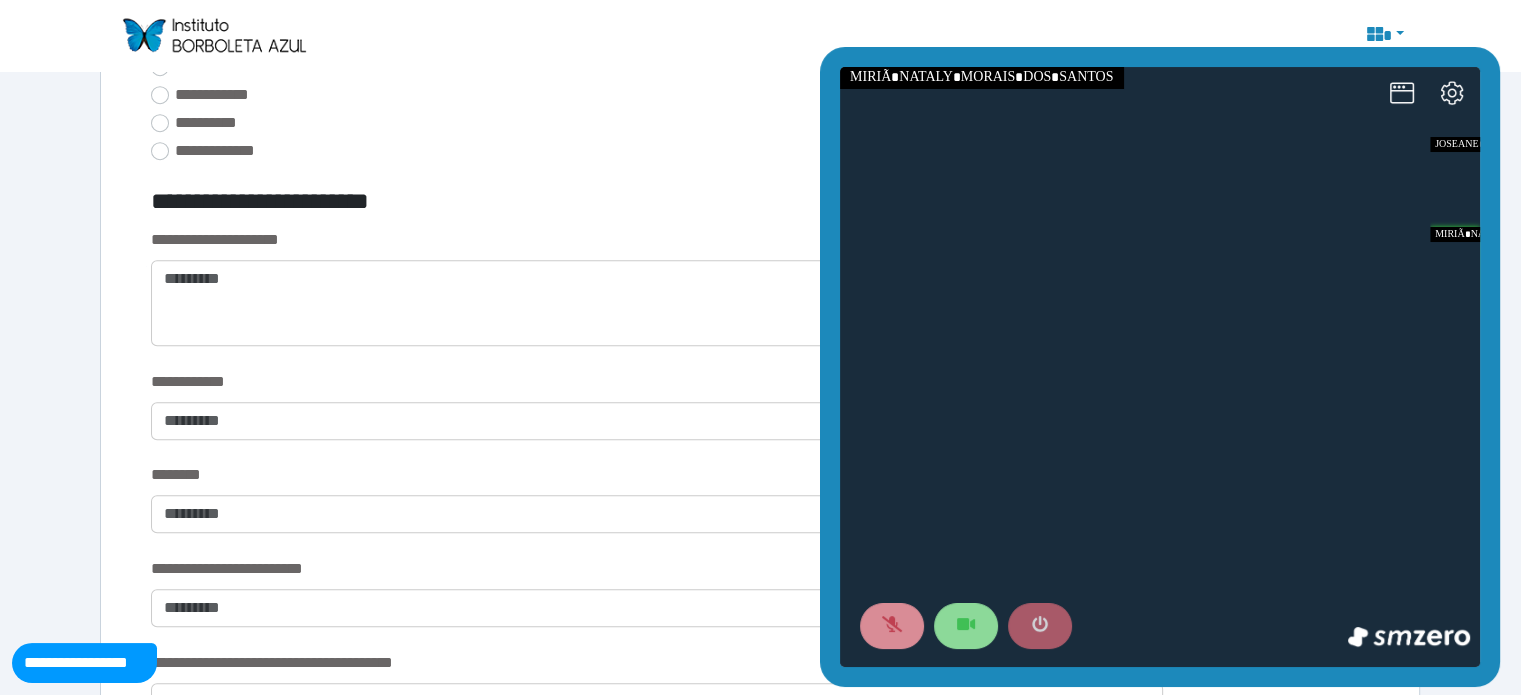 click at bounding box center (1040, 626) 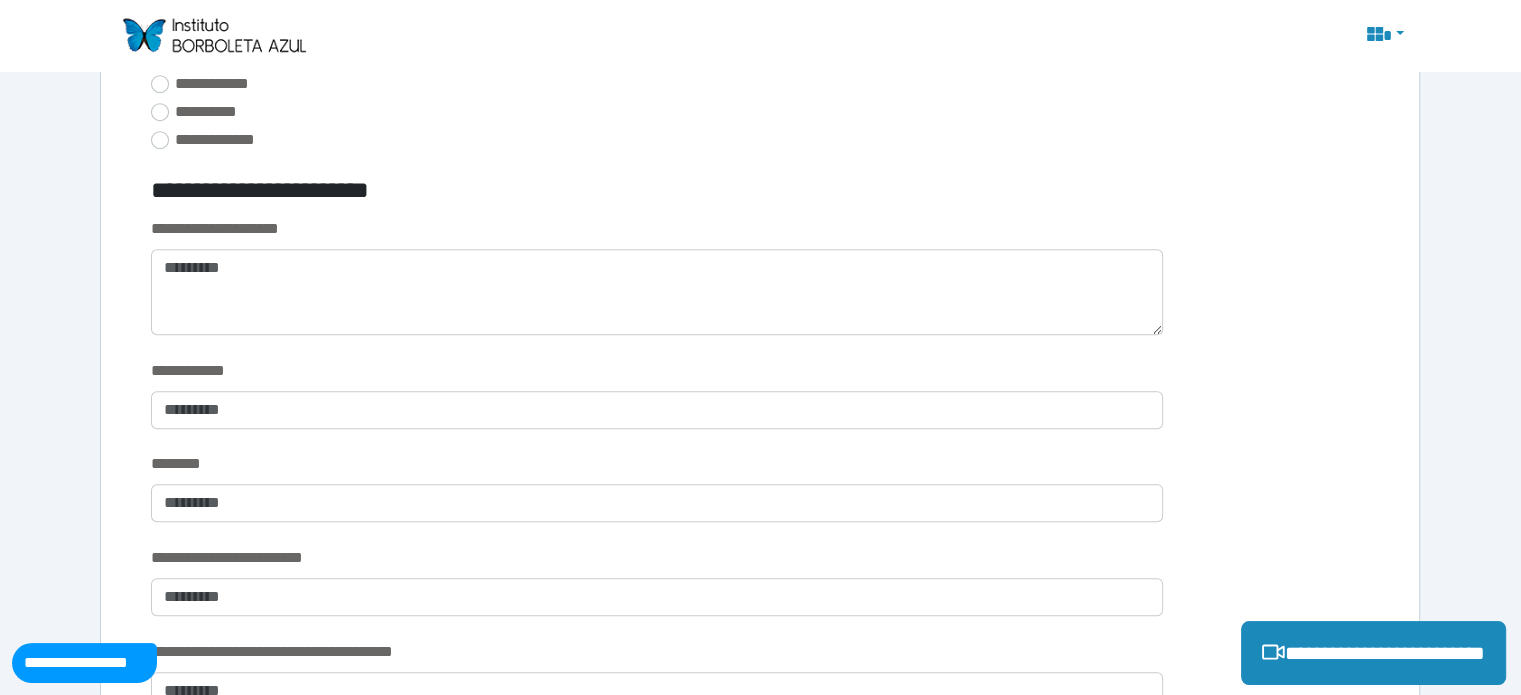 scroll, scrollTop: 1400, scrollLeft: 0, axis: vertical 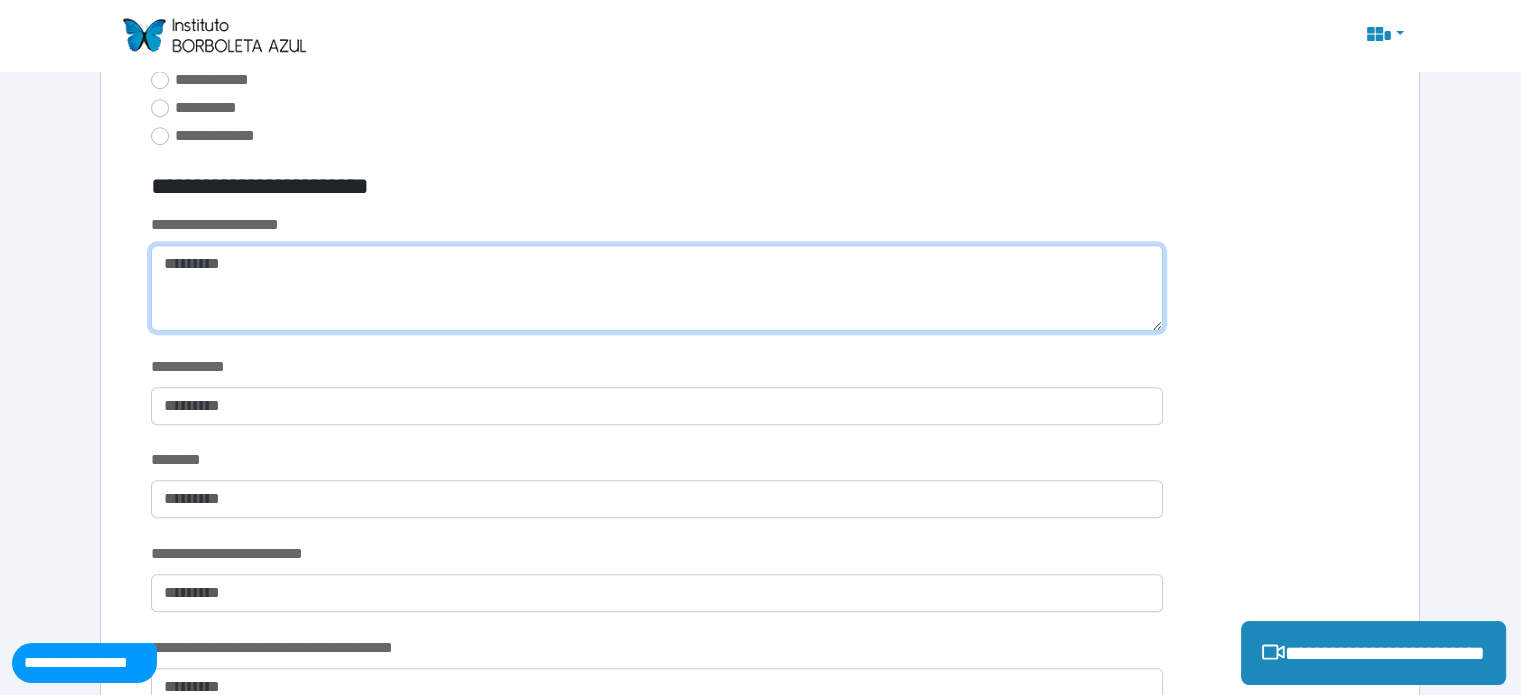 click at bounding box center [656, 288] 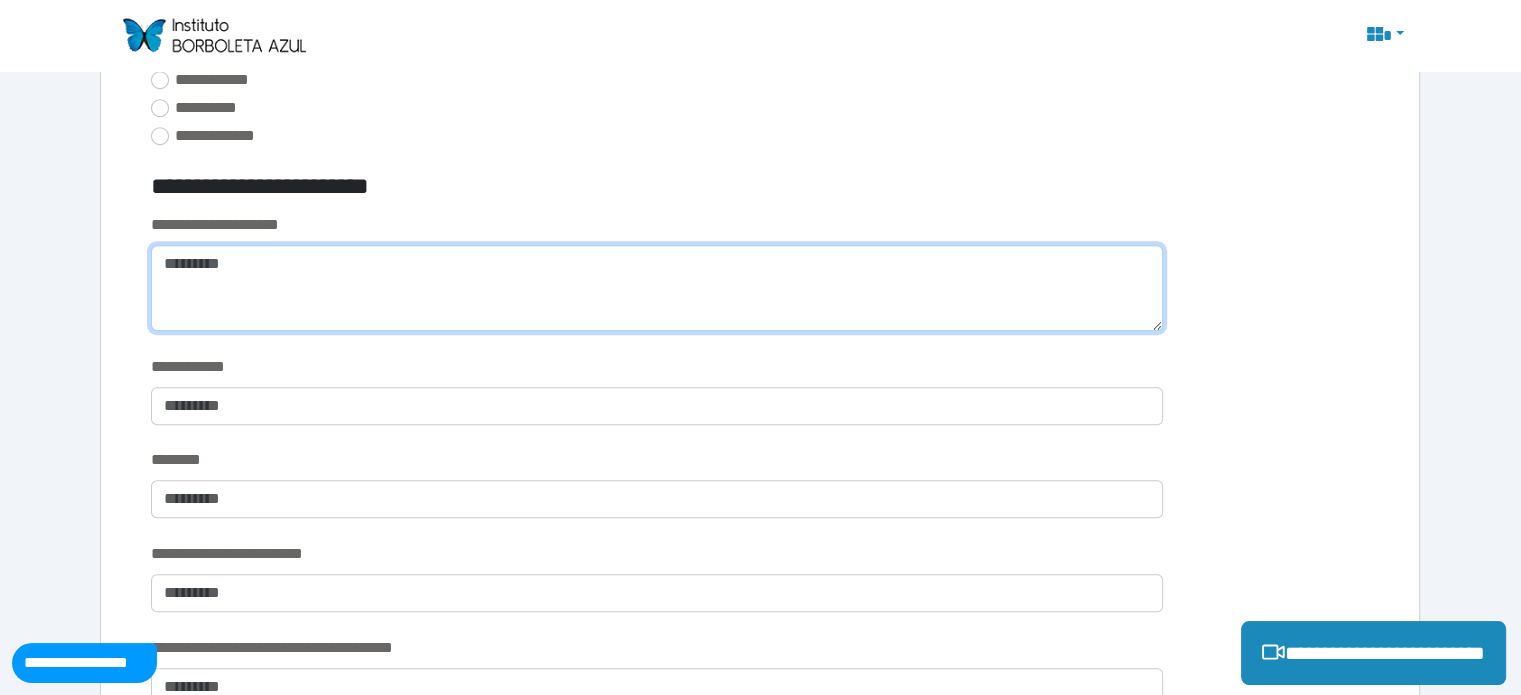 type on "*" 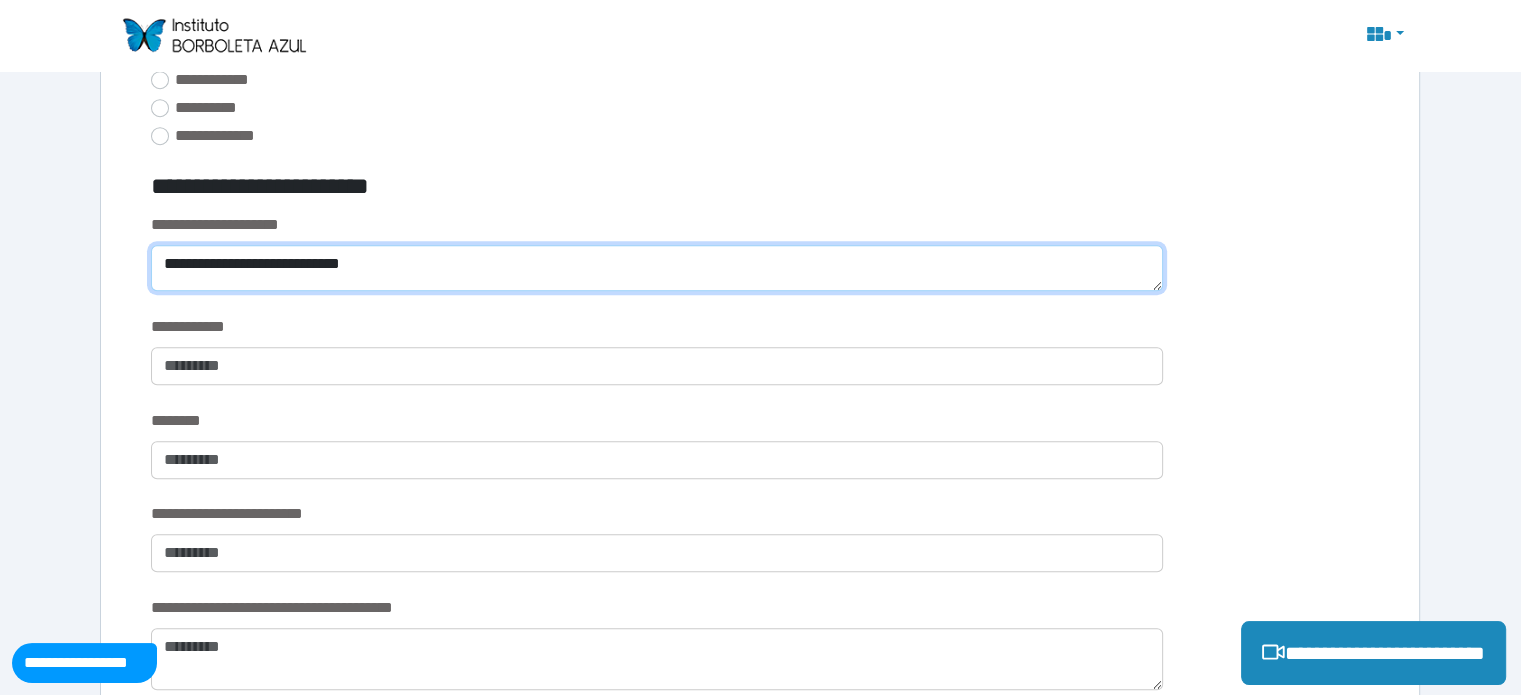 click on "**********" at bounding box center (656, 268) 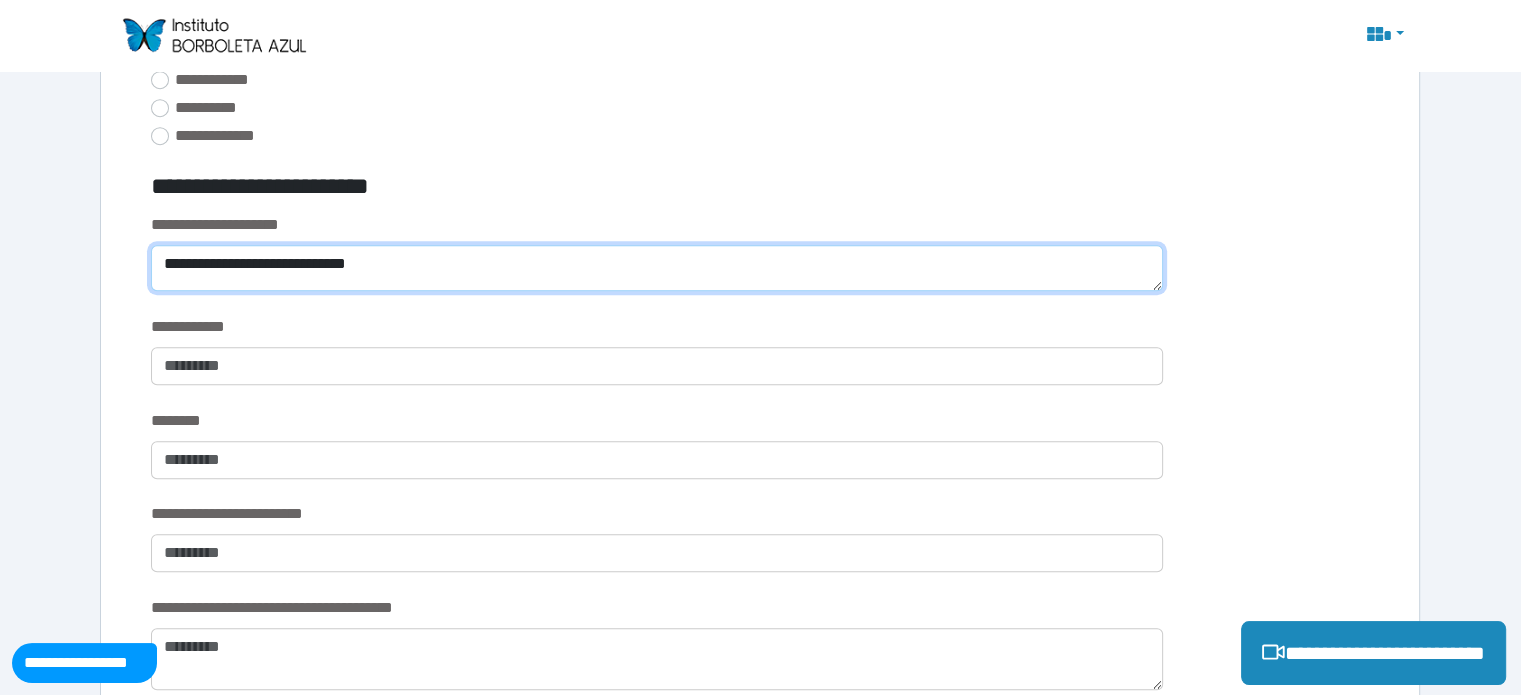 click on "**********" at bounding box center [656, 268] 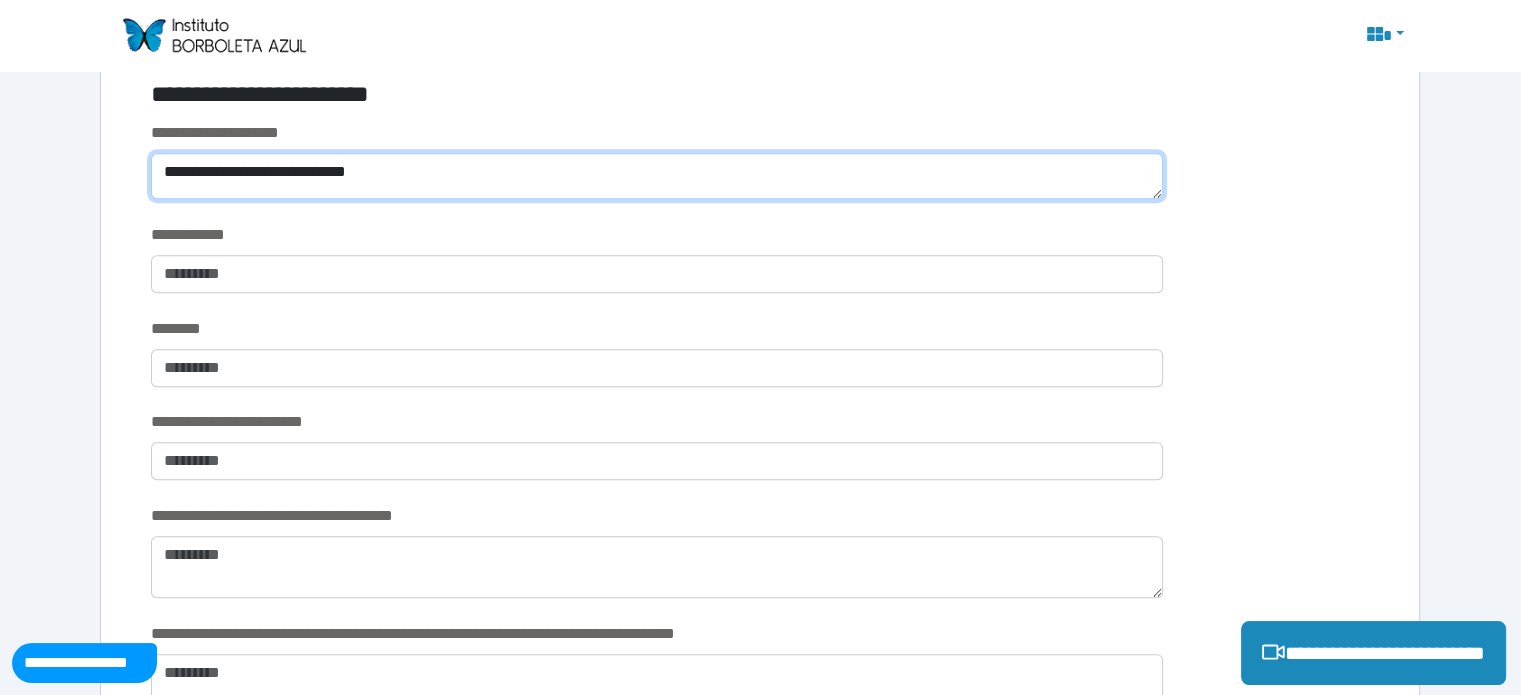 scroll, scrollTop: 1400, scrollLeft: 0, axis: vertical 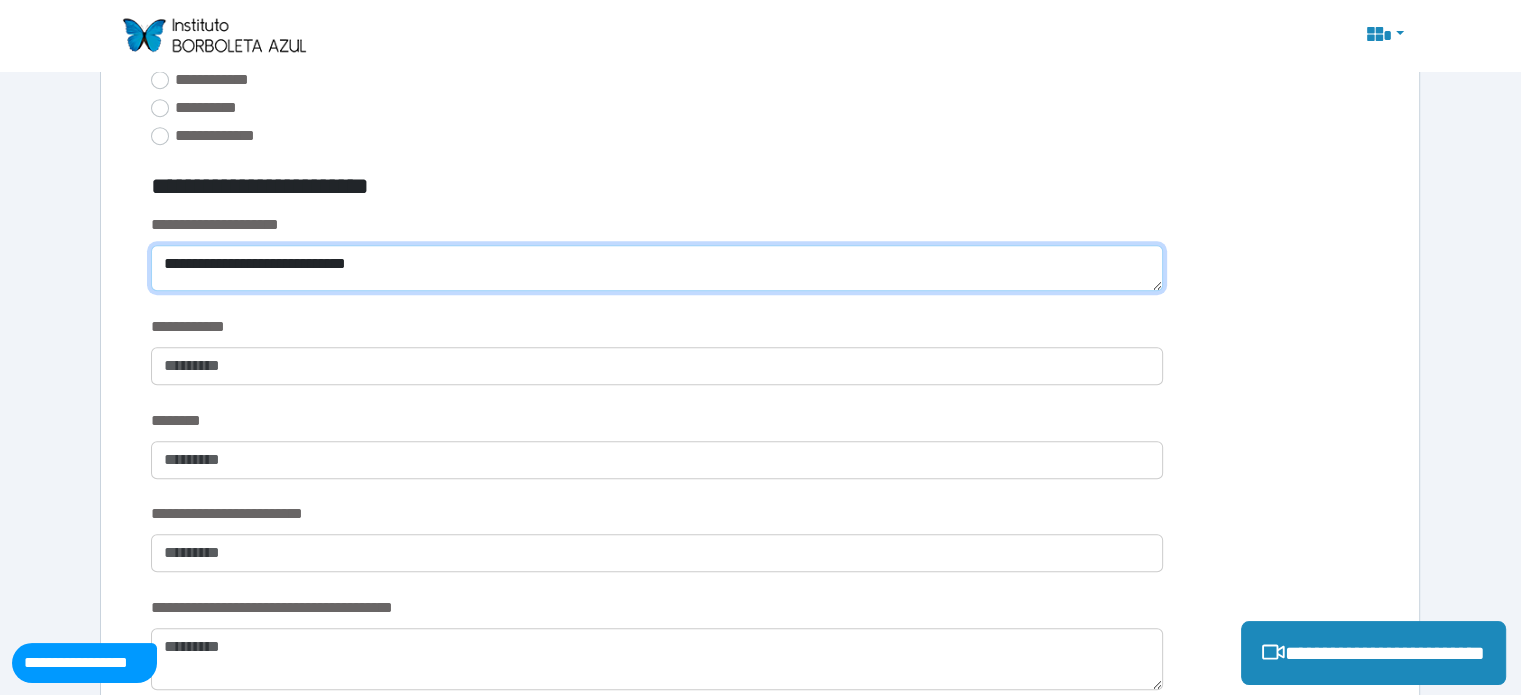 type on "**********" 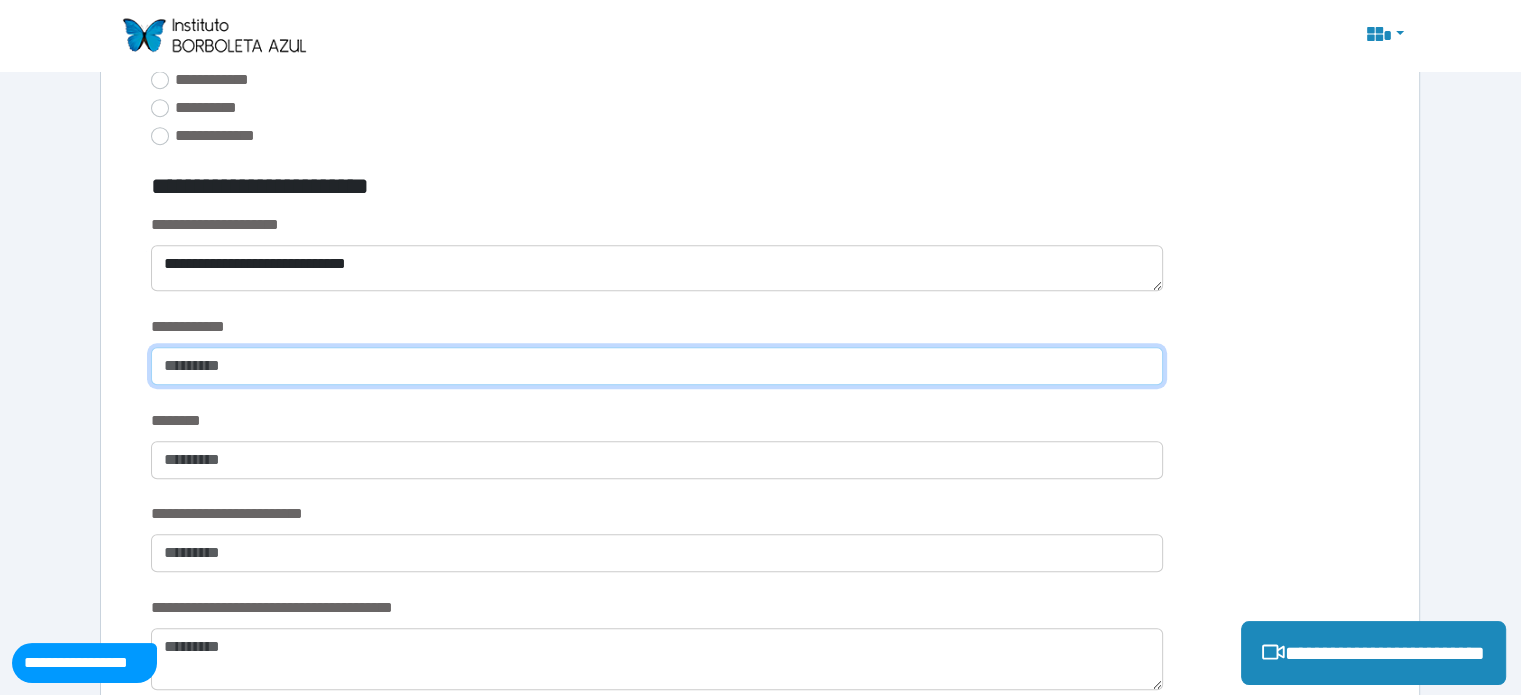 click at bounding box center [656, 366] 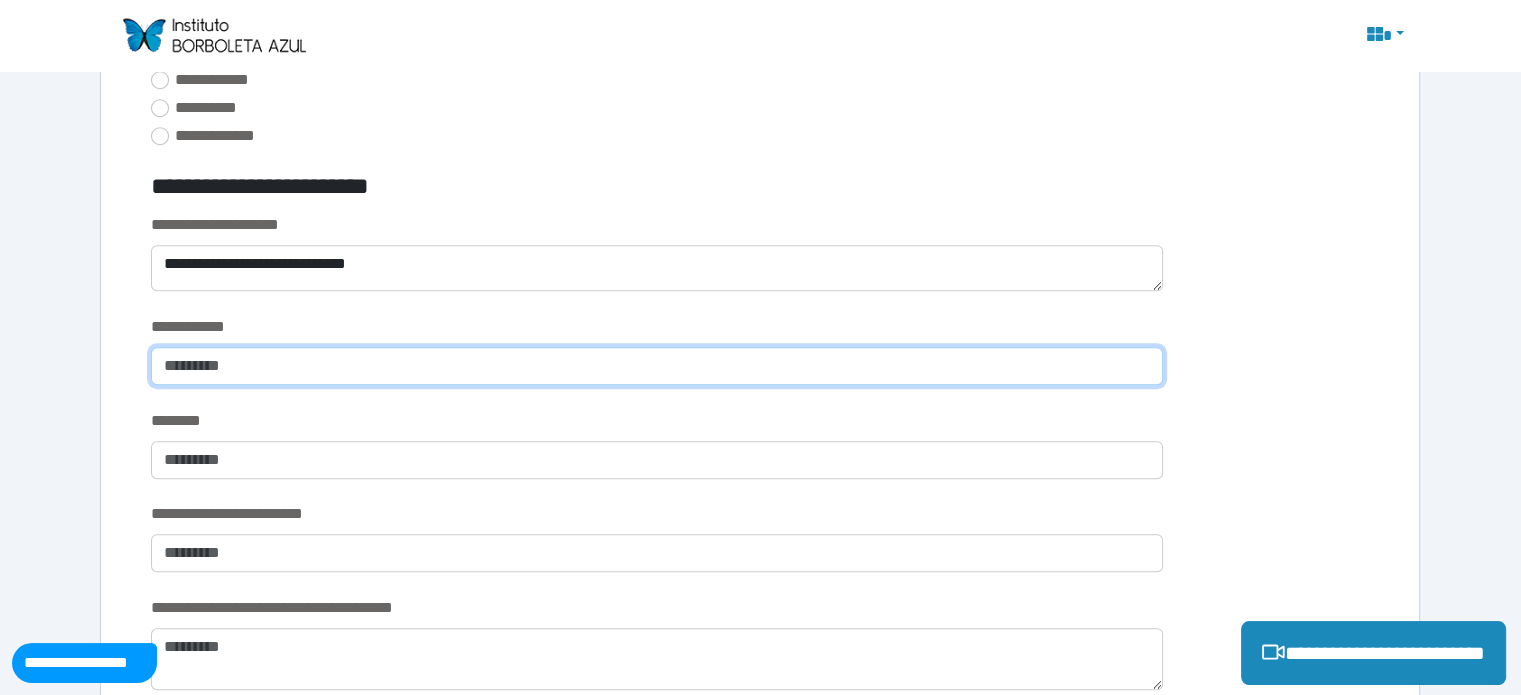 click at bounding box center [656, 366] 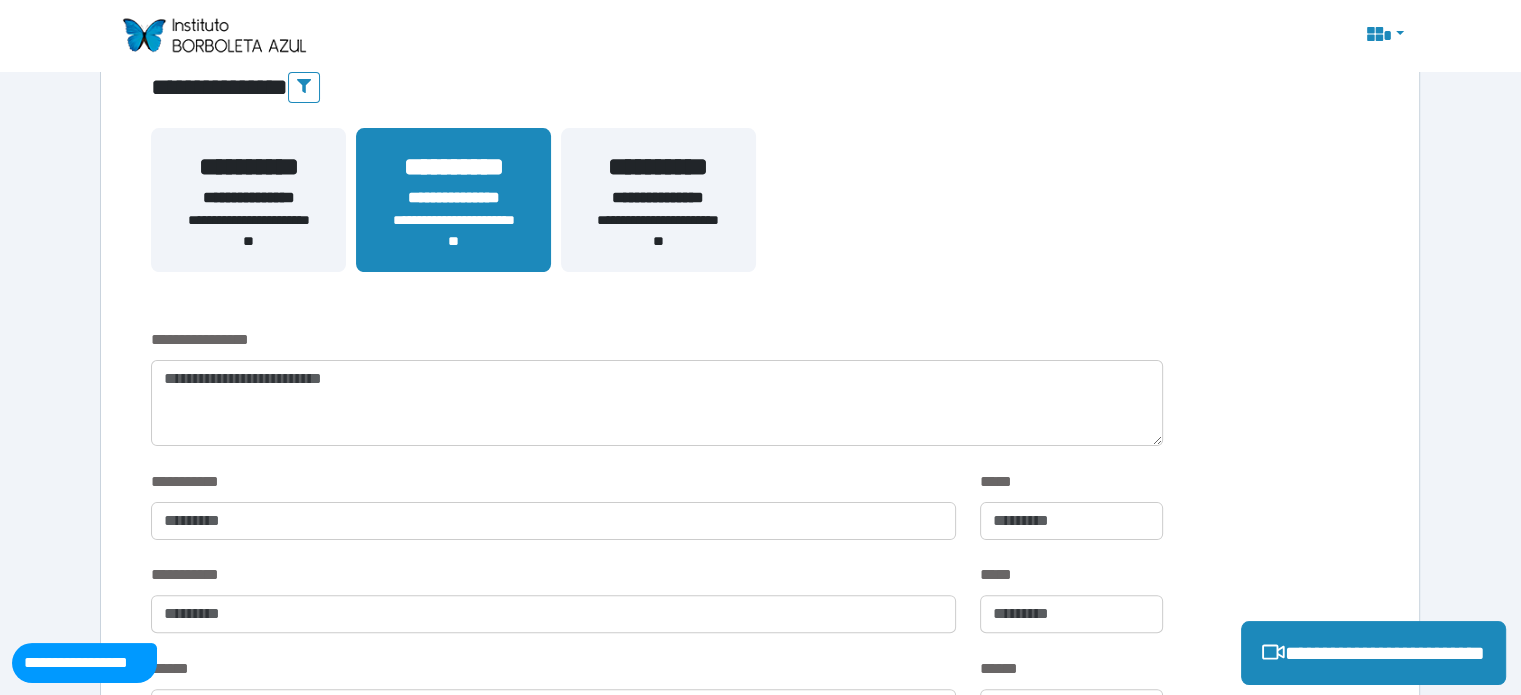 scroll, scrollTop: 400, scrollLeft: 0, axis: vertical 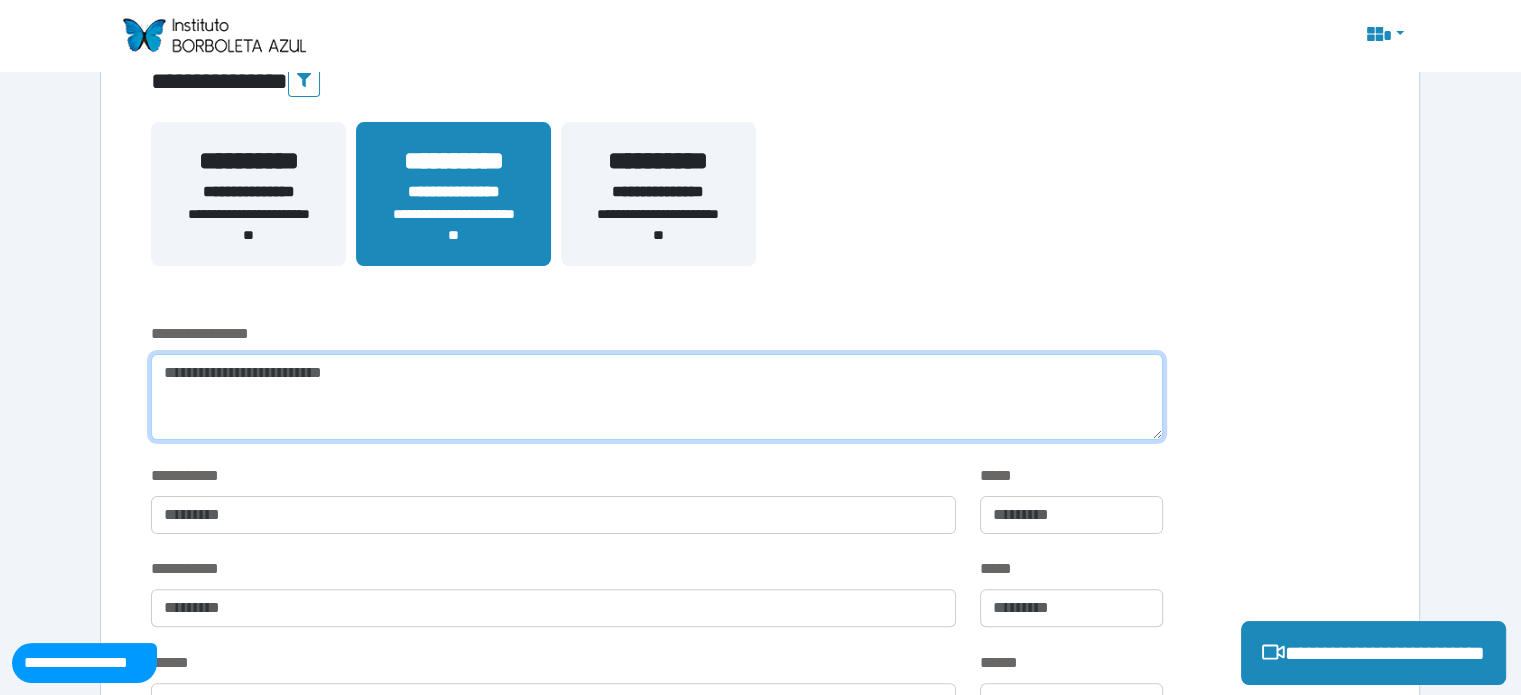 click at bounding box center (656, 397) 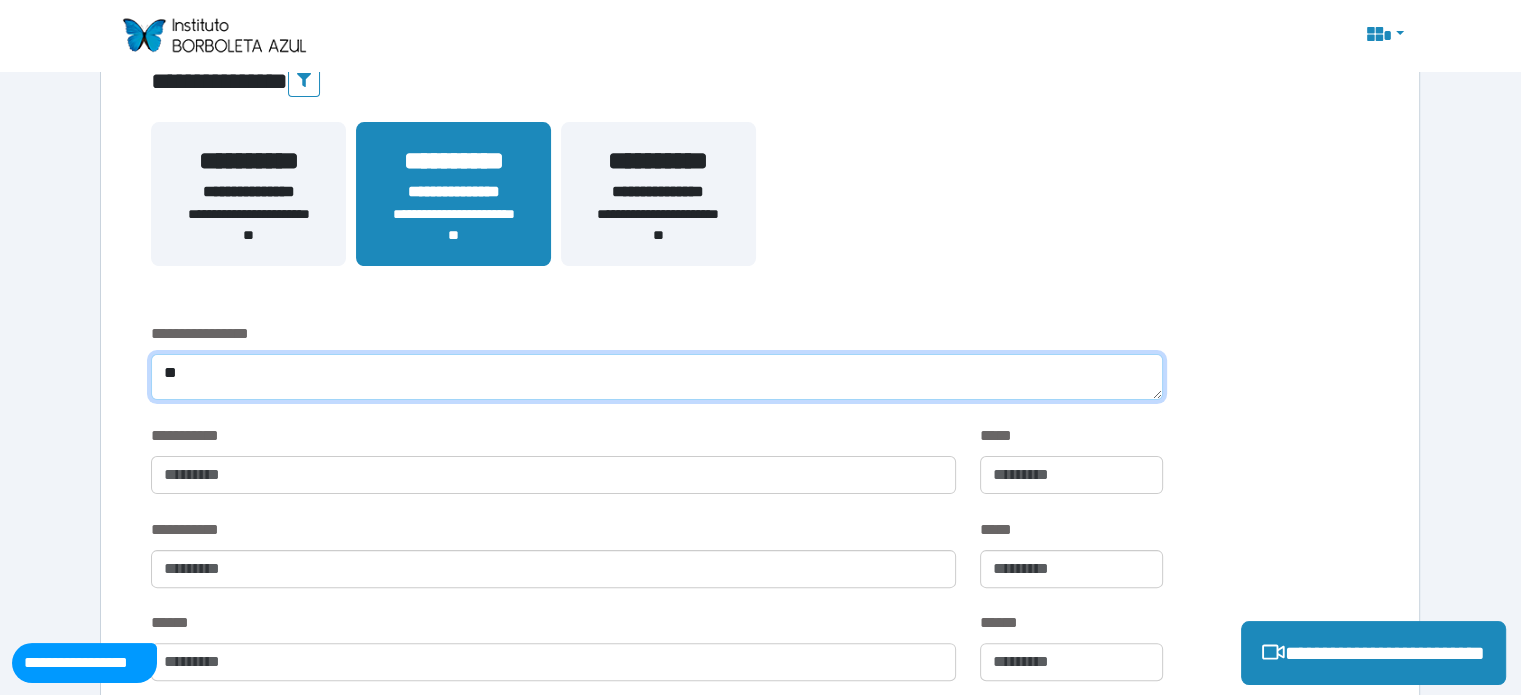 type on "*" 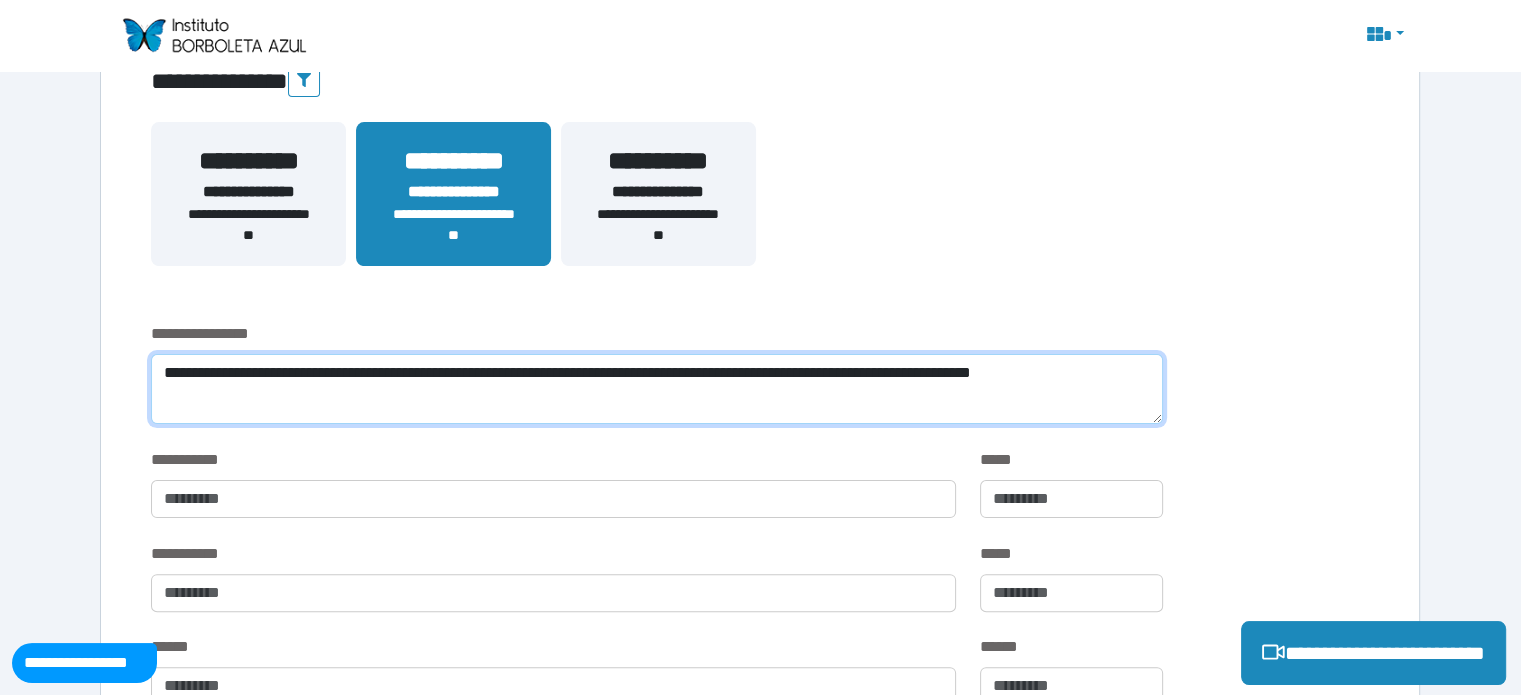 scroll, scrollTop: 0, scrollLeft: 0, axis: both 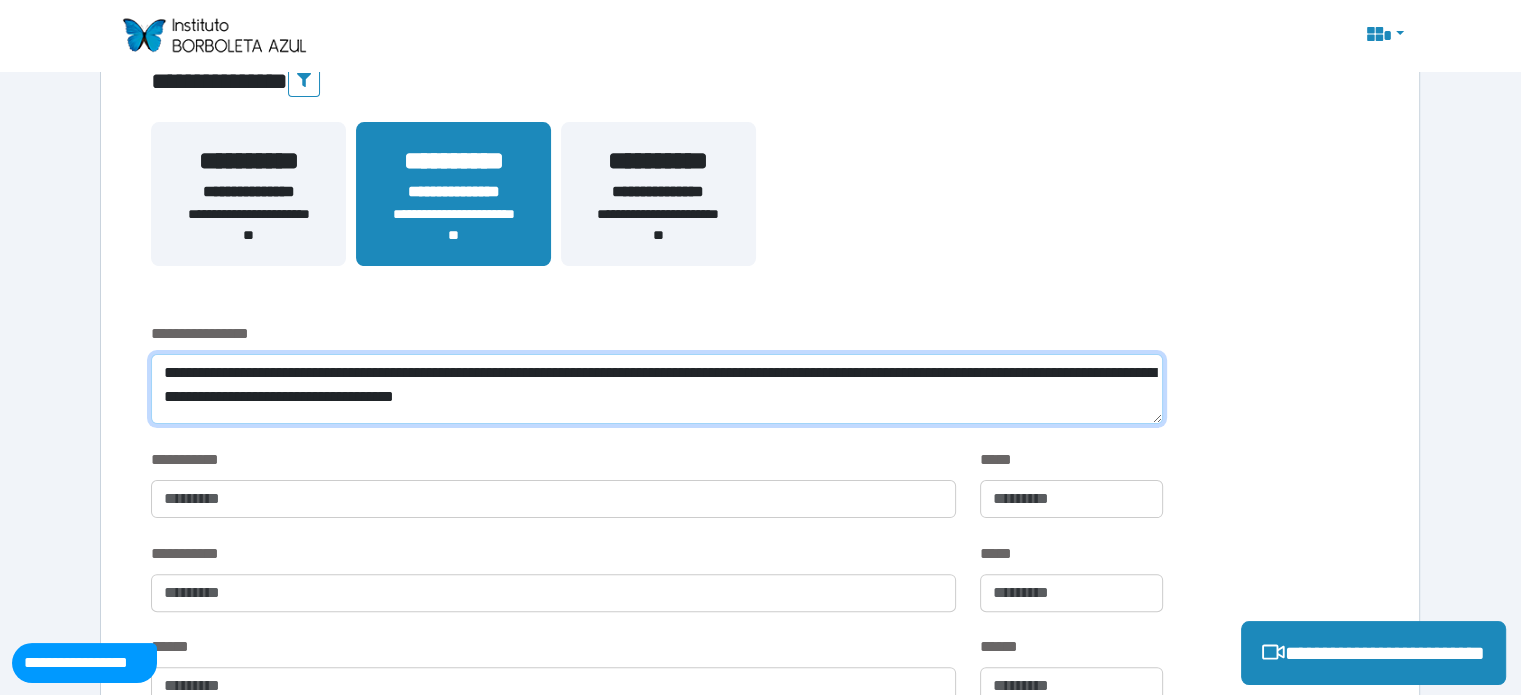 click on "**********" at bounding box center [656, 389] 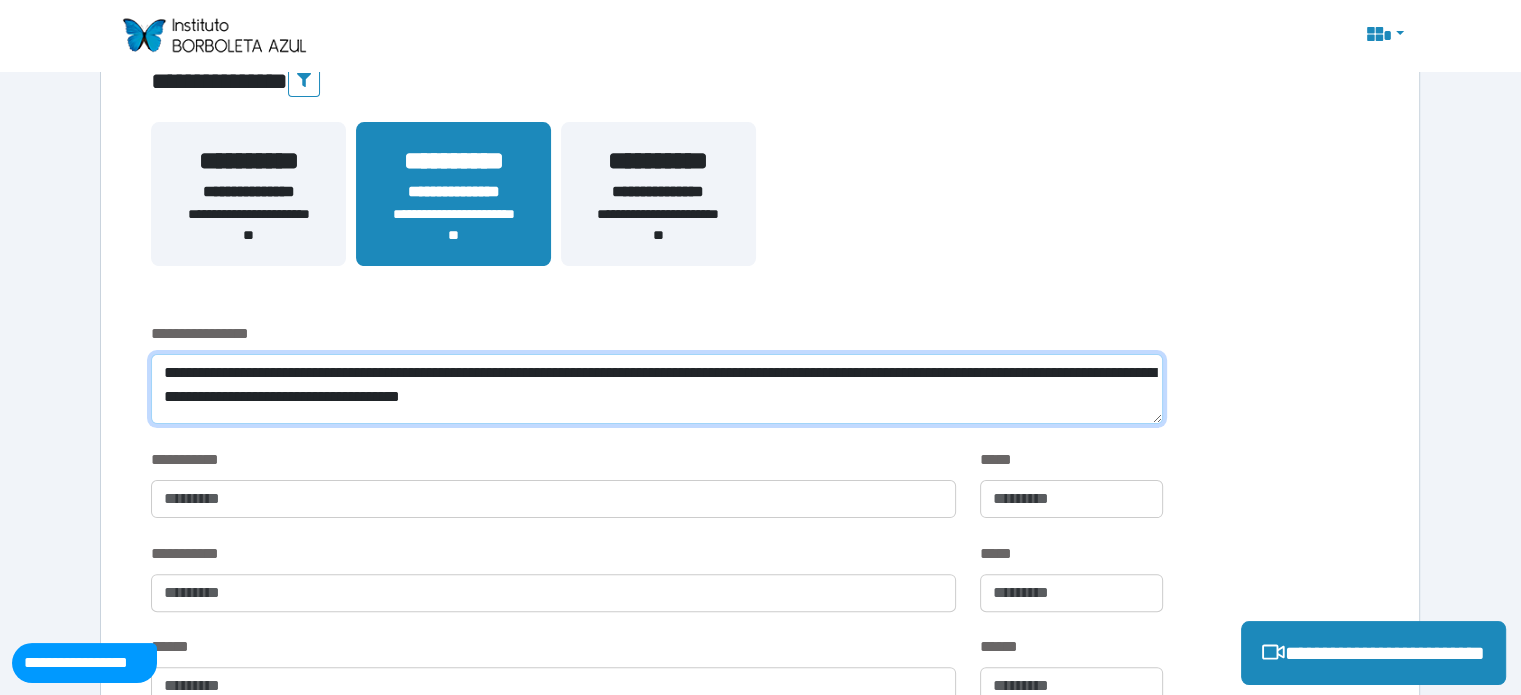 click on "**********" at bounding box center (656, 389) 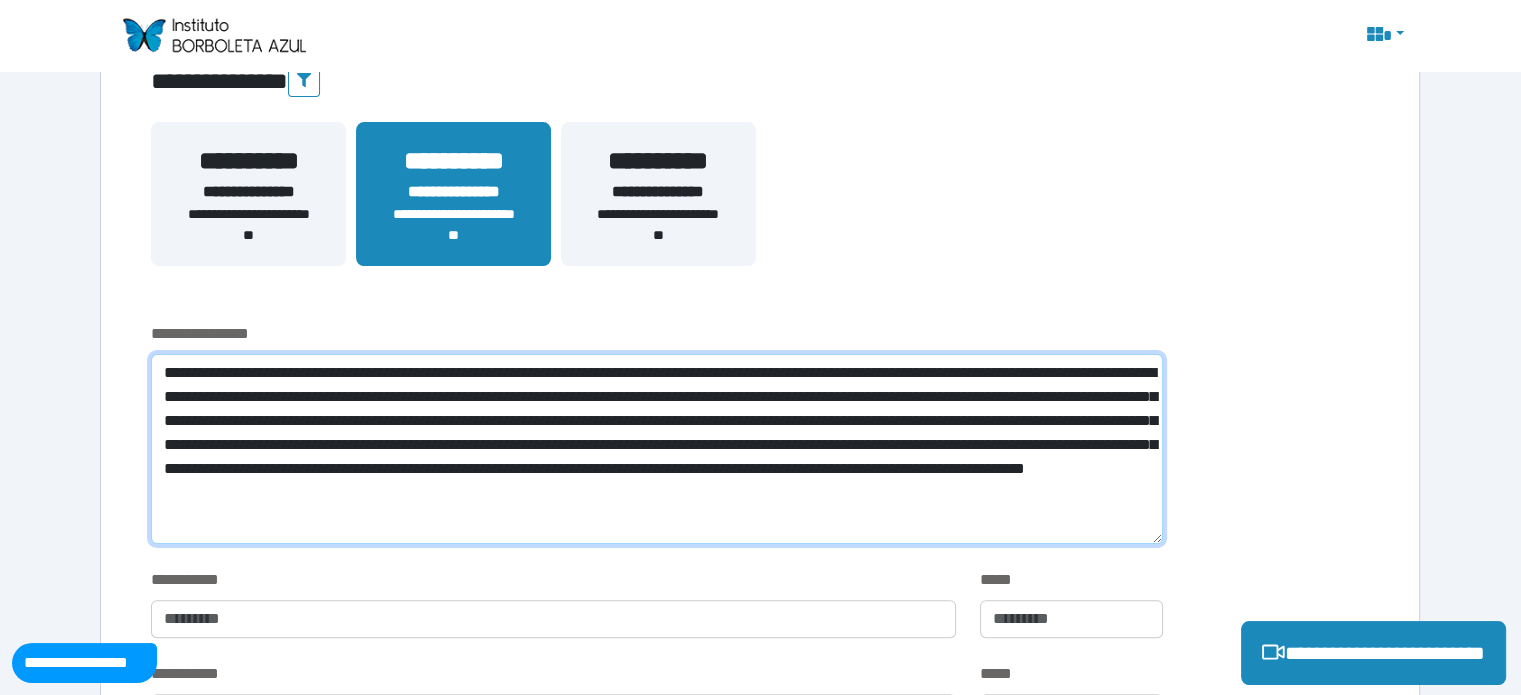 click on "**********" at bounding box center [656, 449] 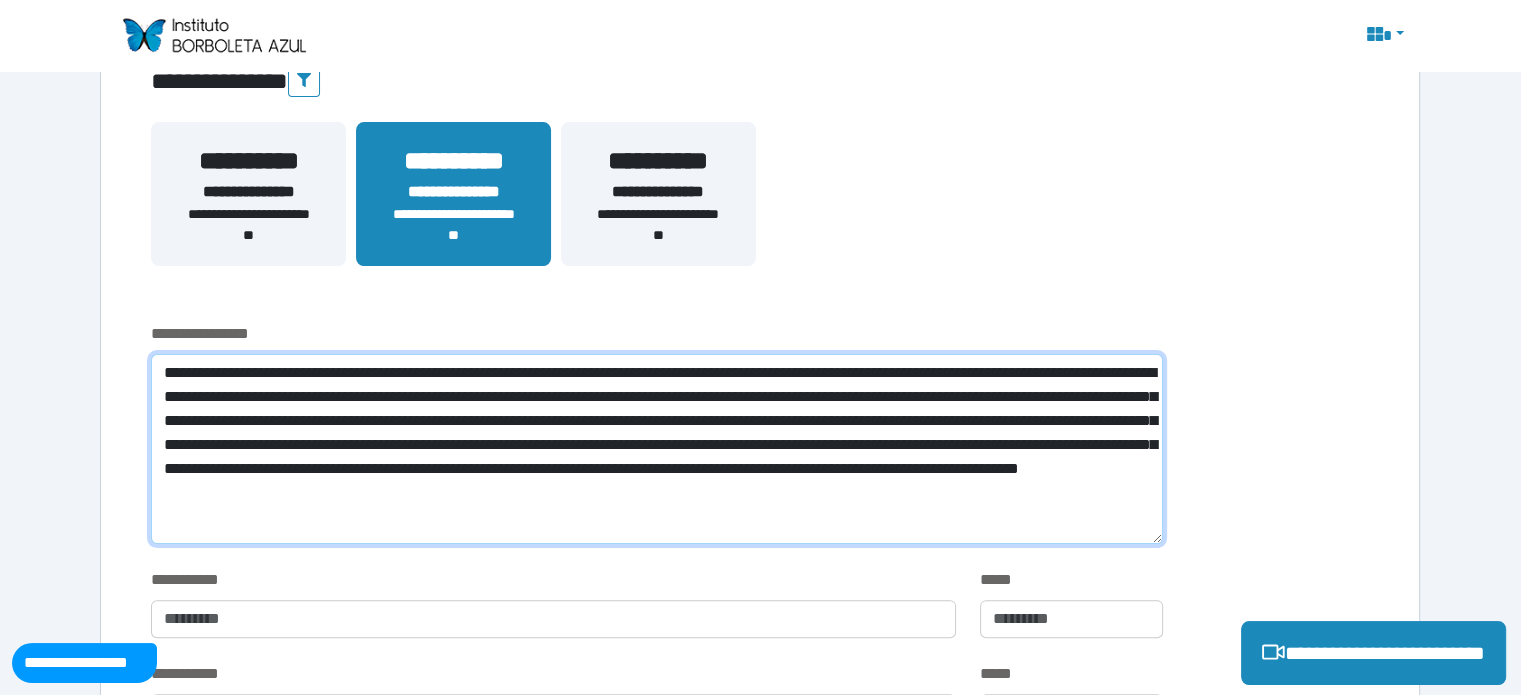 click on "**********" at bounding box center [656, 449] 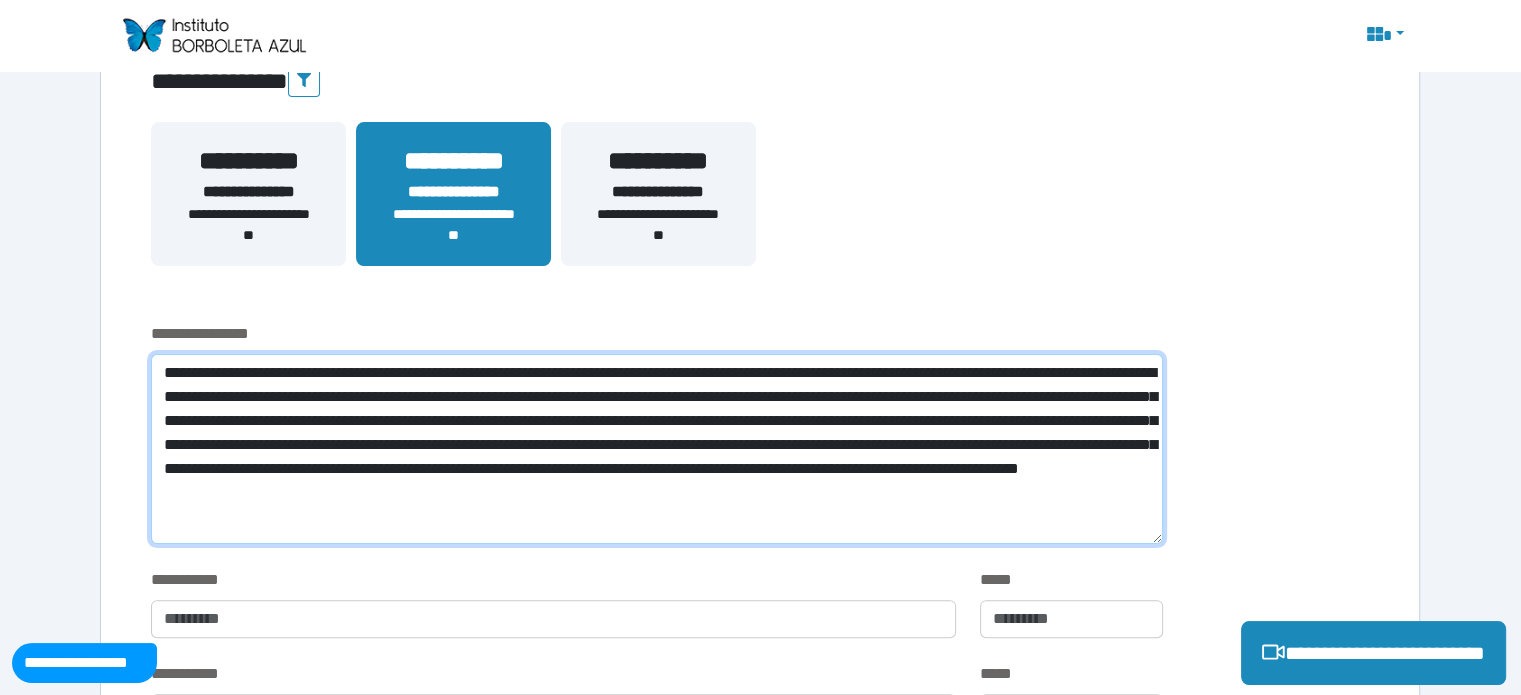 click on "**********" at bounding box center (656, 449) 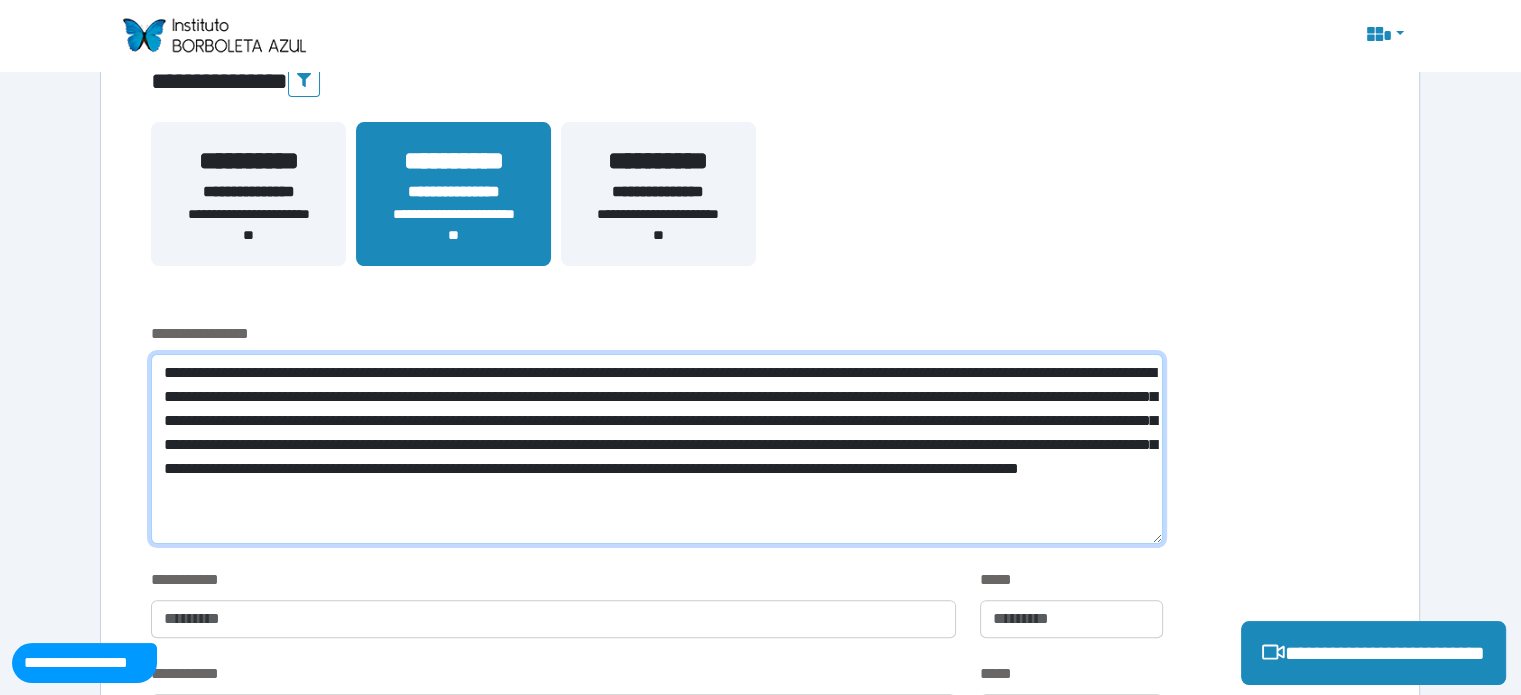 click on "**********" at bounding box center (656, 449) 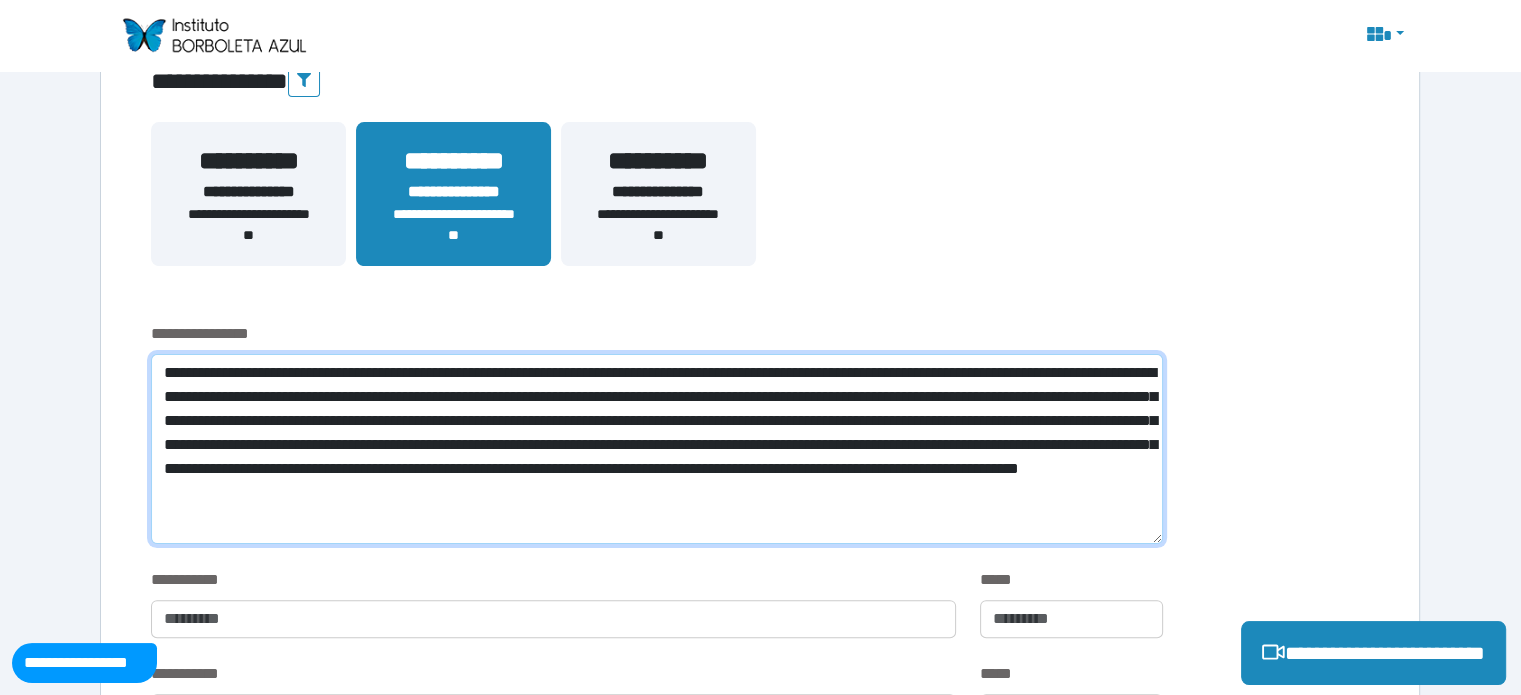 click on "**********" at bounding box center [656, 449] 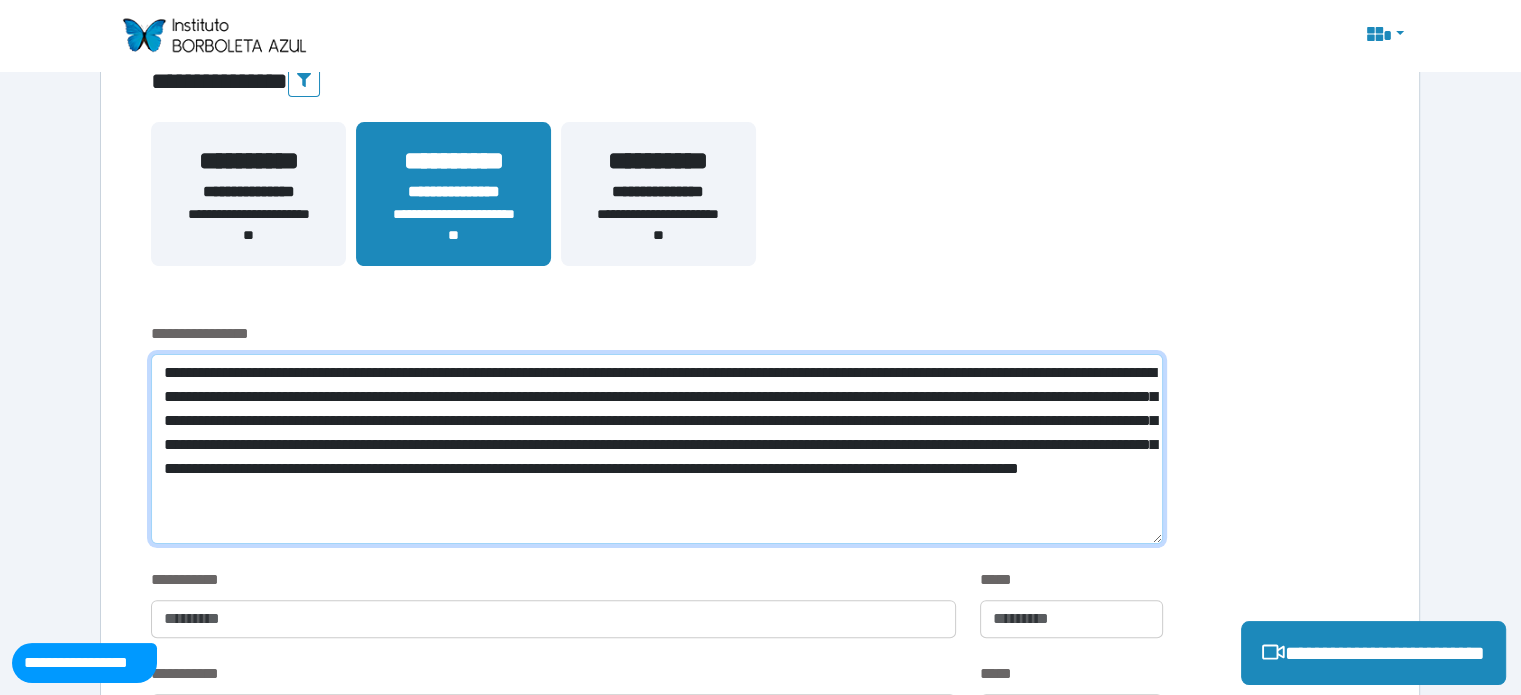 click on "**********" at bounding box center [656, 449] 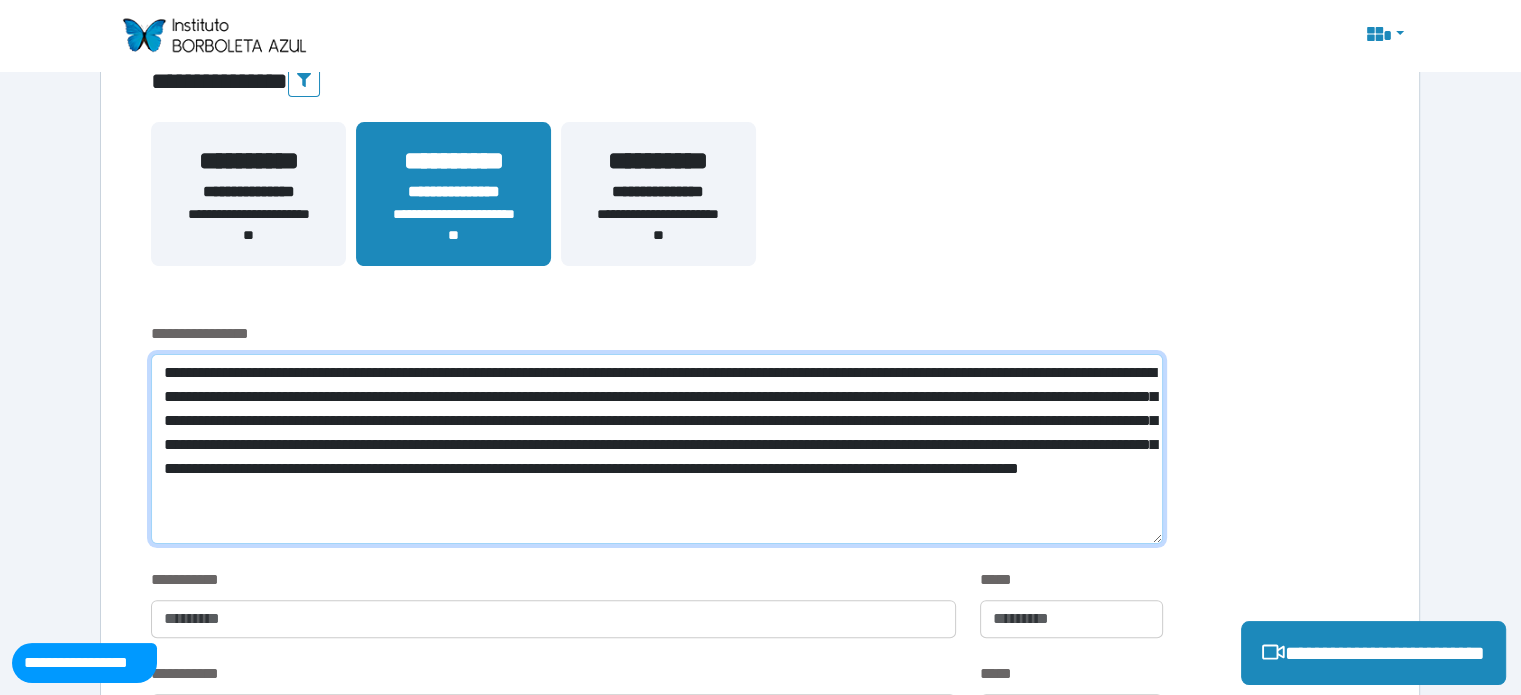 click on "**********" at bounding box center (656, 449) 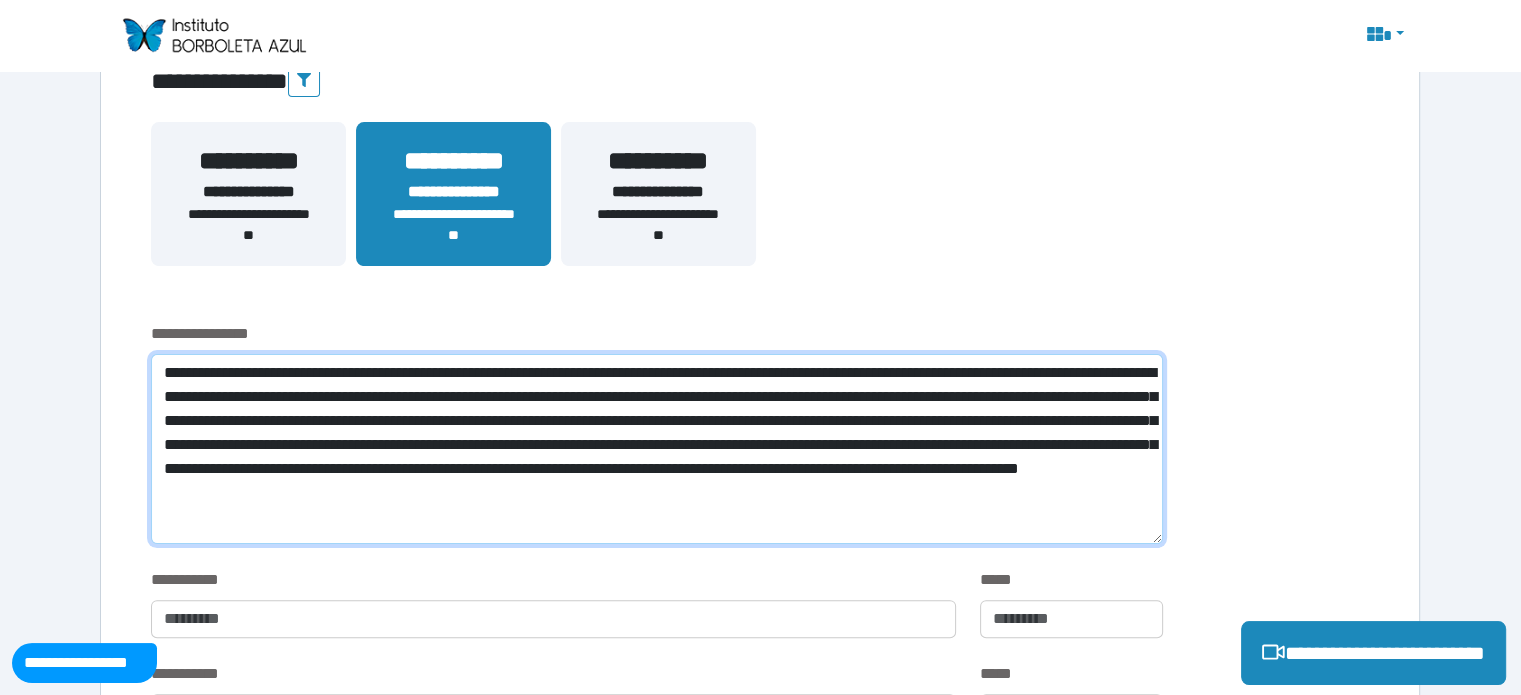 click on "**********" at bounding box center [656, 449] 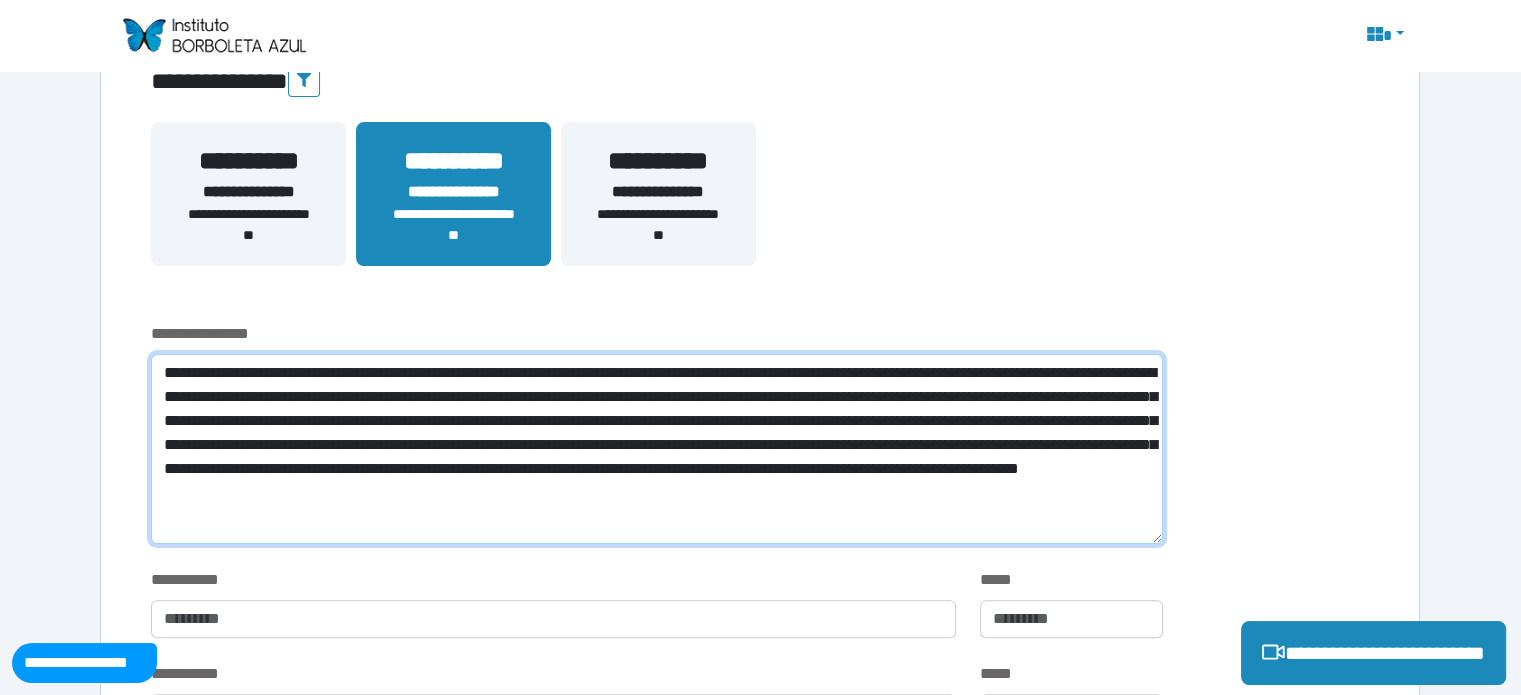 click on "**********" at bounding box center [656, 449] 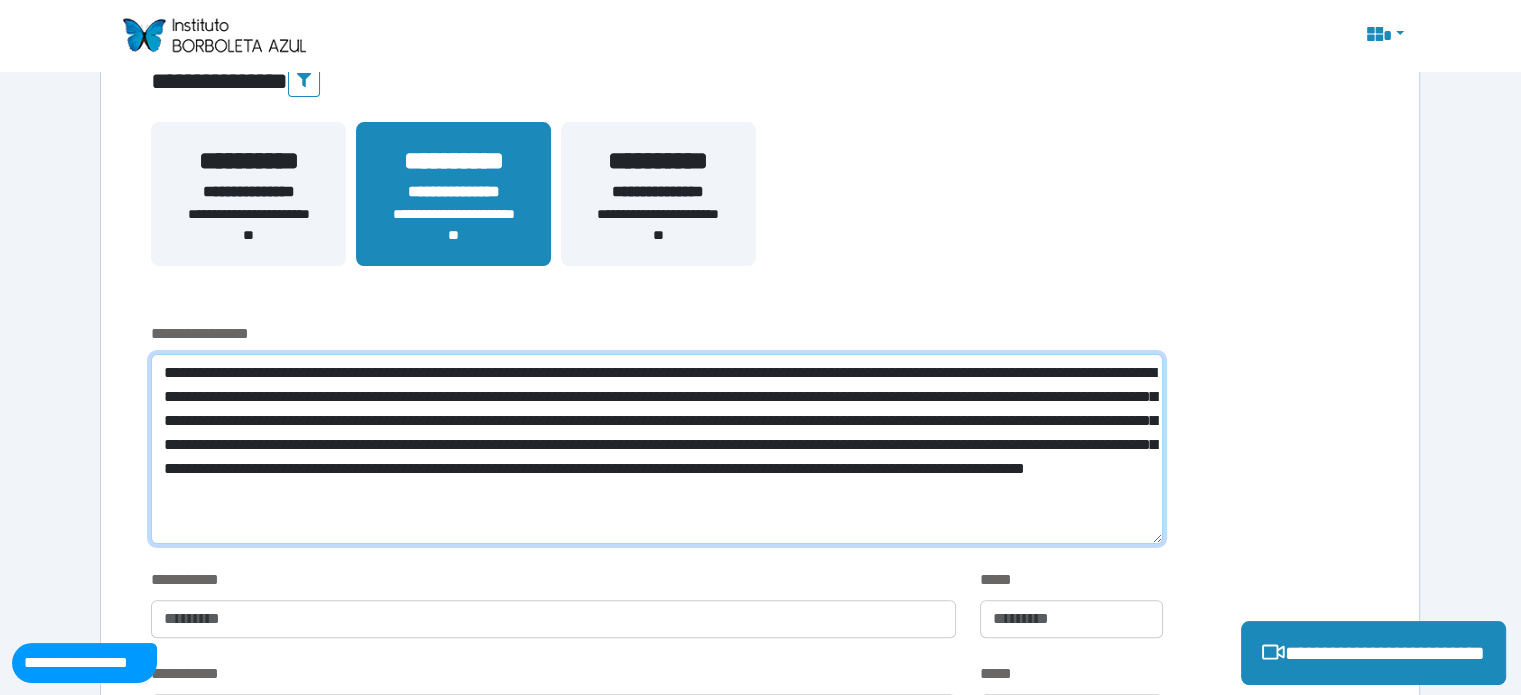 click on "**********" at bounding box center [656, 449] 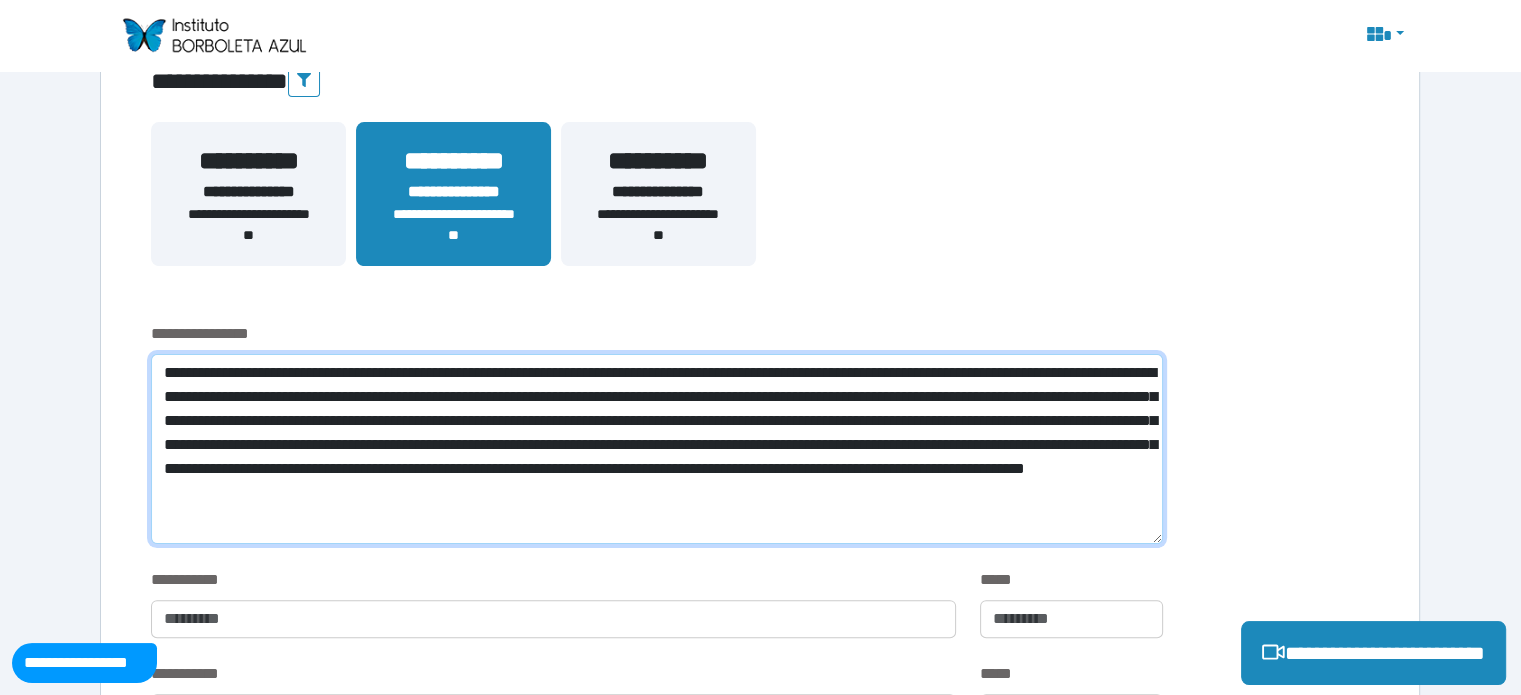 click on "**********" at bounding box center (656, 449) 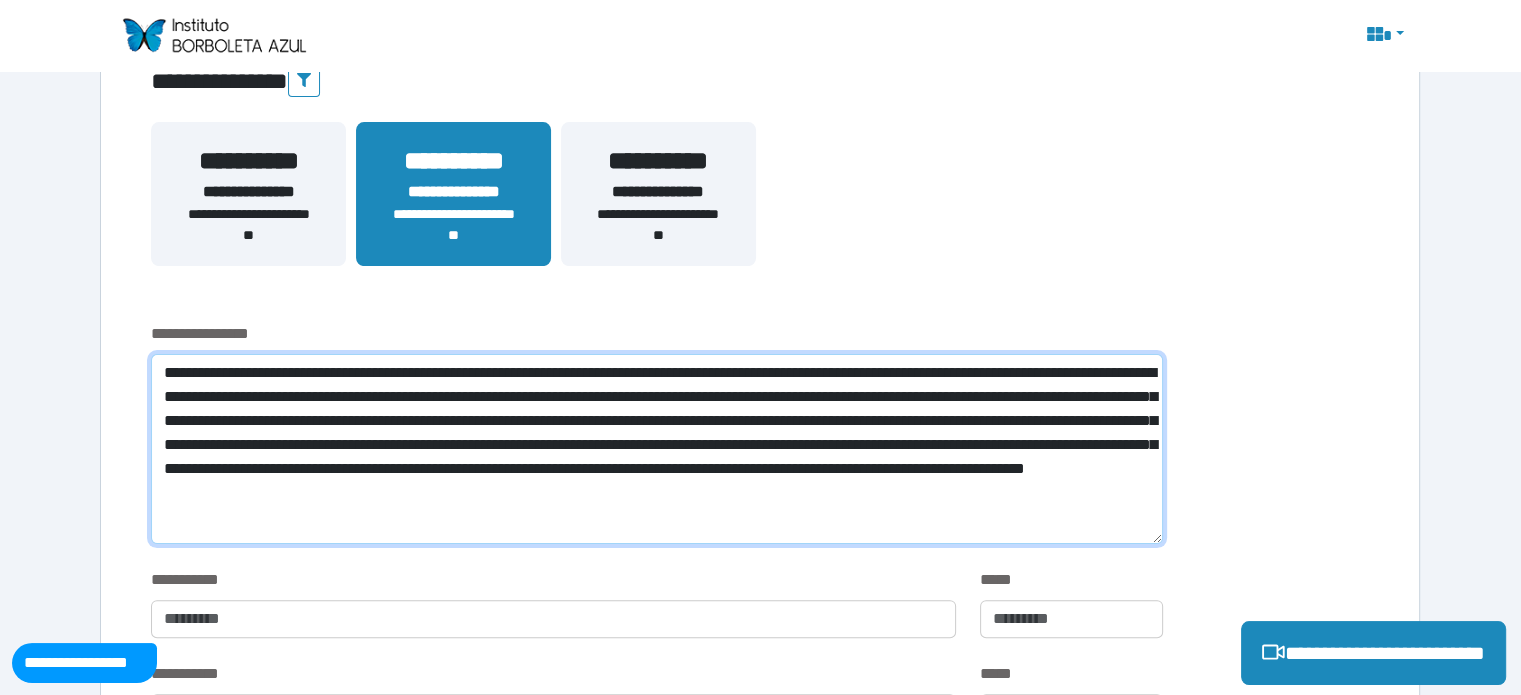 click on "**********" at bounding box center [656, 449] 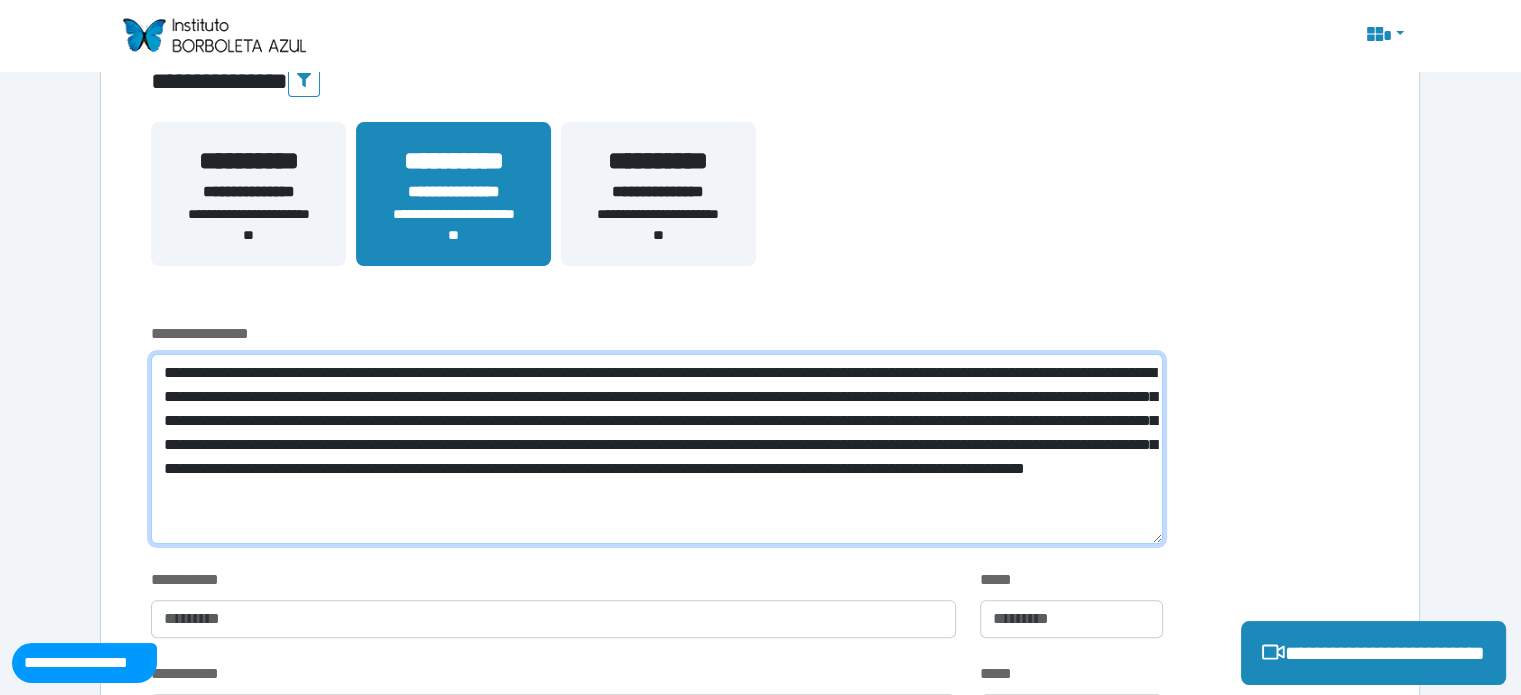 click on "**********" at bounding box center [656, 449] 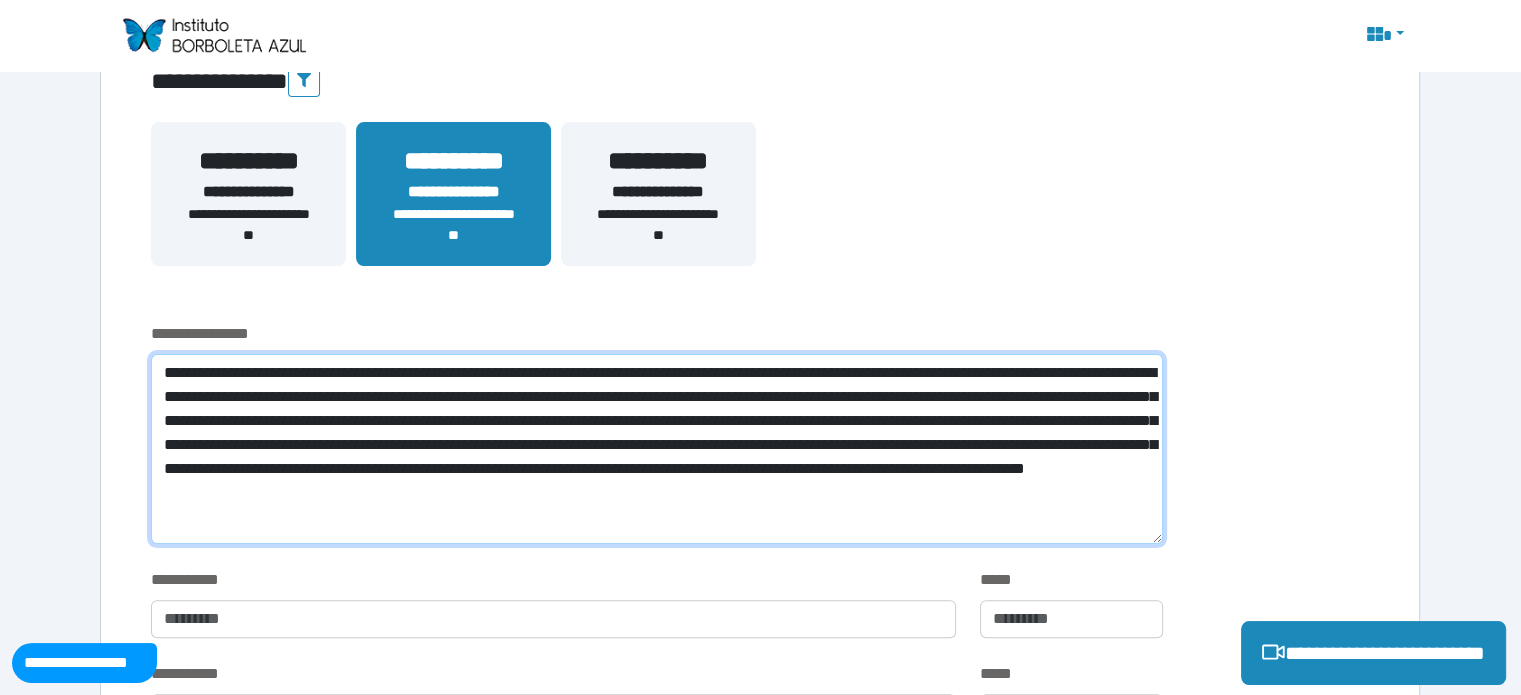 click on "**********" at bounding box center (656, 449) 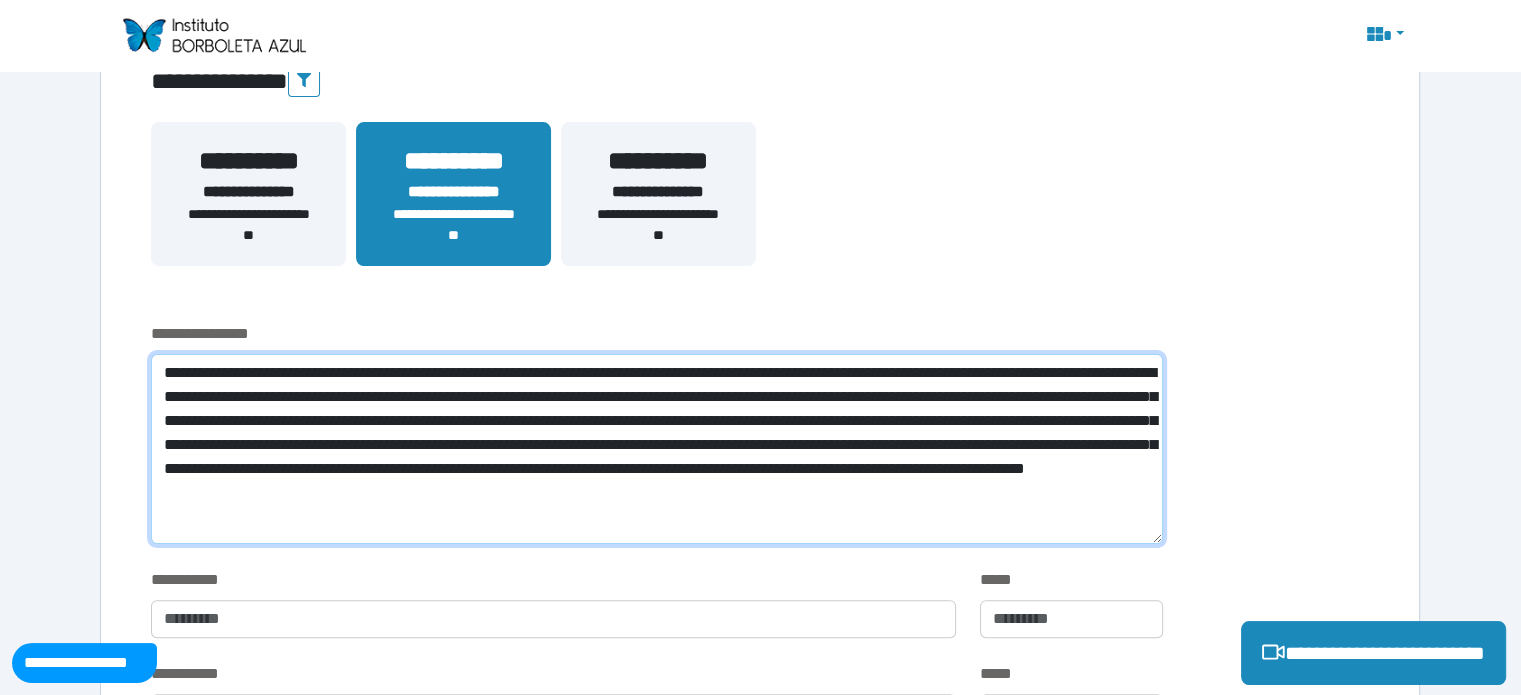 click on "**********" at bounding box center (656, 449) 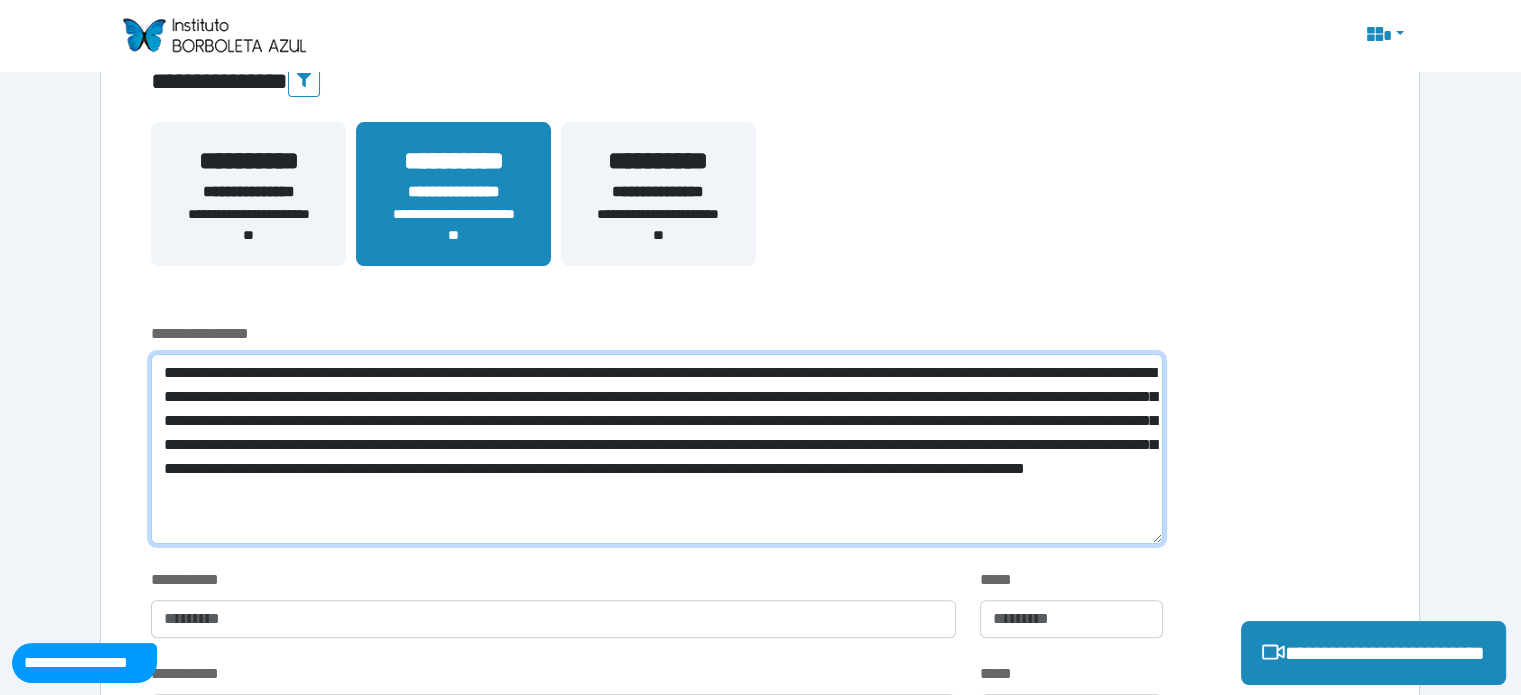 click on "**********" at bounding box center [656, 449] 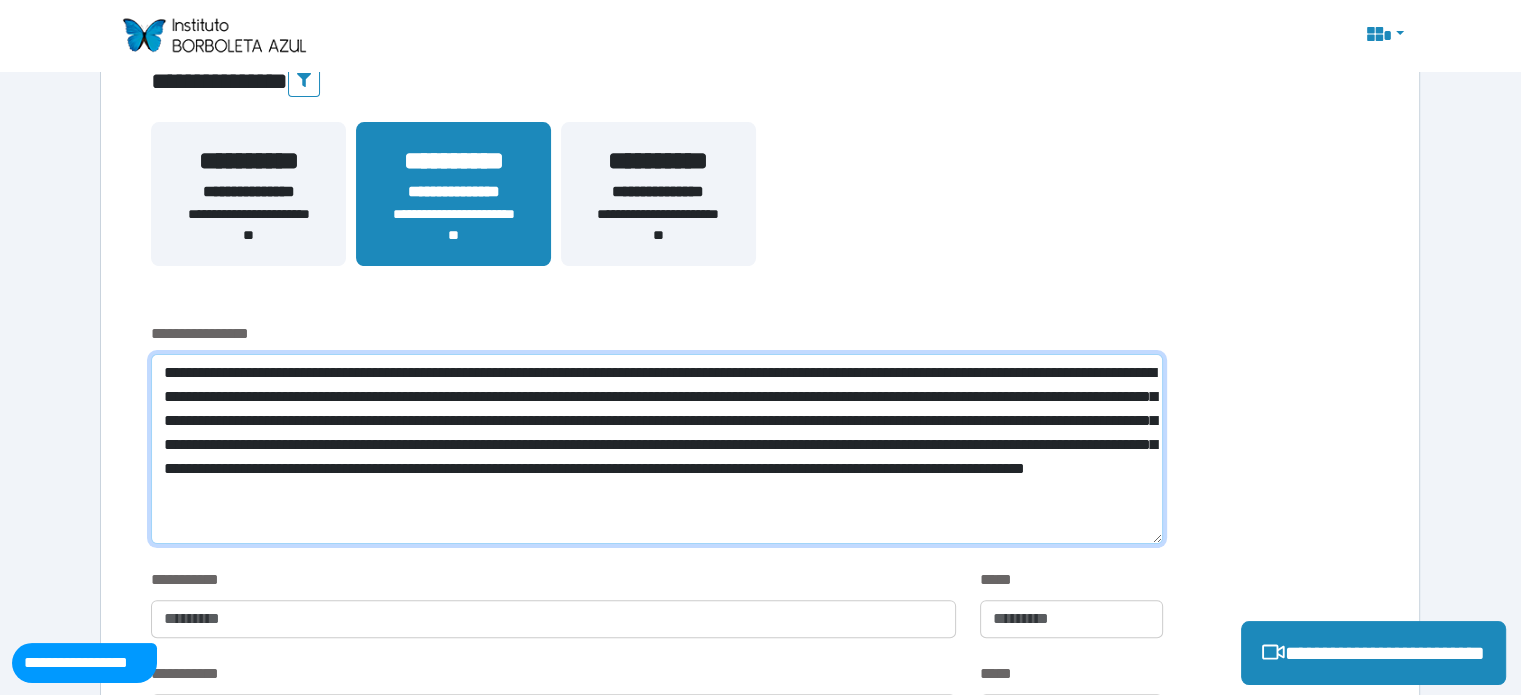click on "**********" at bounding box center [656, 449] 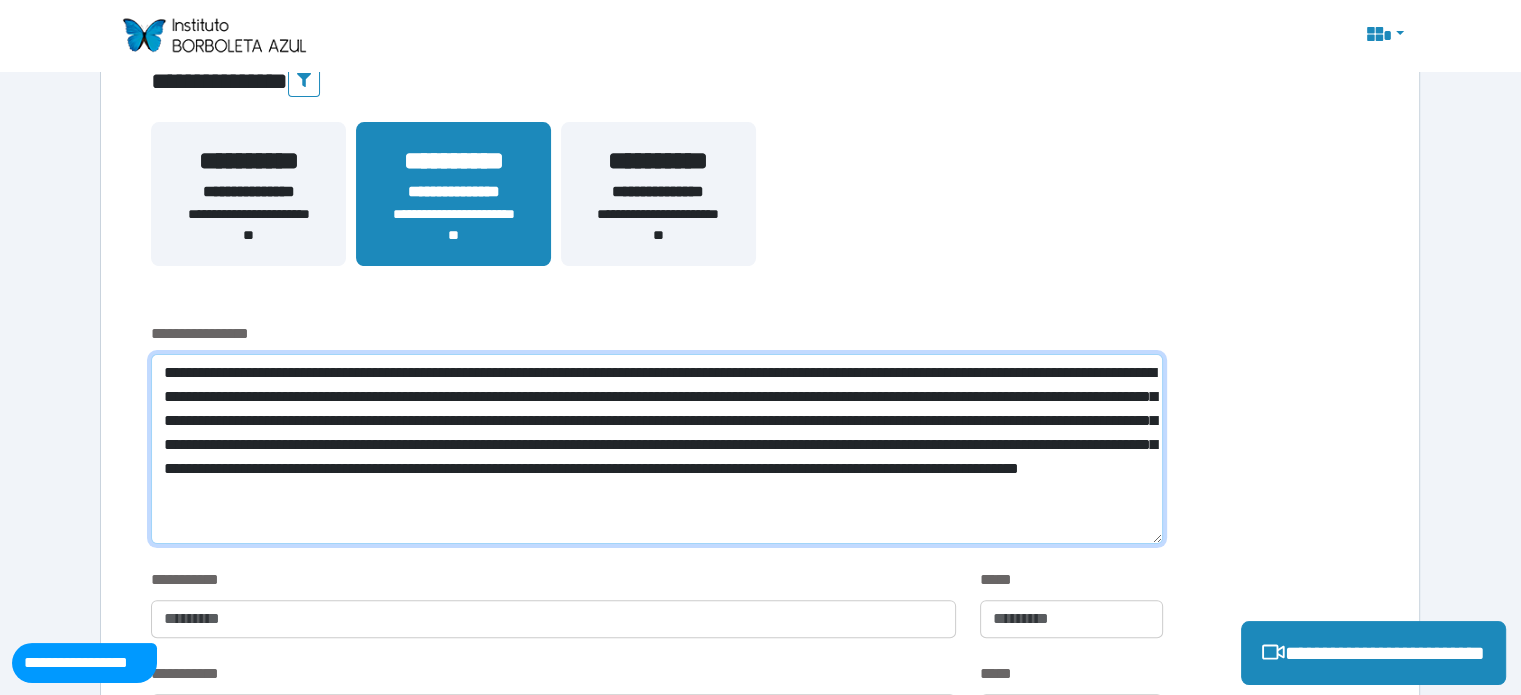 click on "**********" at bounding box center [656, 449] 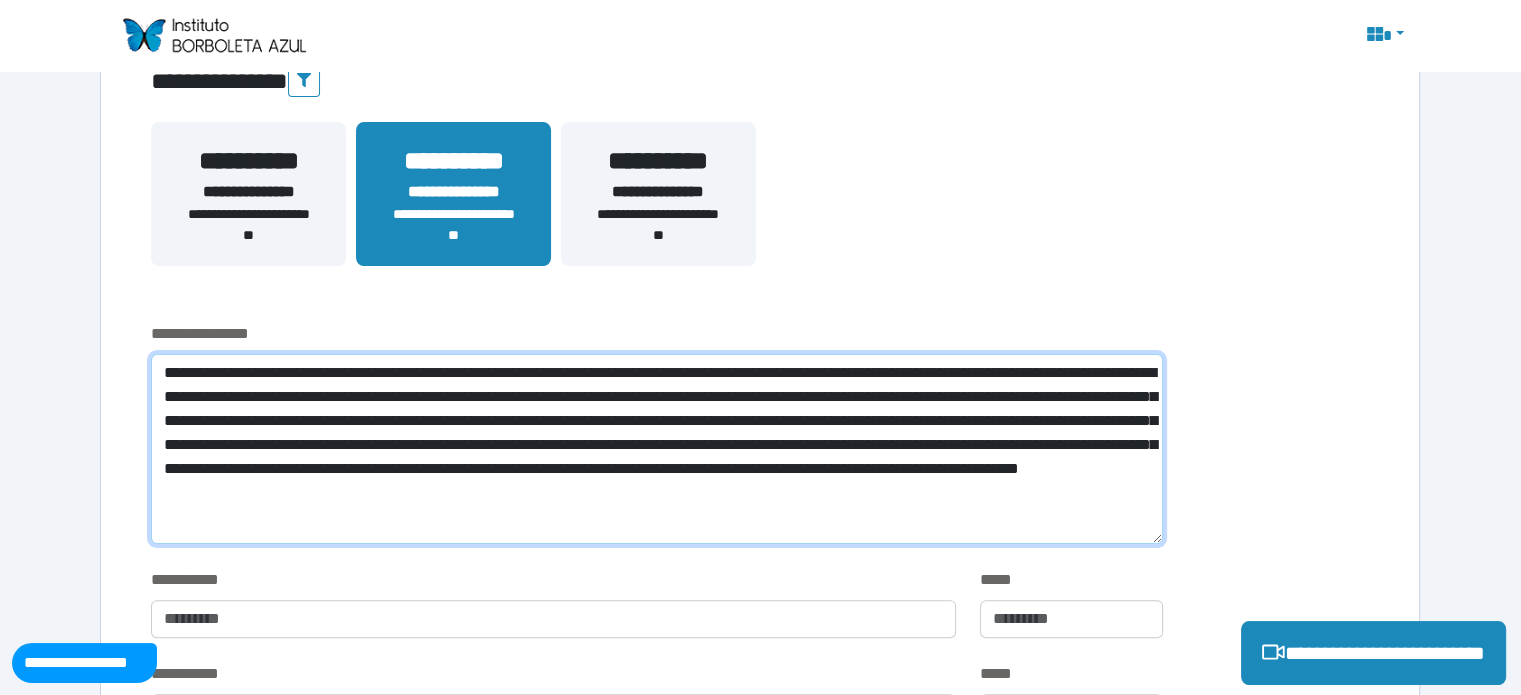 click on "**********" at bounding box center [656, 449] 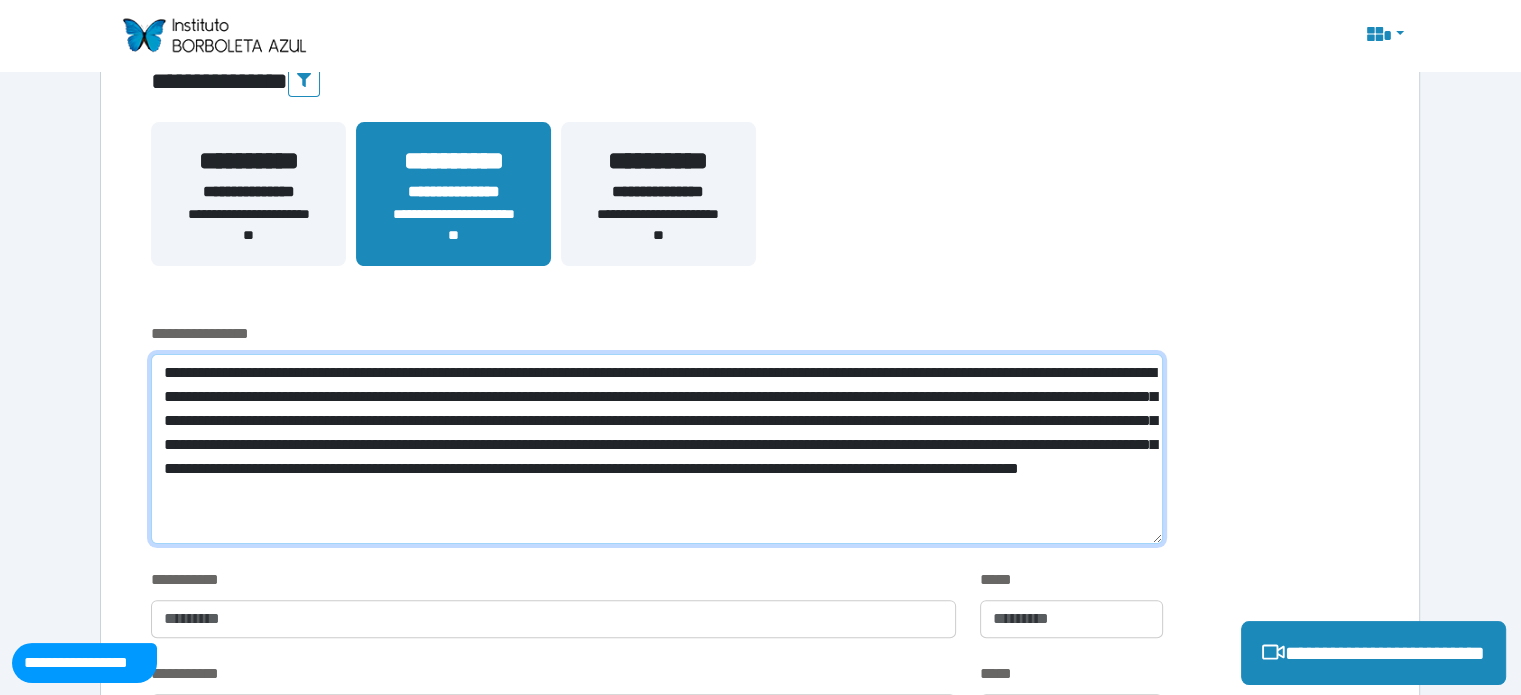 click on "**********" at bounding box center [656, 449] 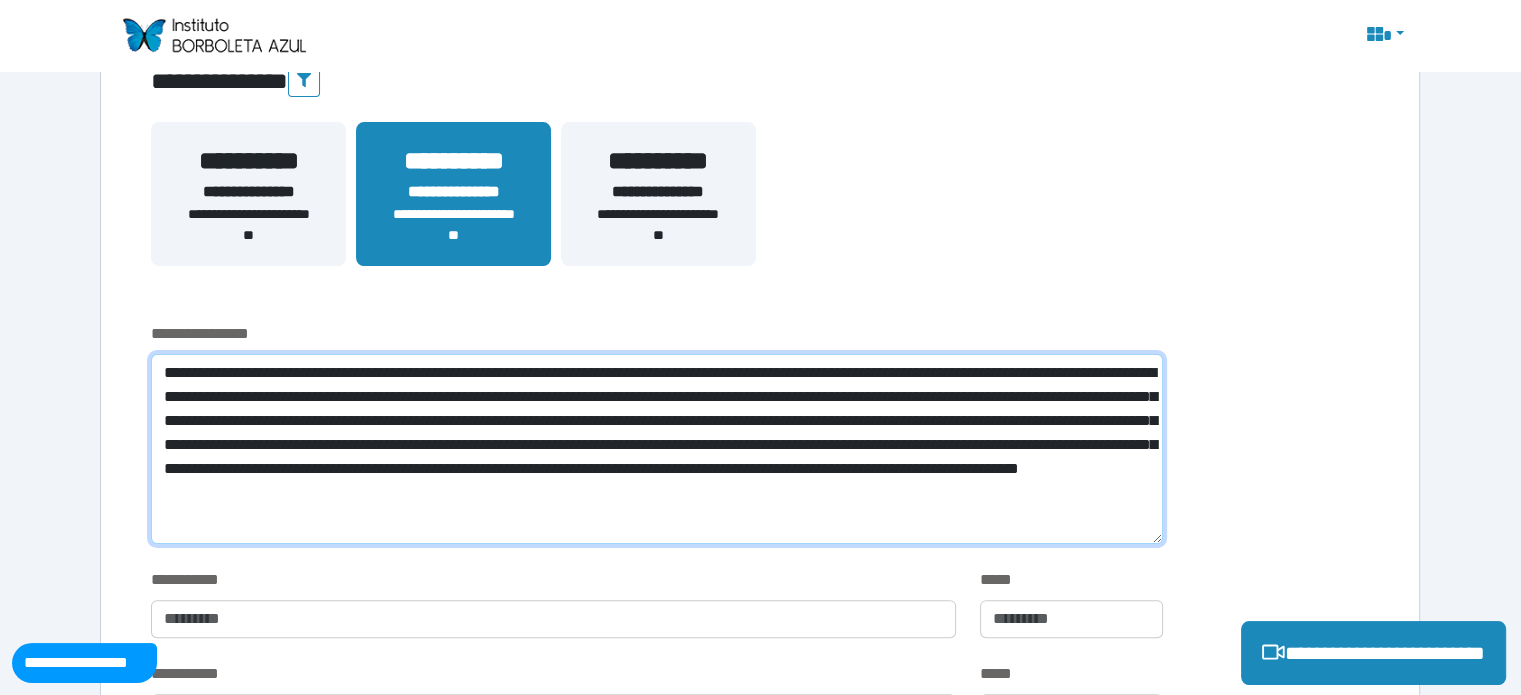 click on "**********" at bounding box center [656, 449] 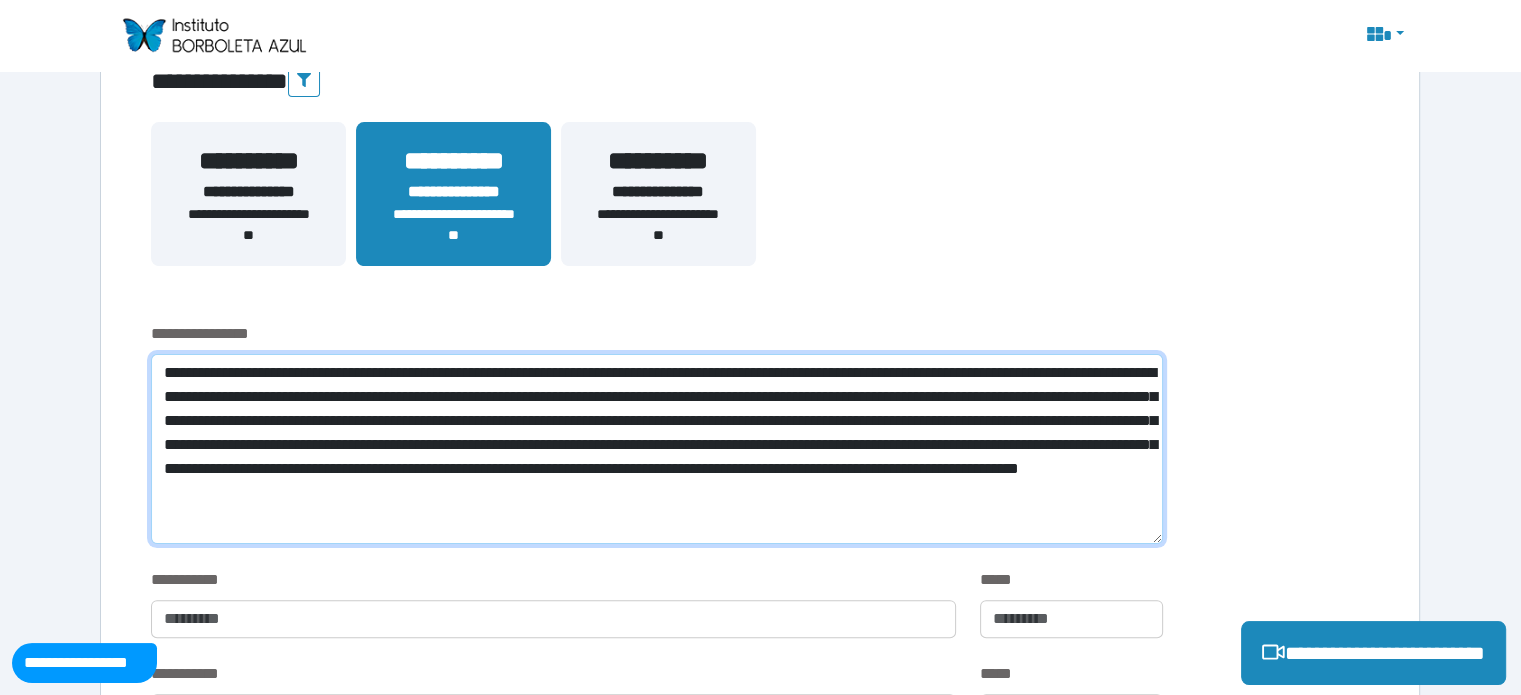 drag, startPoint x: 450, startPoint y: 515, endPoint x: 238, endPoint y: 545, distance: 214.11212 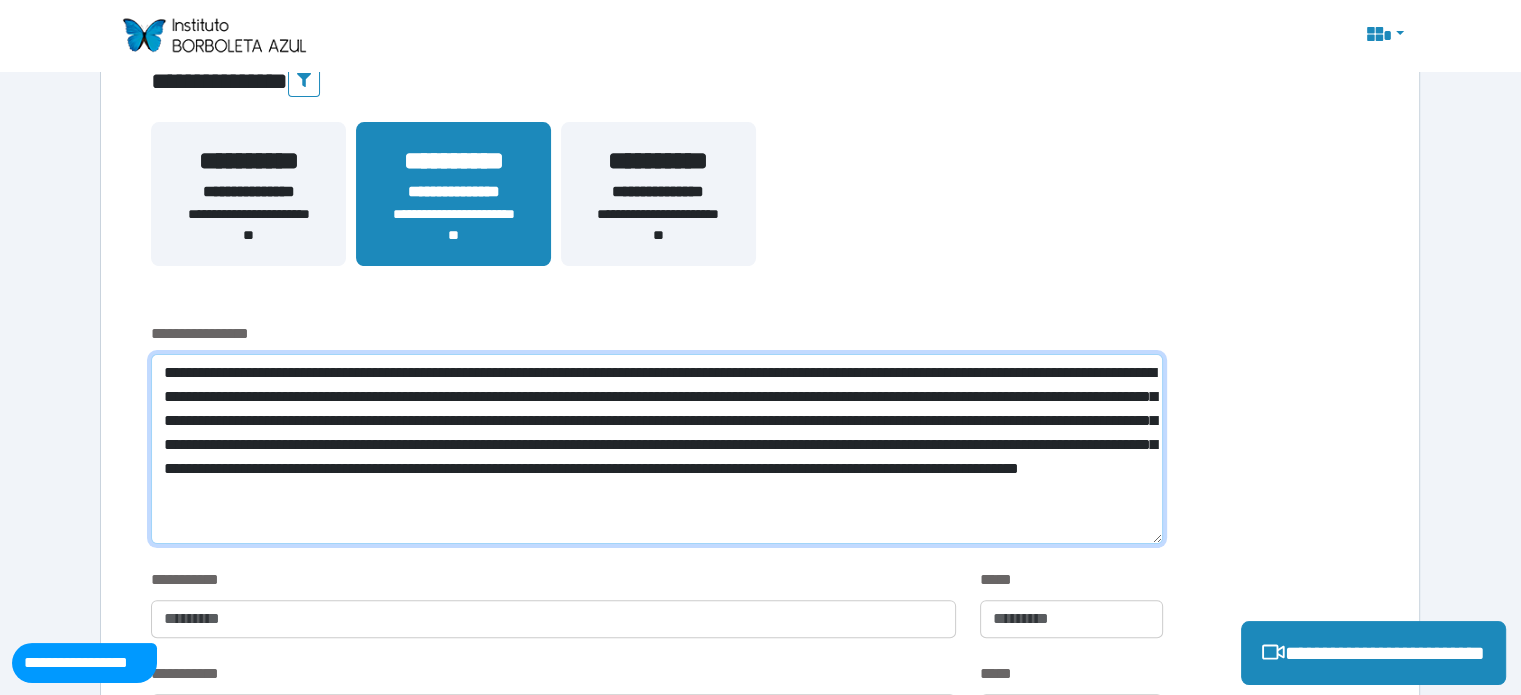 click on "**********" at bounding box center (656, 445) 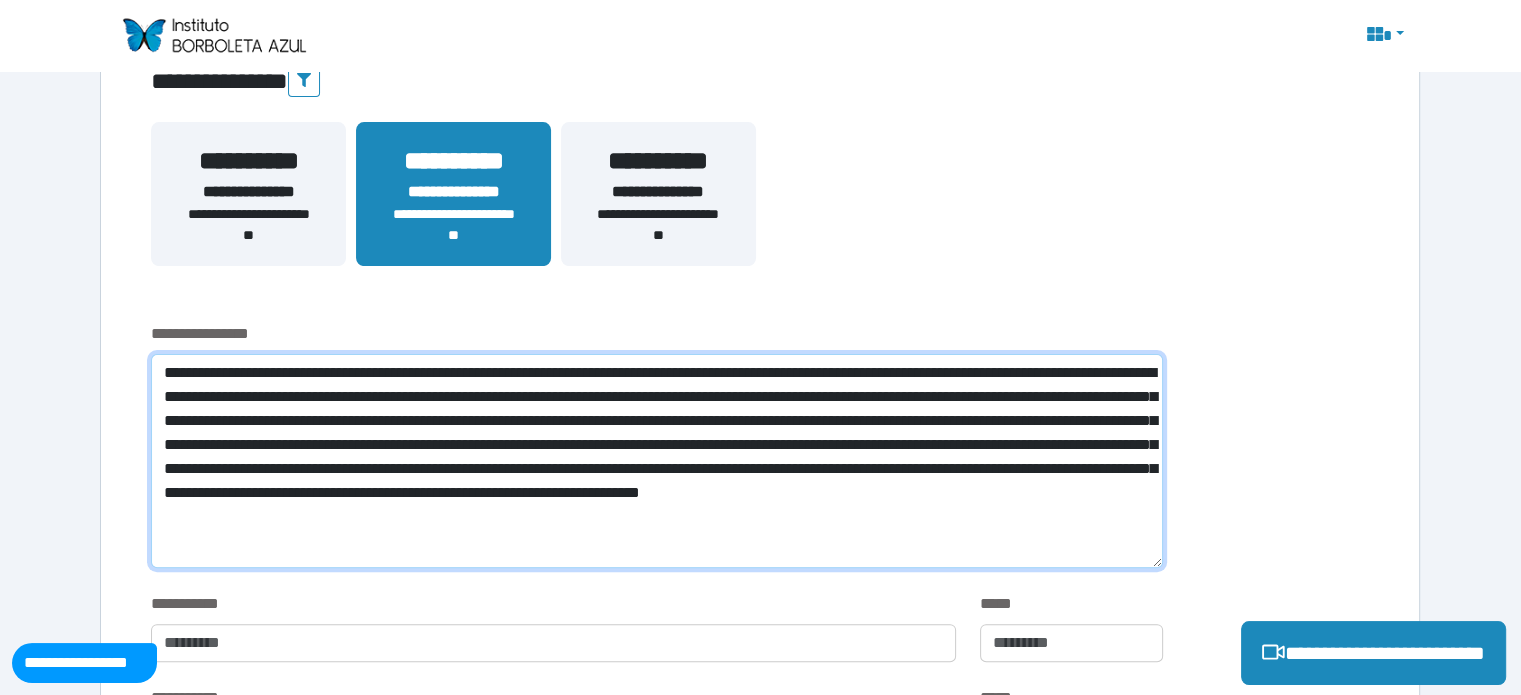 click on "**********" at bounding box center [656, 461] 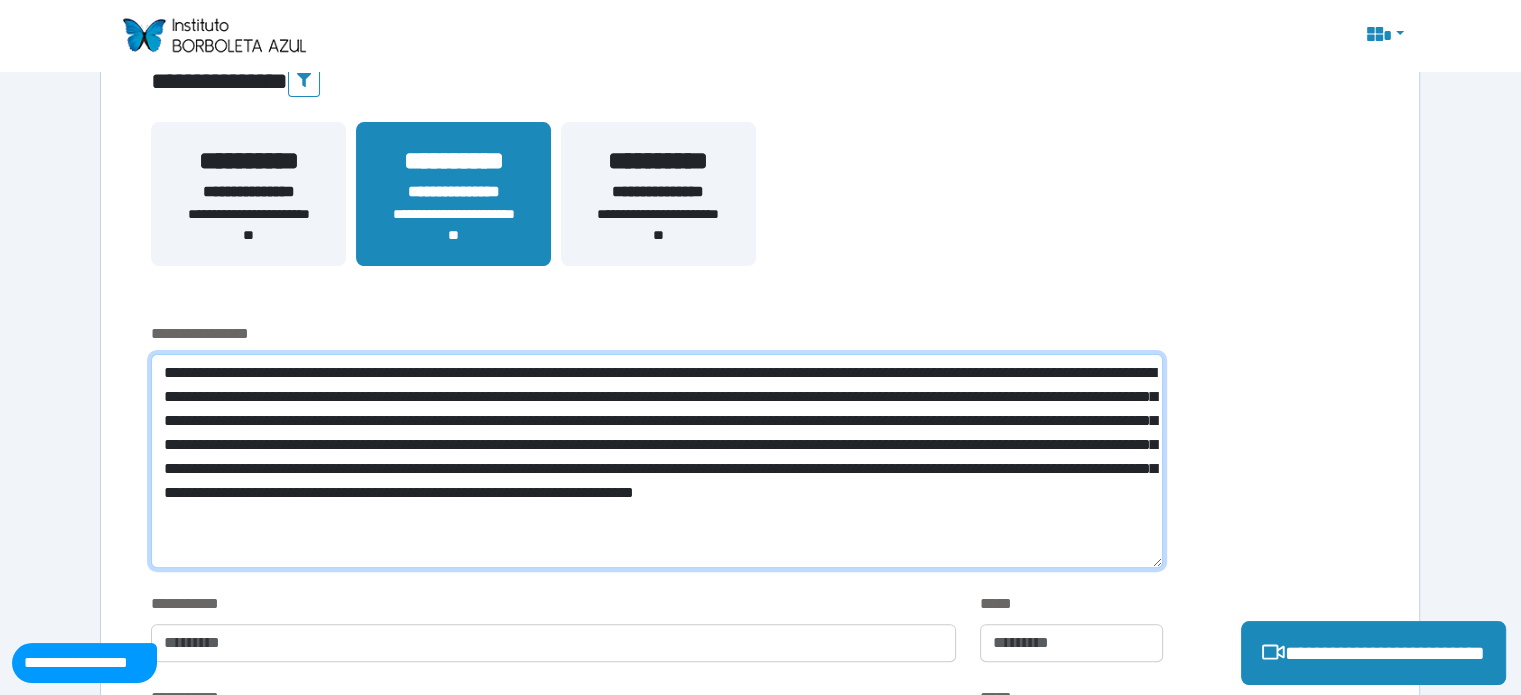 click on "**********" at bounding box center [656, 461] 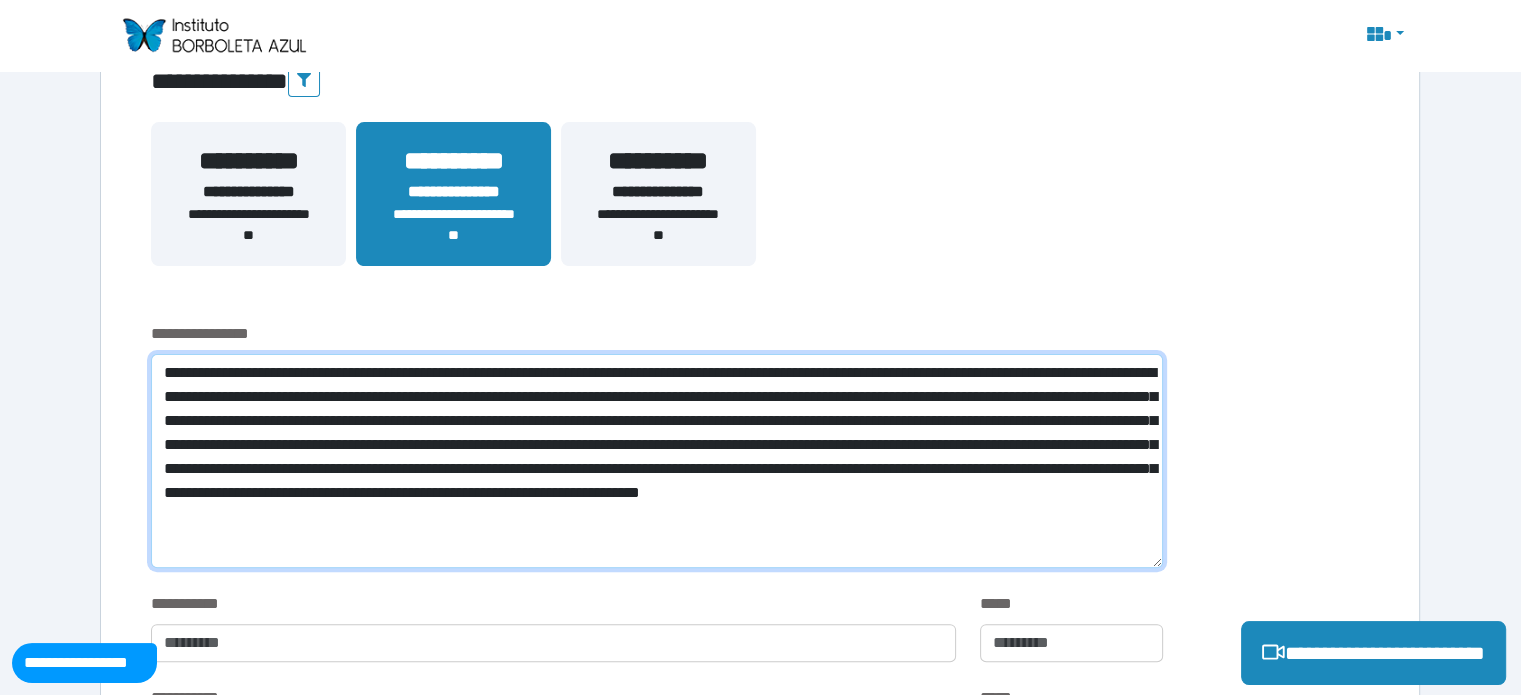 click on "**********" at bounding box center (656, 461) 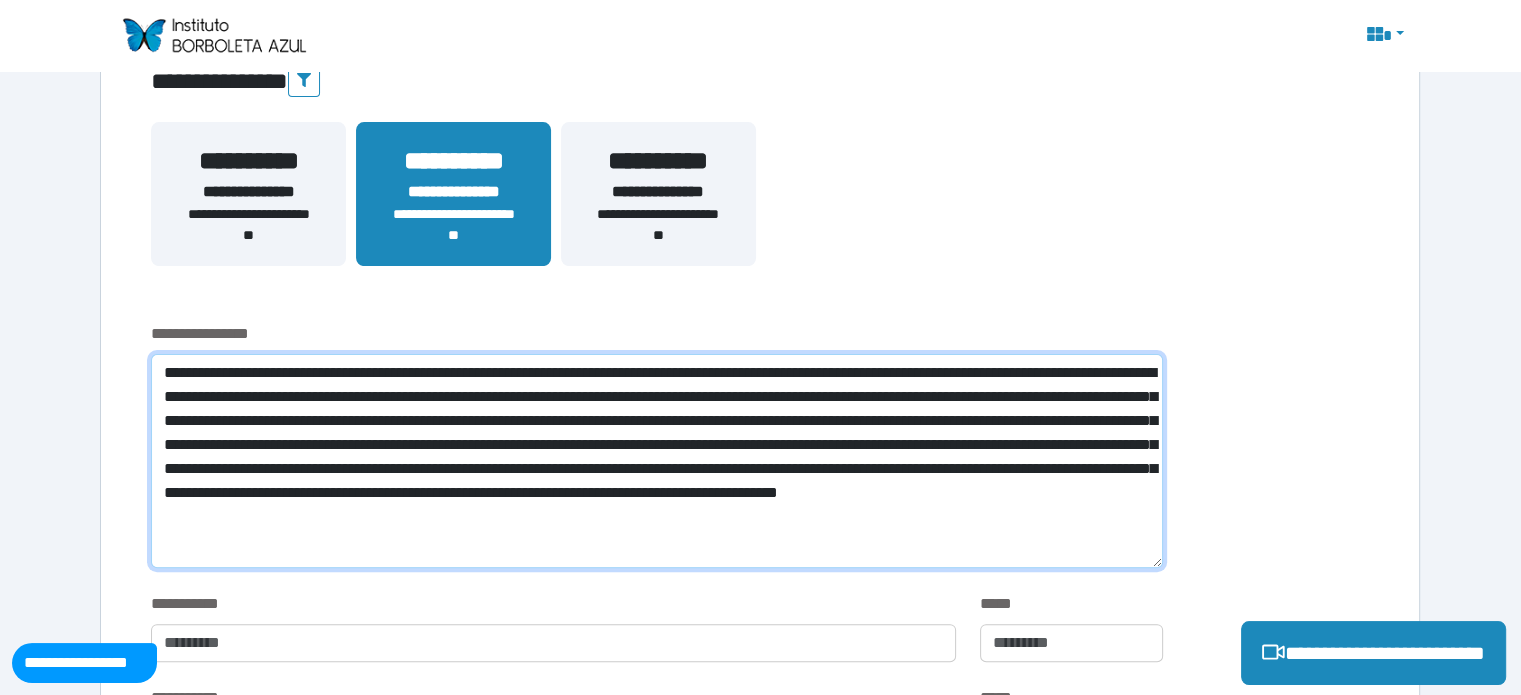 scroll, scrollTop: 0, scrollLeft: 0, axis: both 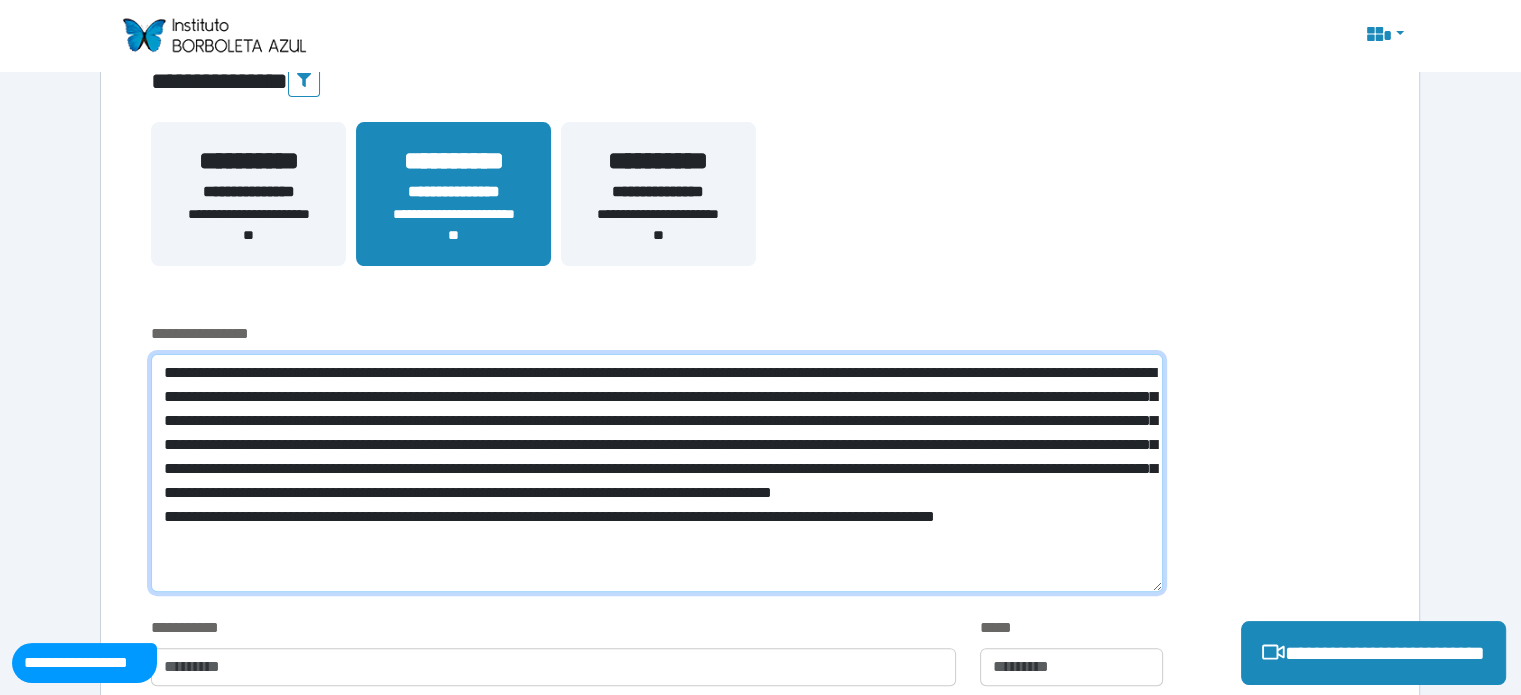 drag, startPoint x: 908, startPoint y: 563, endPoint x: 1143, endPoint y: 568, distance: 235.05319 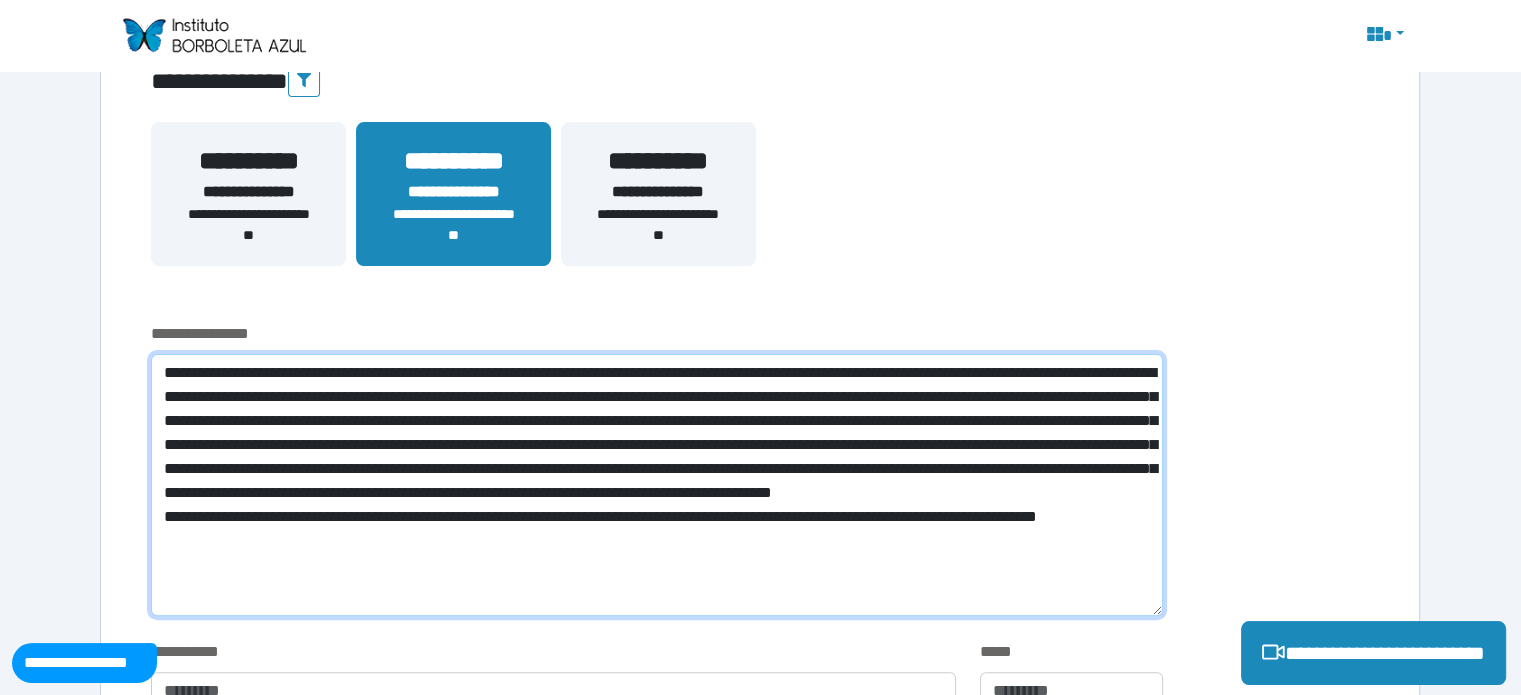 click at bounding box center (656, 485) 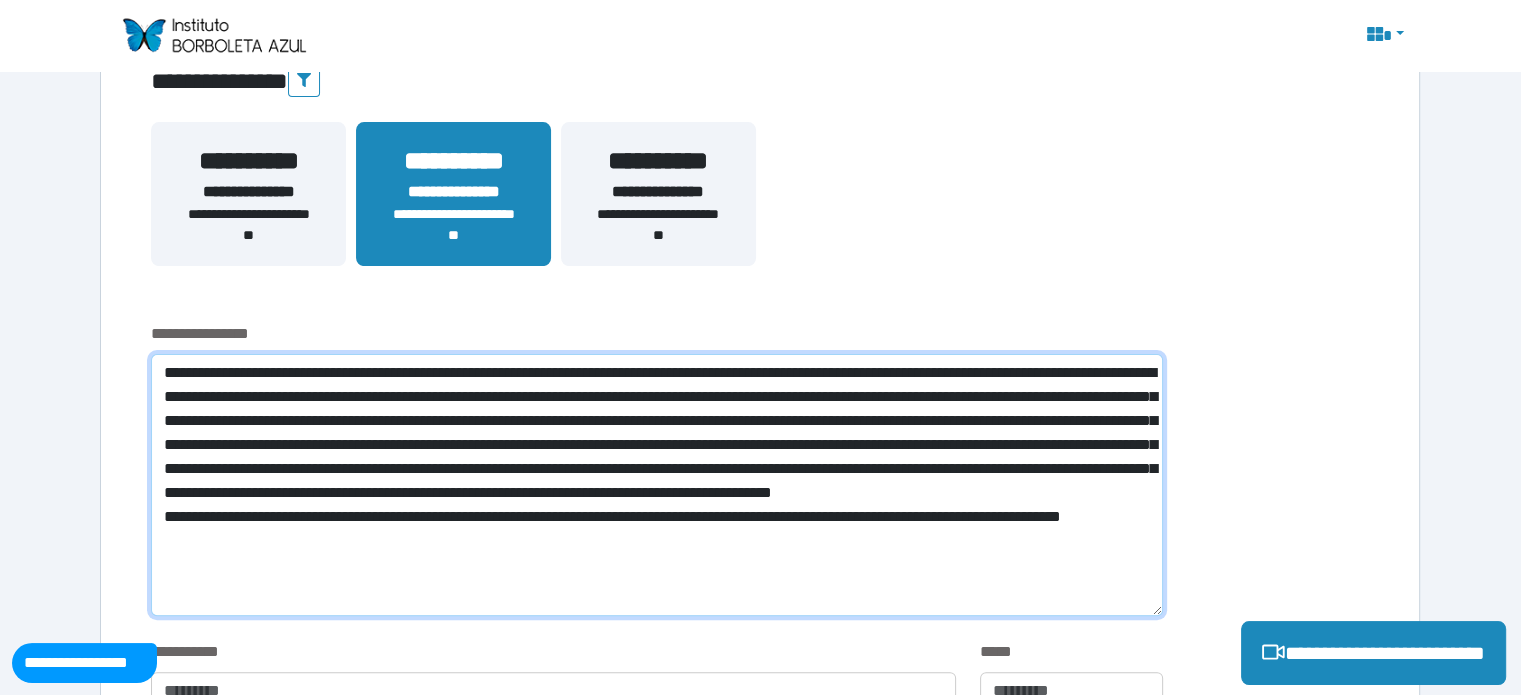 click at bounding box center [656, 485] 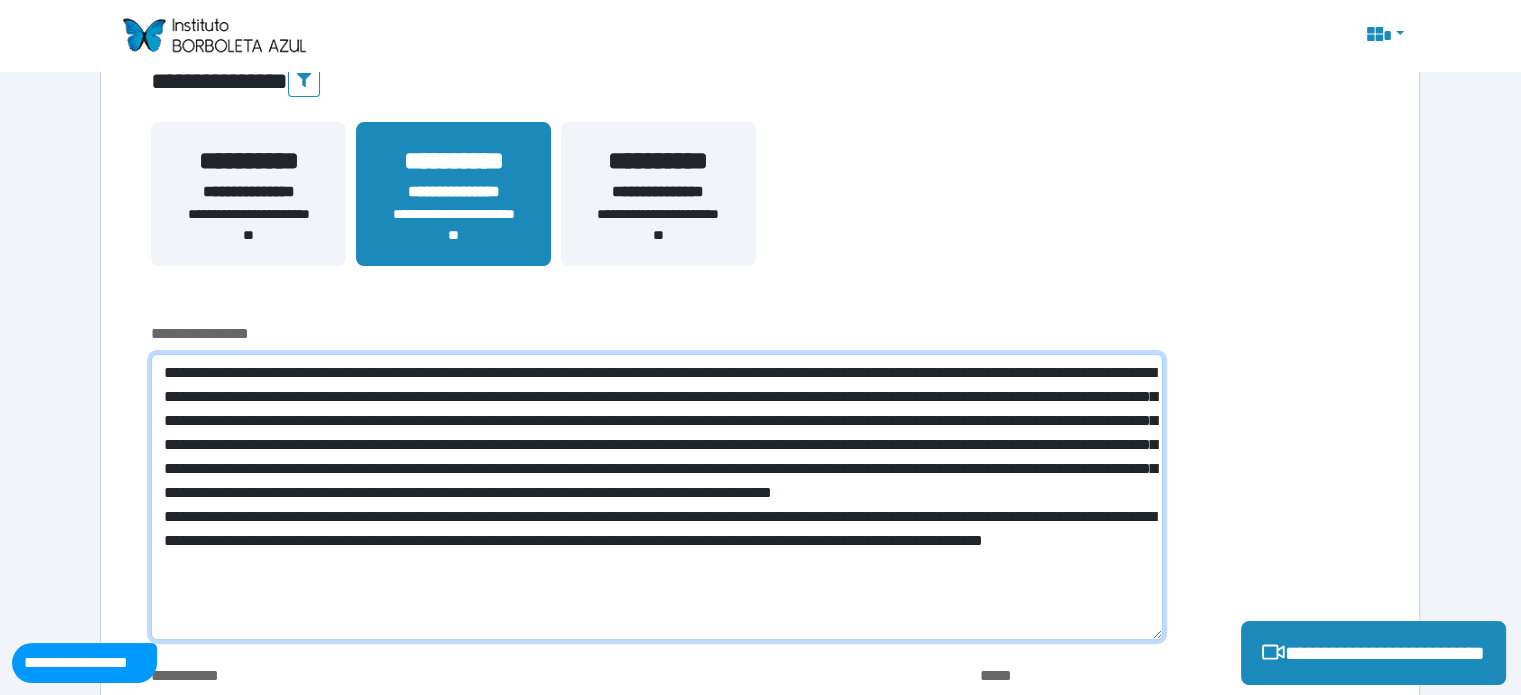 click at bounding box center [656, 497] 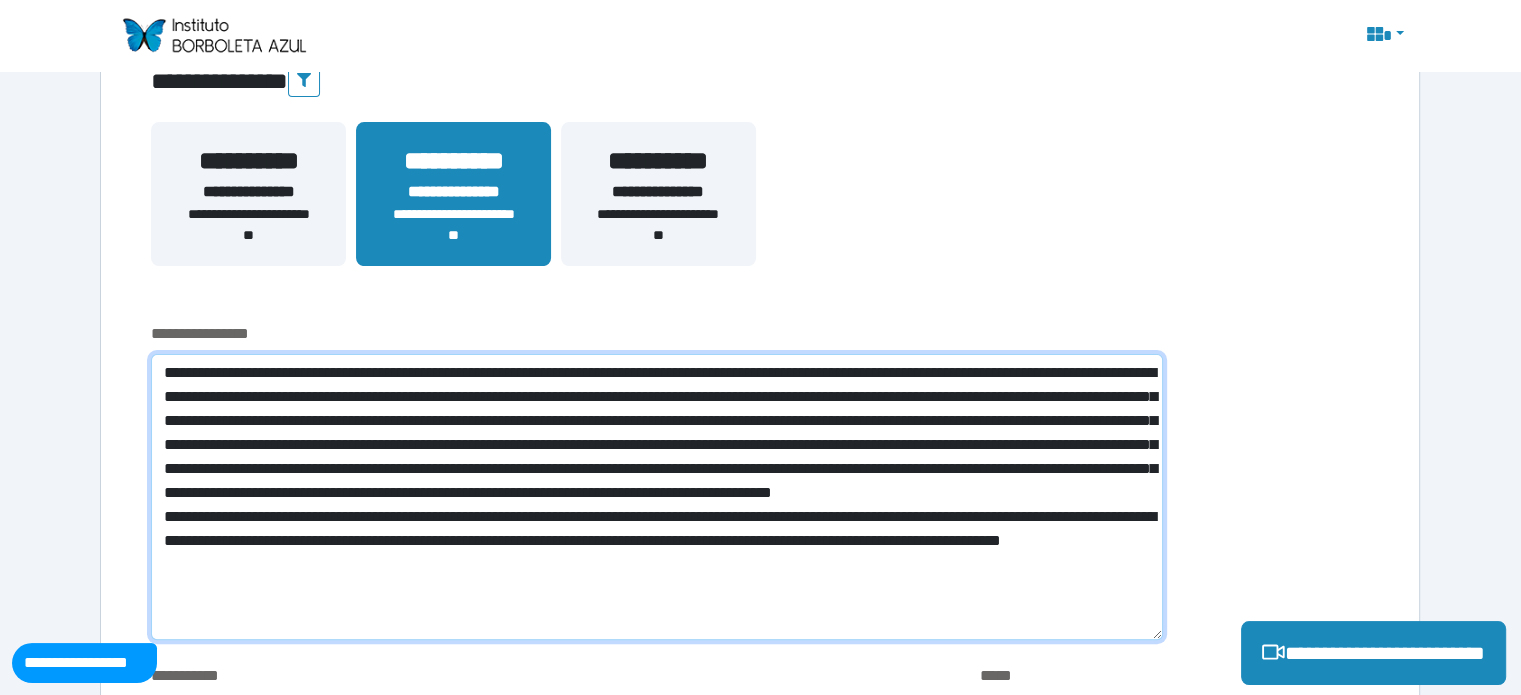 scroll, scrollTop: 0, scrollLeft: 0, axis: both 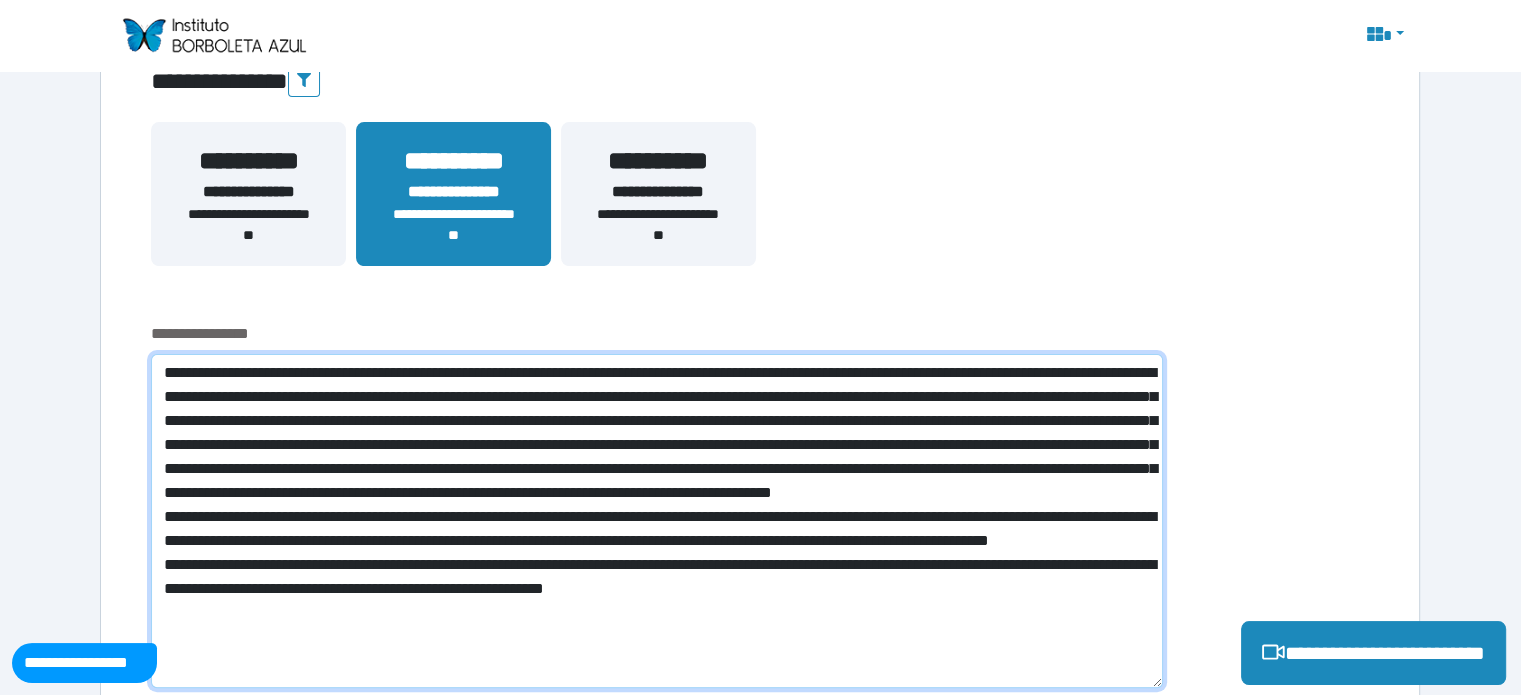click at bounding box center [656, 521] 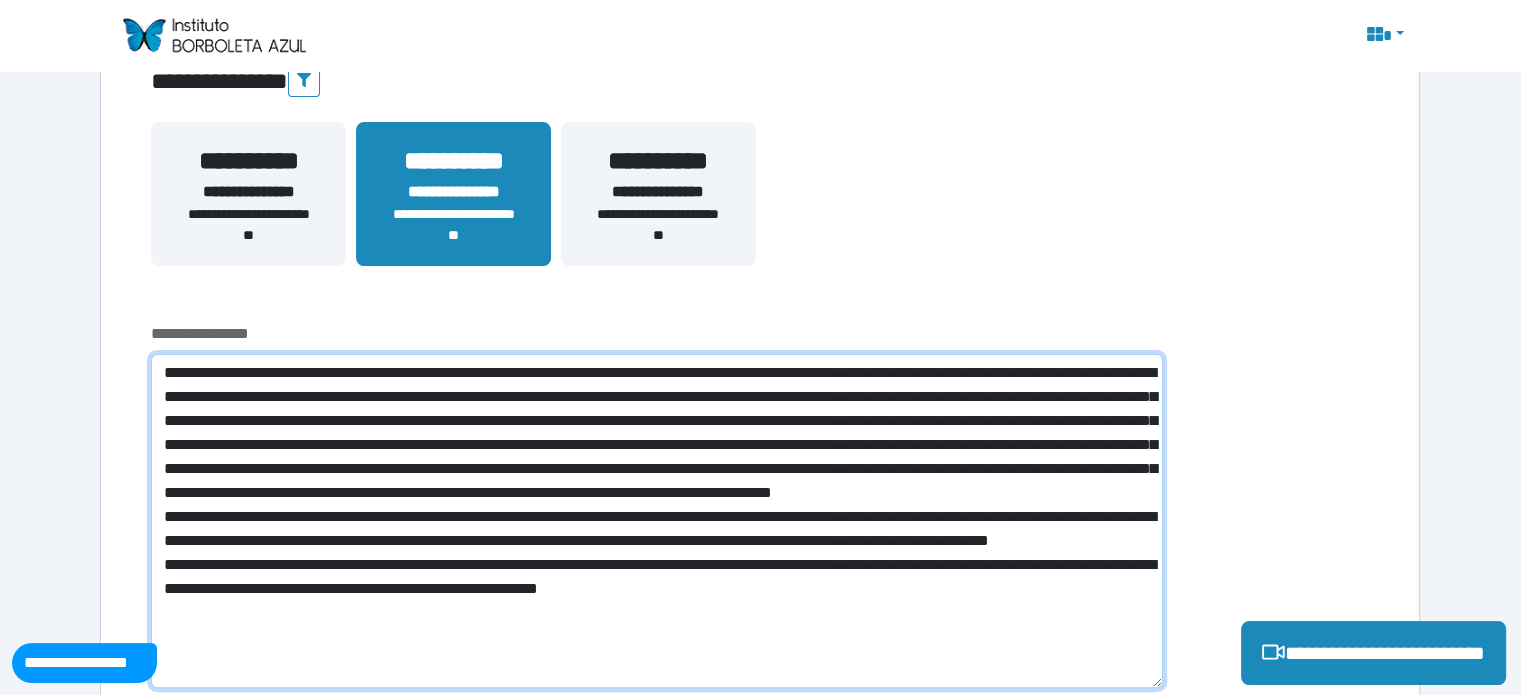 click at bounding box center [656, 521] 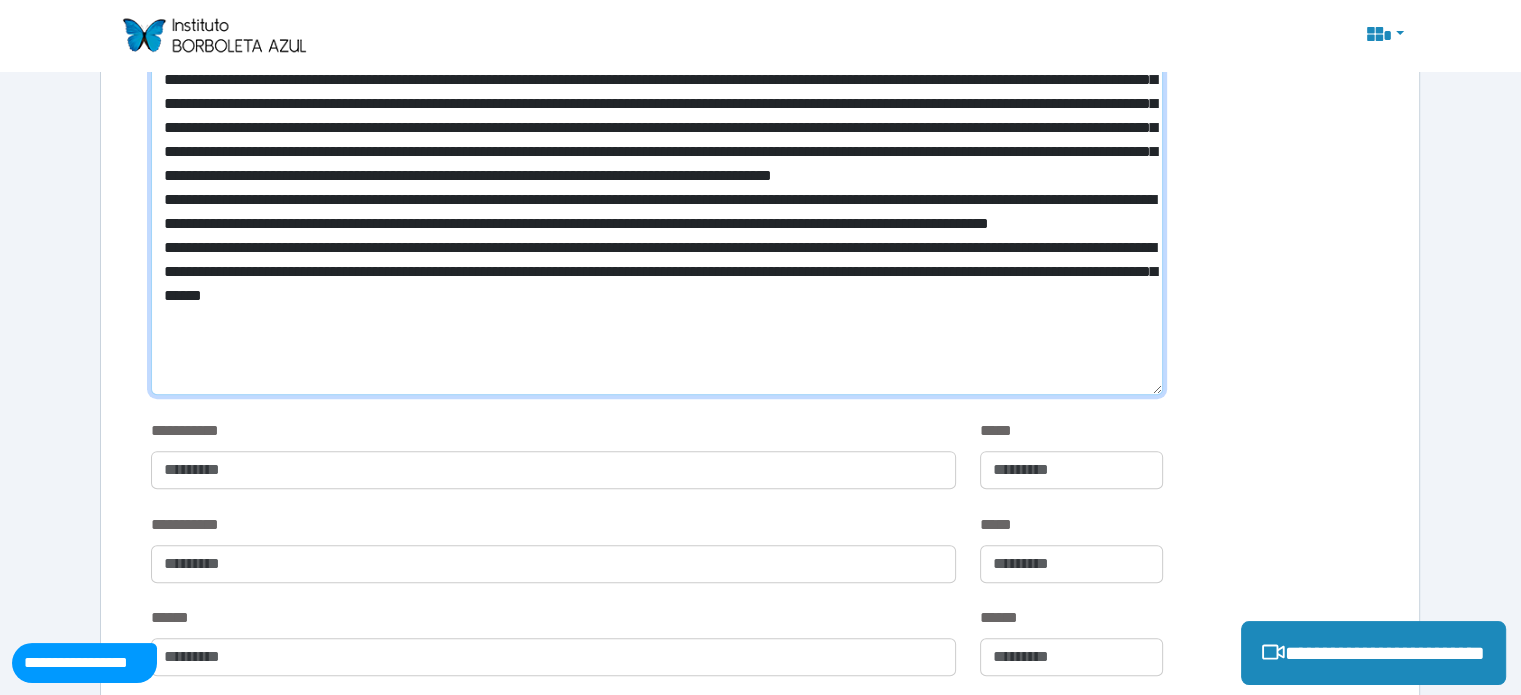 scroll, scrollTop: 800, scrollLeft: 0, axis: vertical 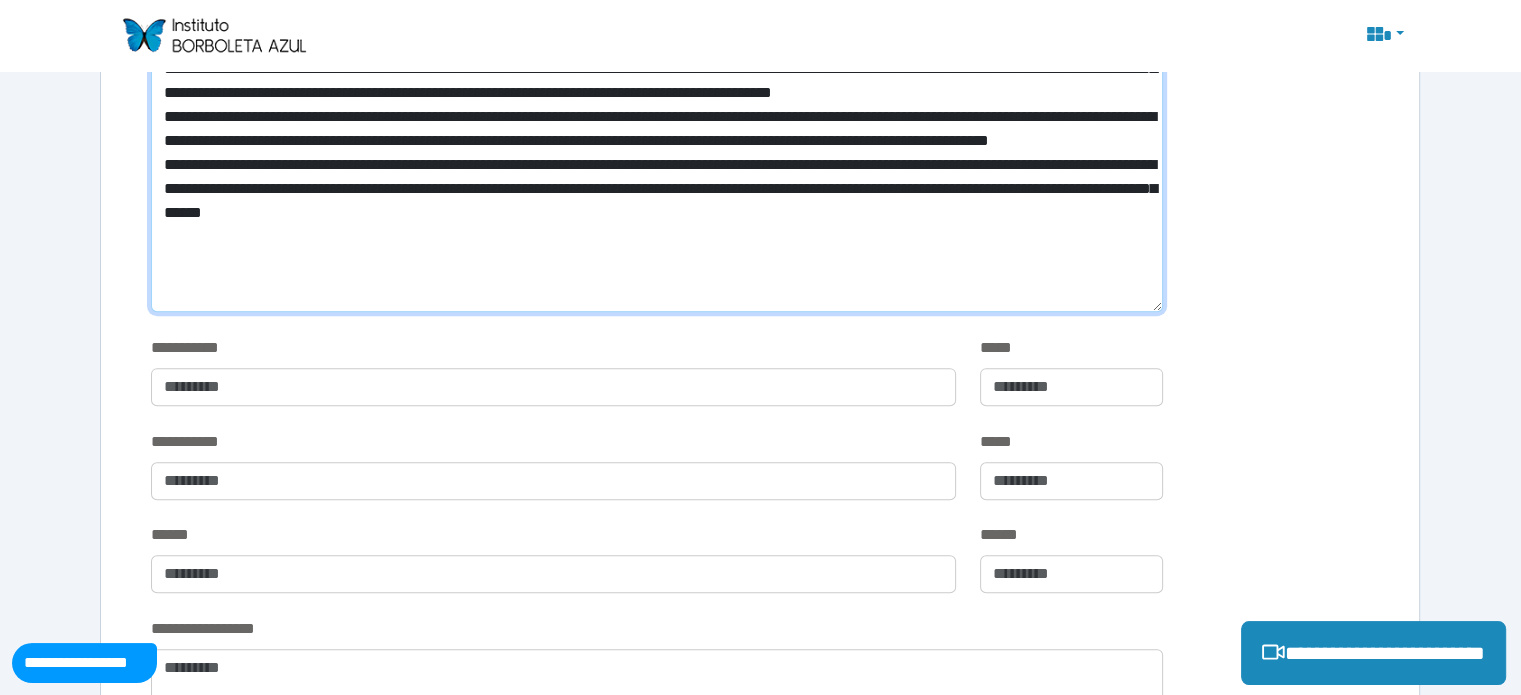 click at bounding box center (656, 133) 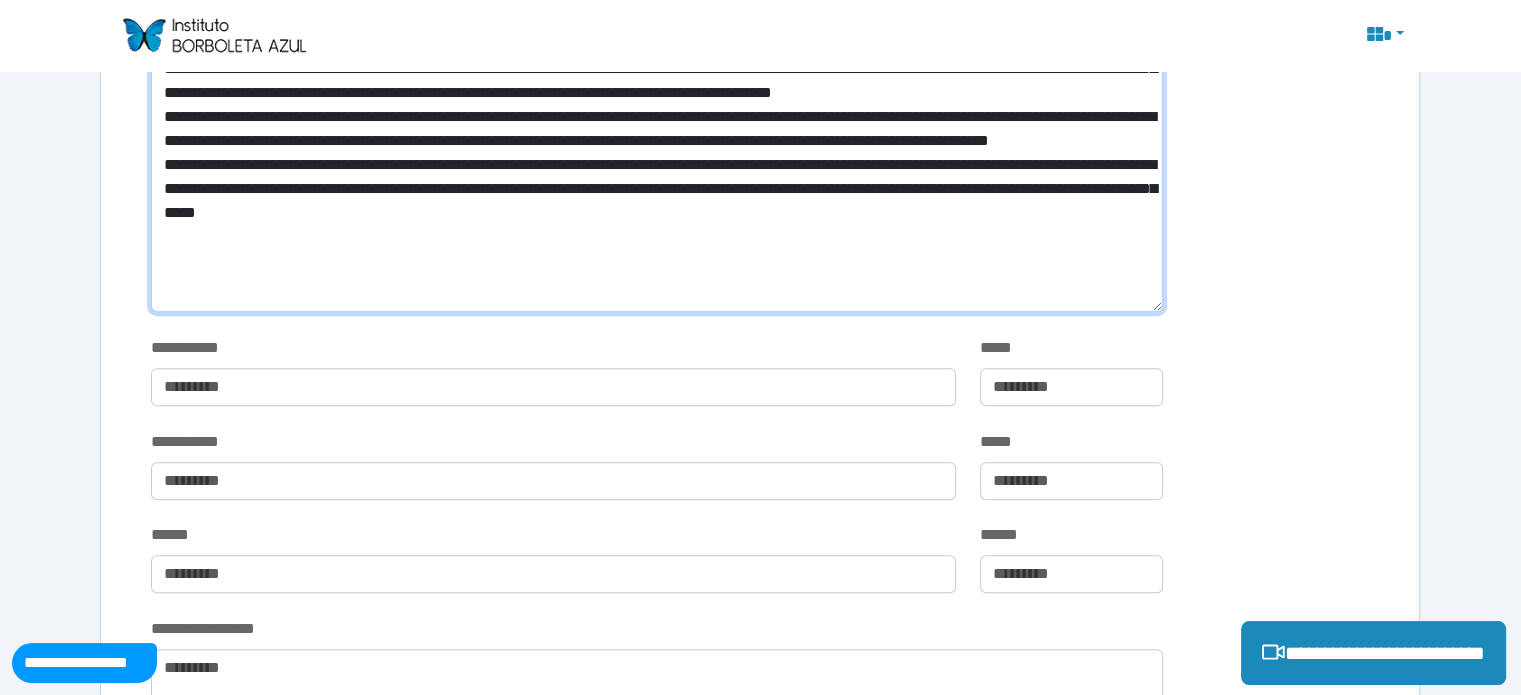 click at bounding box center (656, 133) 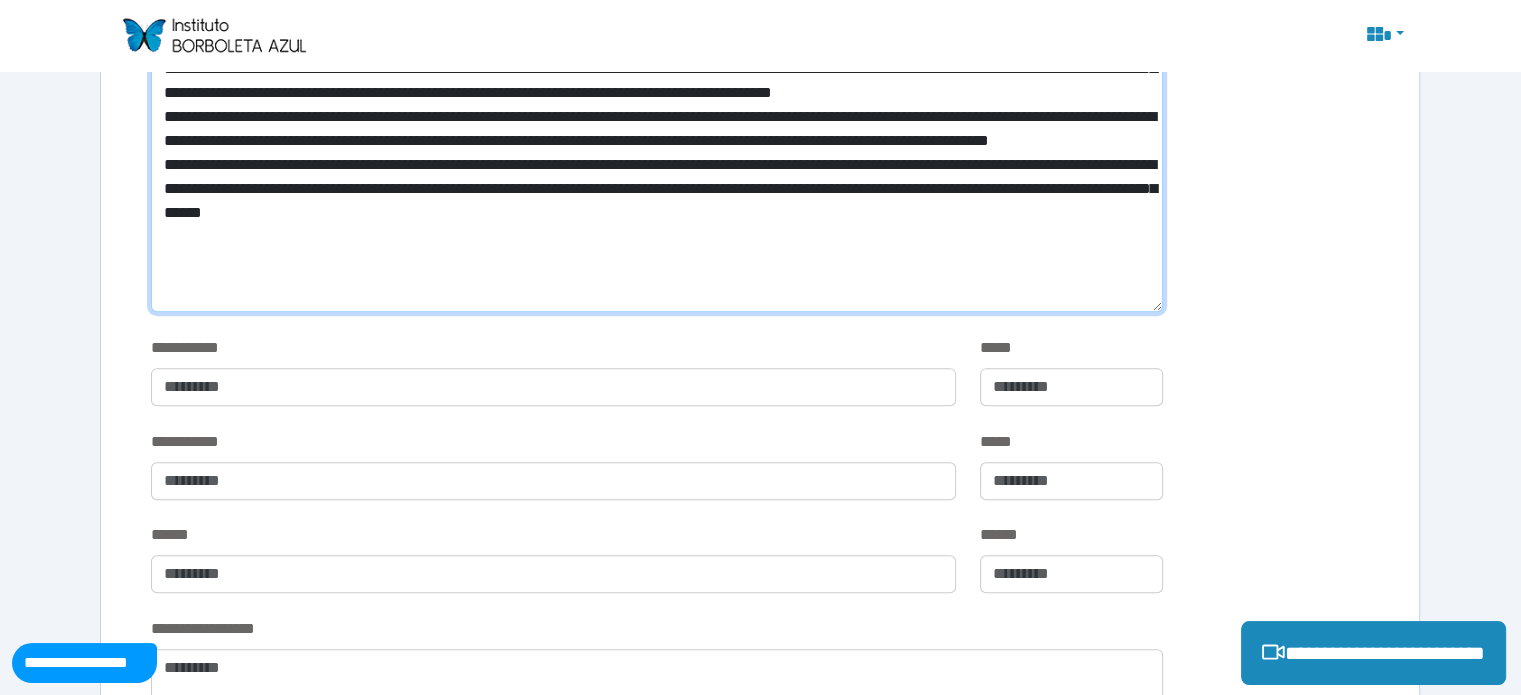 scroll, scrollTop: 0, scrollLeft: 0, axis: both 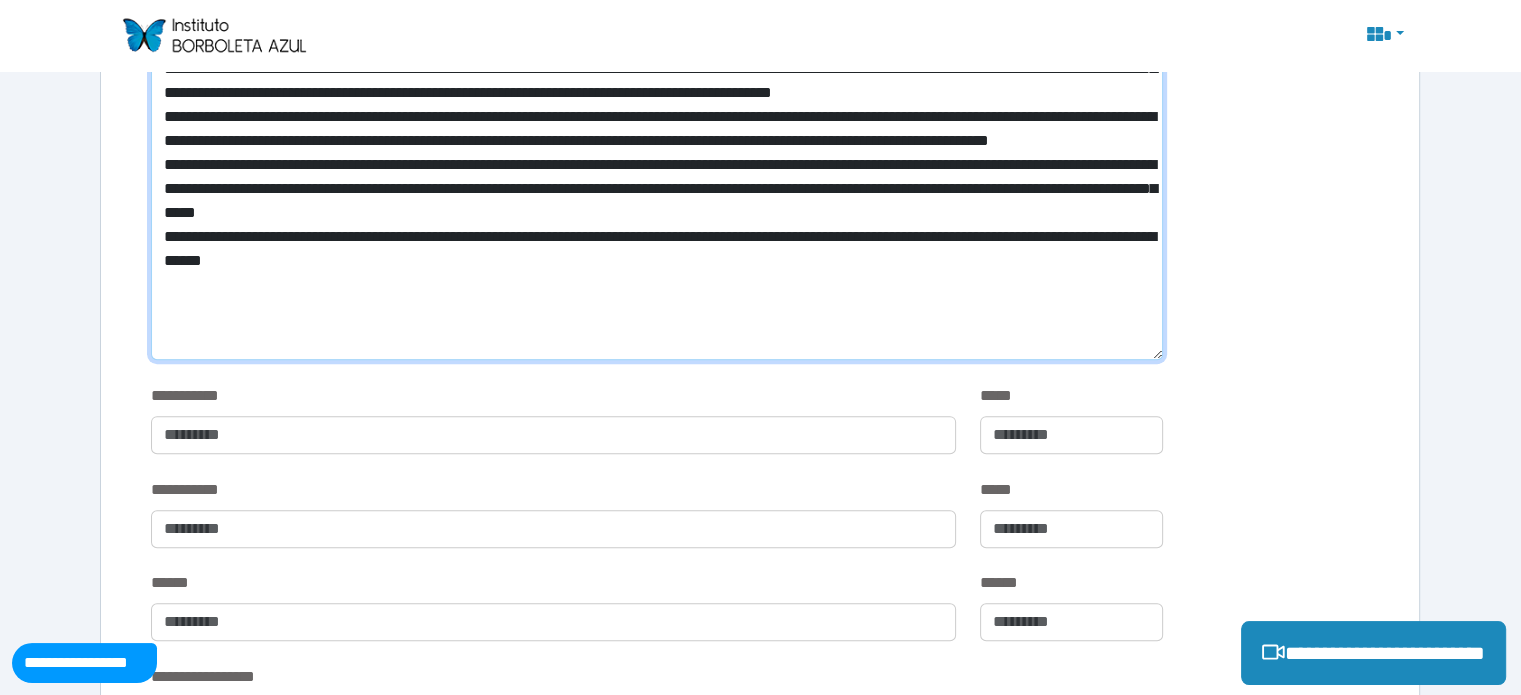 click at bounding box center [656, 157] 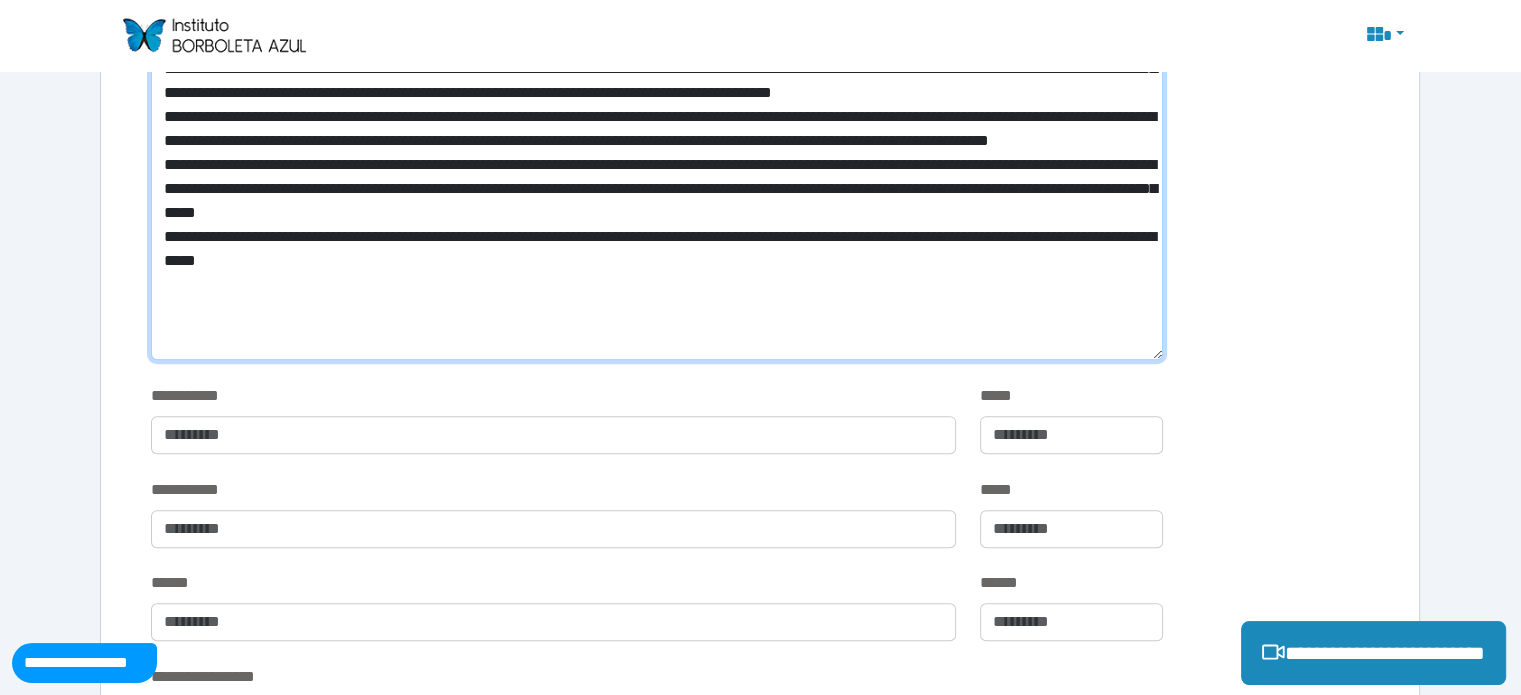 click at bounding box center (656, 157) 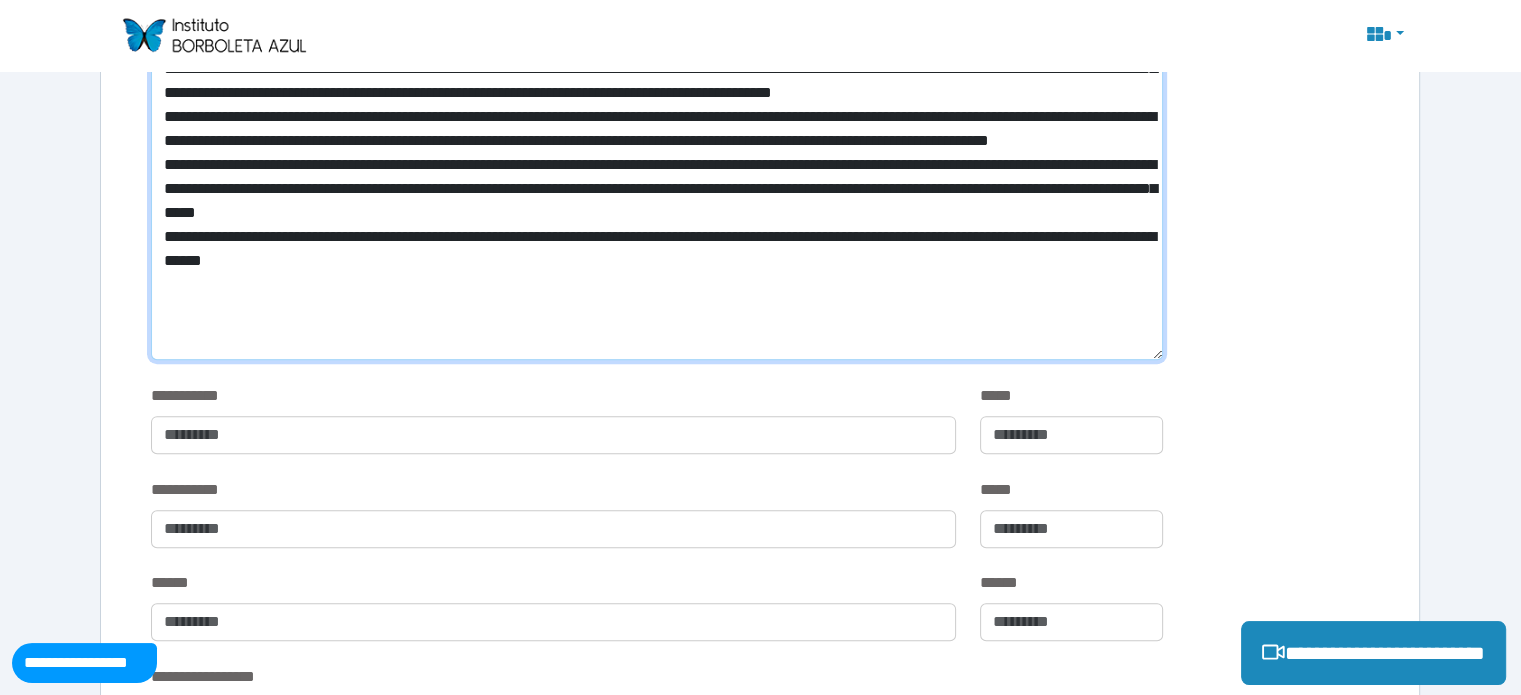 click at bounding box center (656, 157) 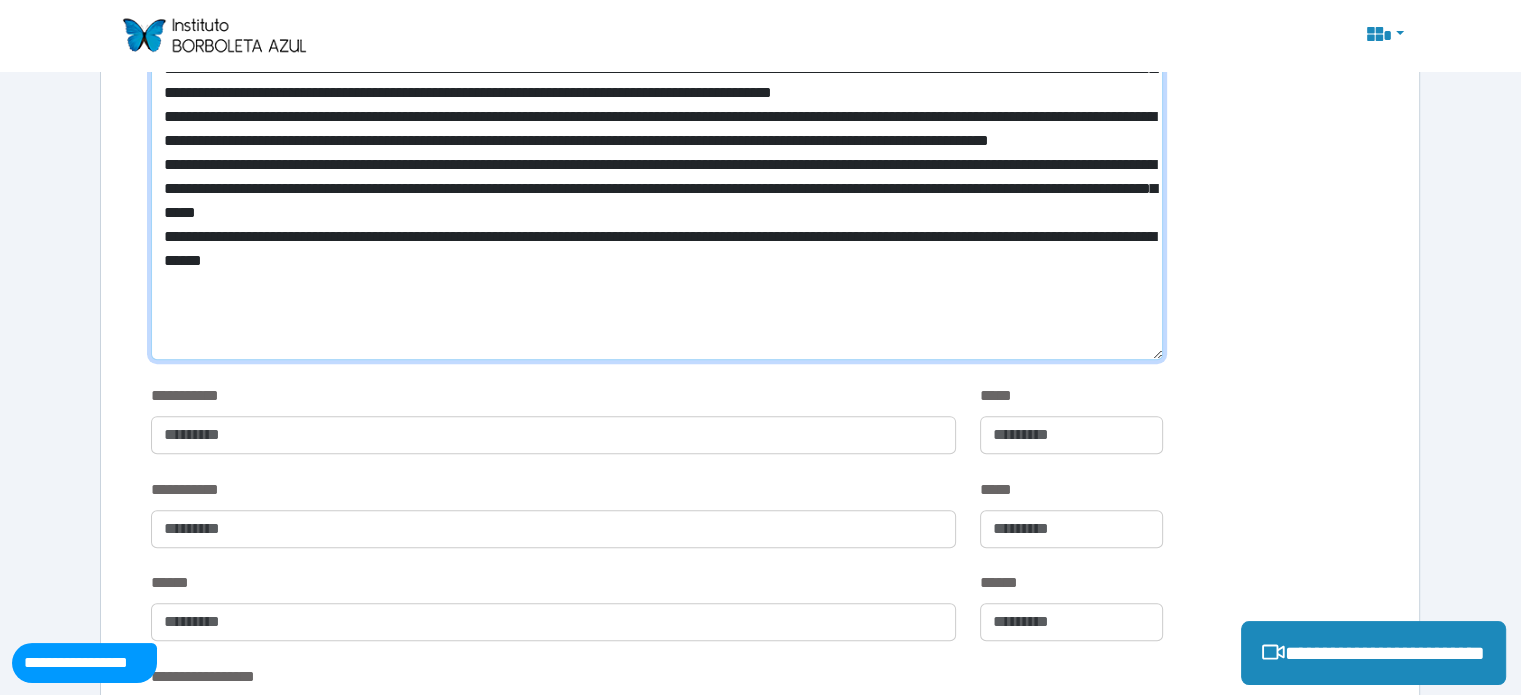 click at bounding box center [656, 157] 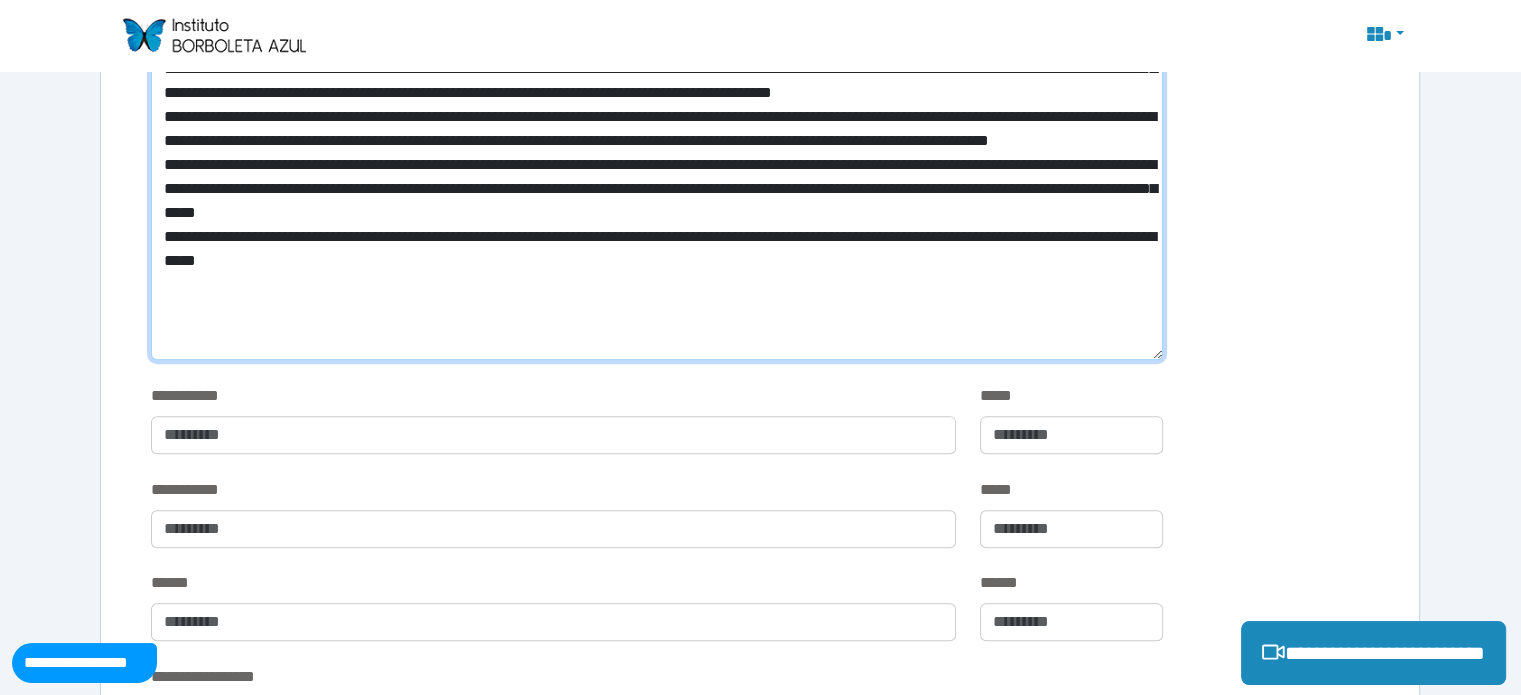 drag, startPoint x: 452, startPoint y: 339, endPoint x: 368, endPoint y: 343, distance: 84.095184 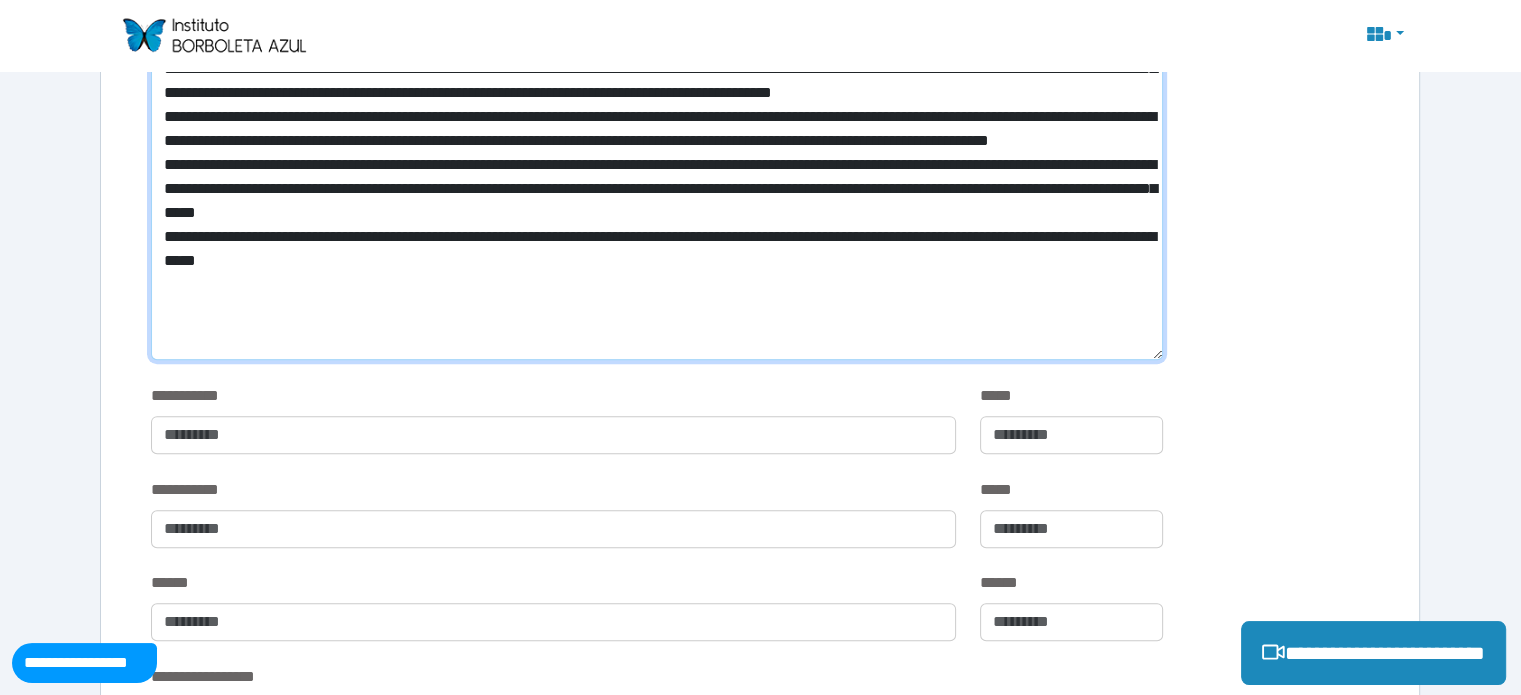 click at bounding box center [656, 157] 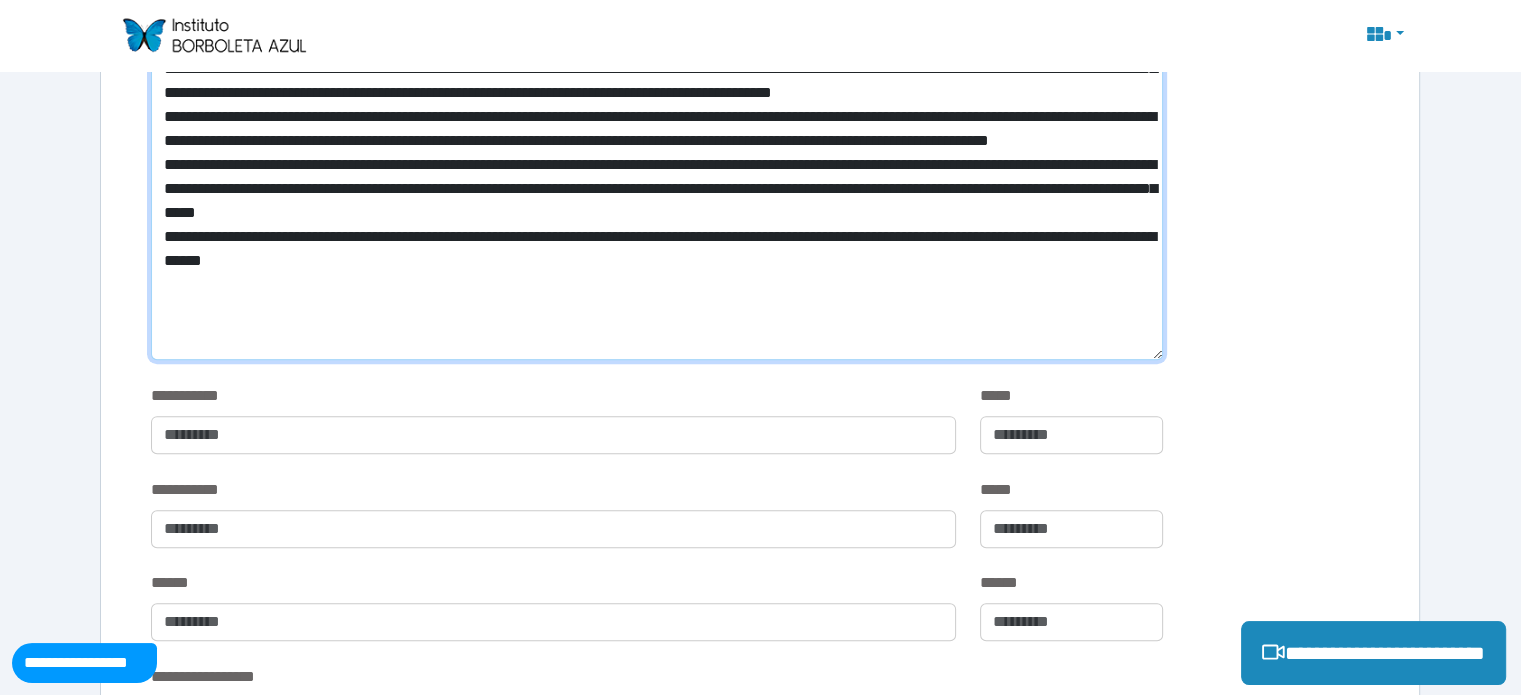 click at bounding box center (656, 157) 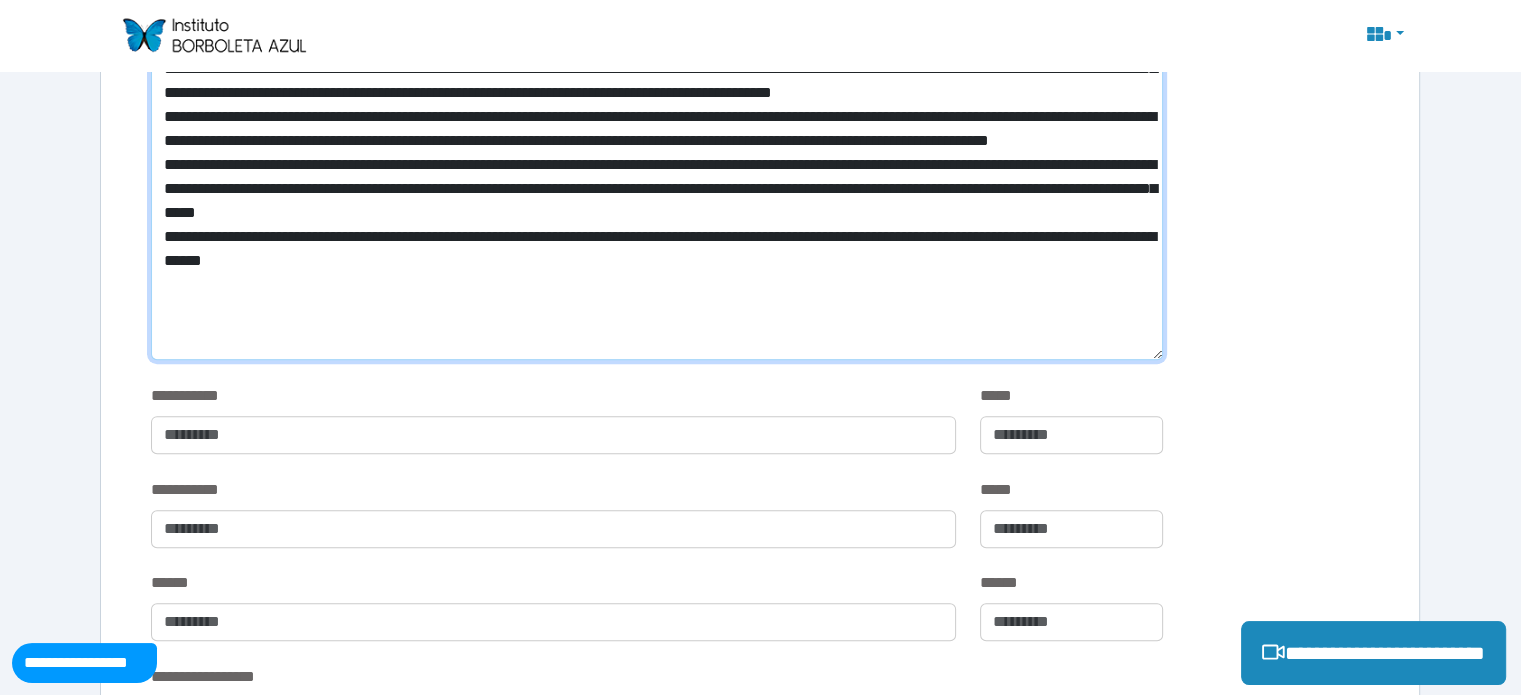 click at bounding box center [656, 157] 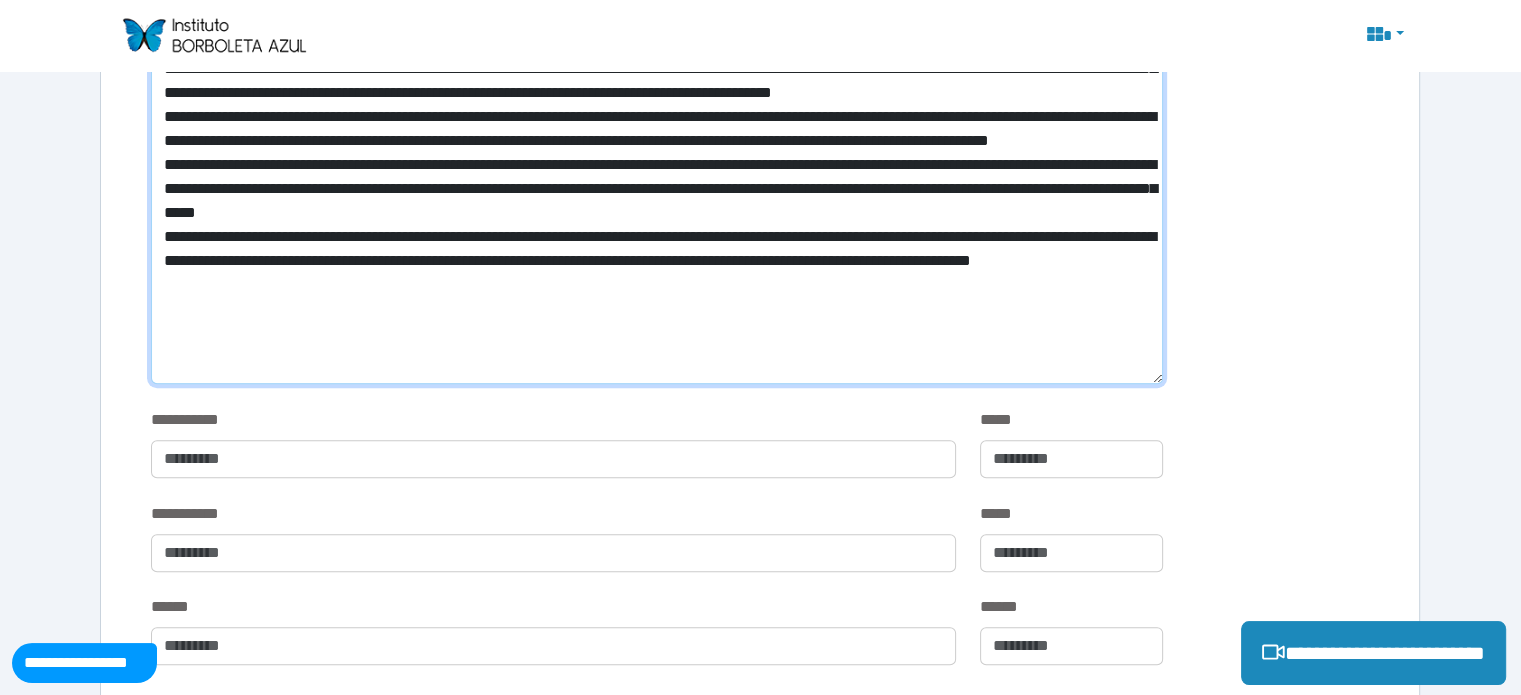 click at bounding box center [656, 169] 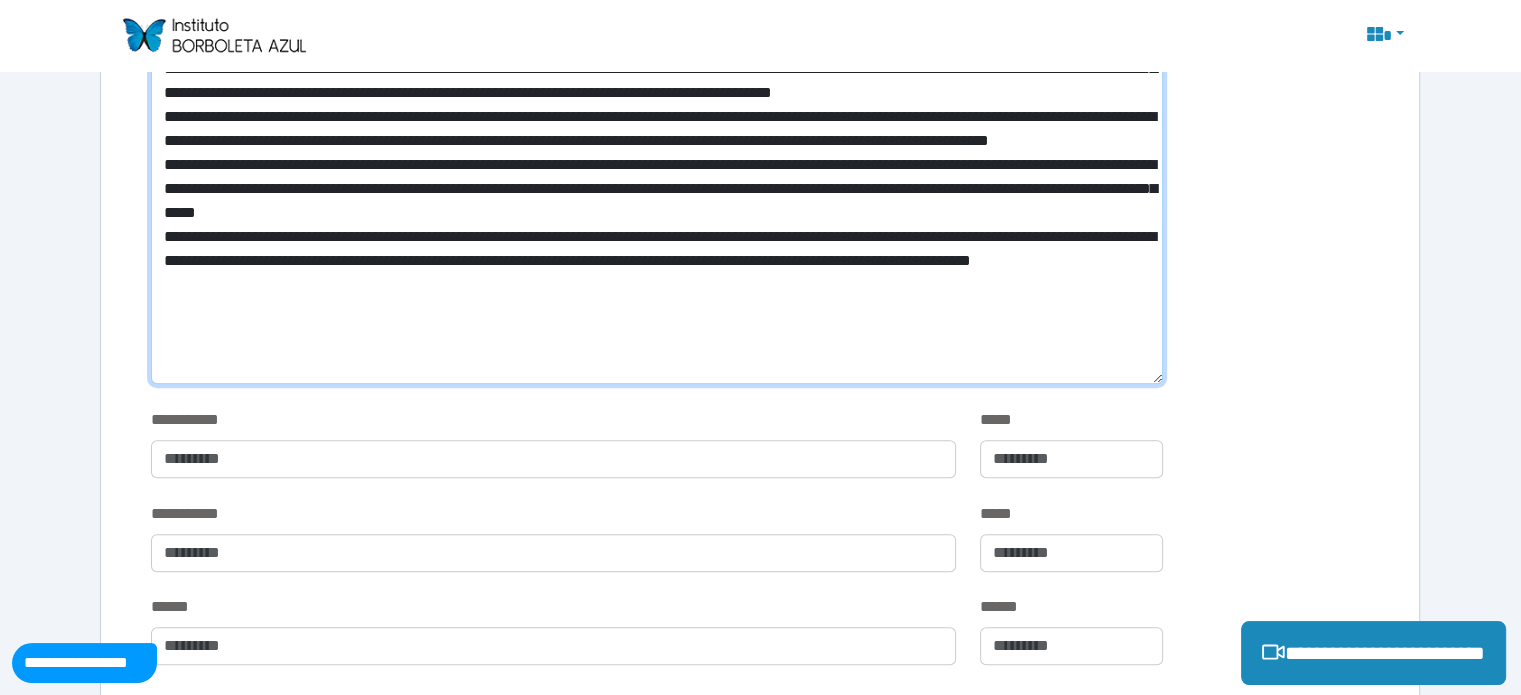 drag, startPoint x: 228, startPoint y: 356, endPoint x: 164, endPoint y: 363, distance: 64.381676 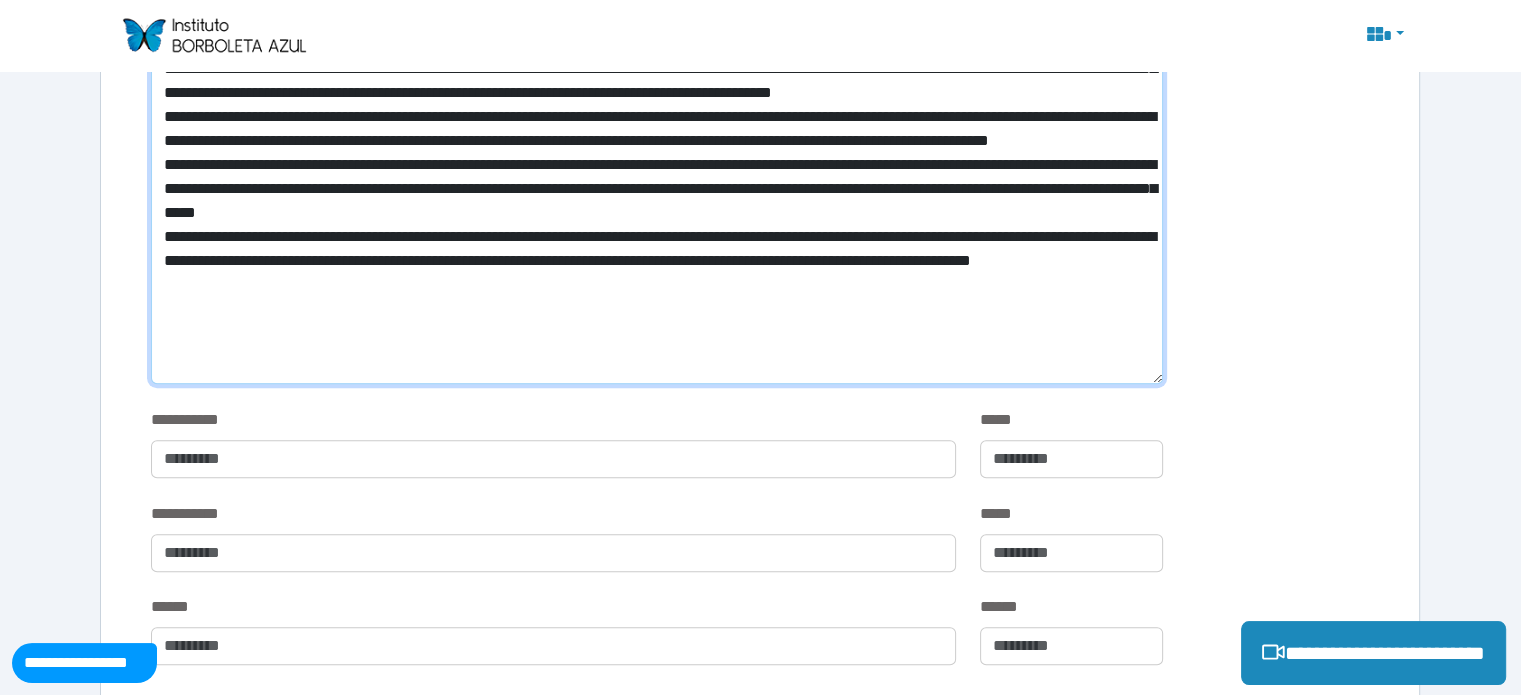 click at bounding box center (656, 169) 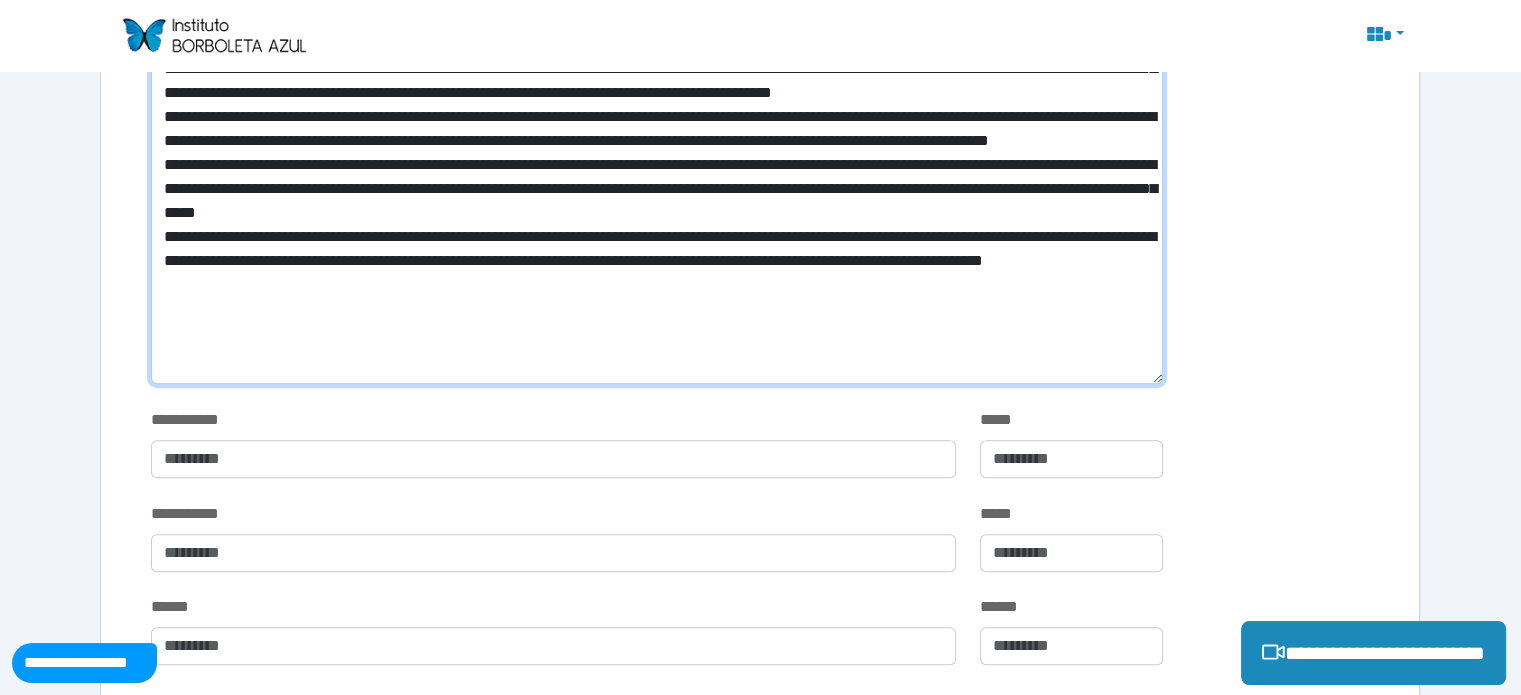 click at bounding box center (656, 169) 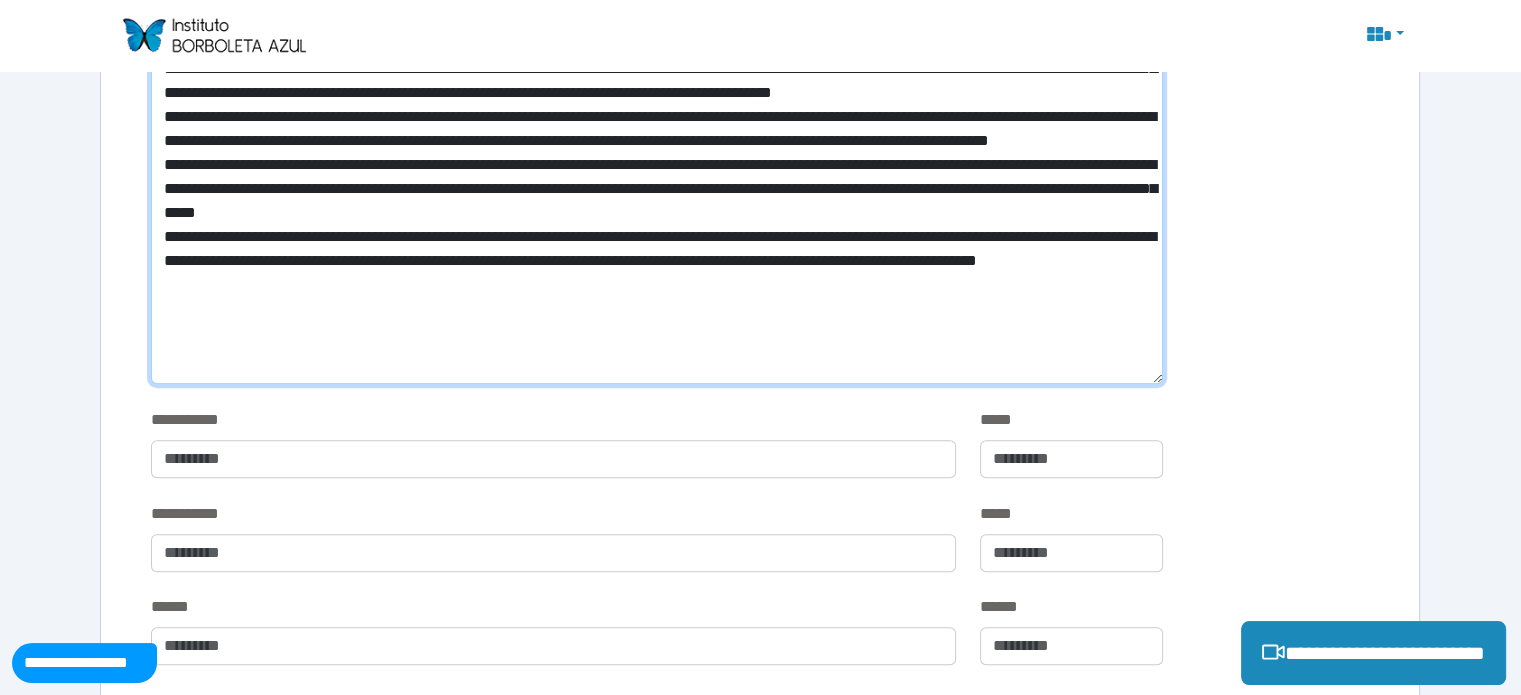 click at bounding box center (656, 169) 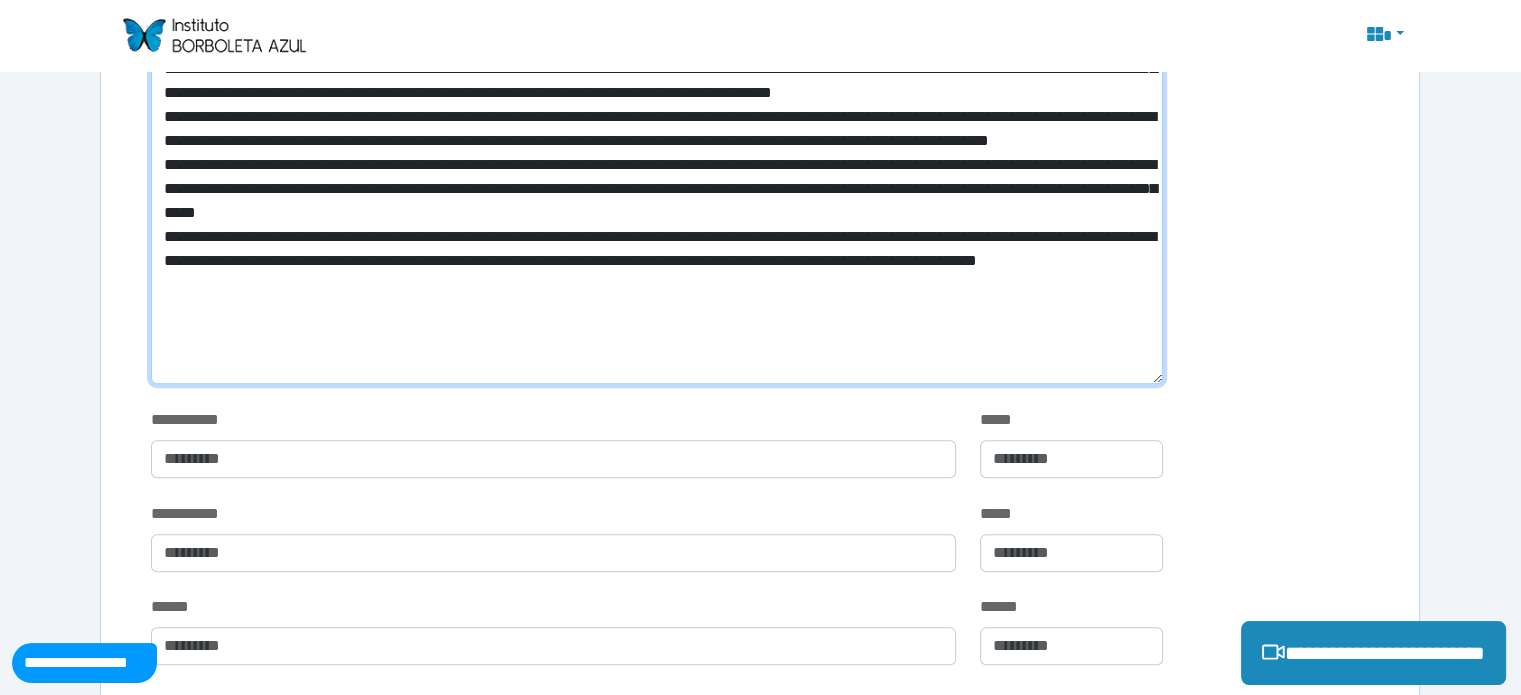 click at bounding box center [656, 169] 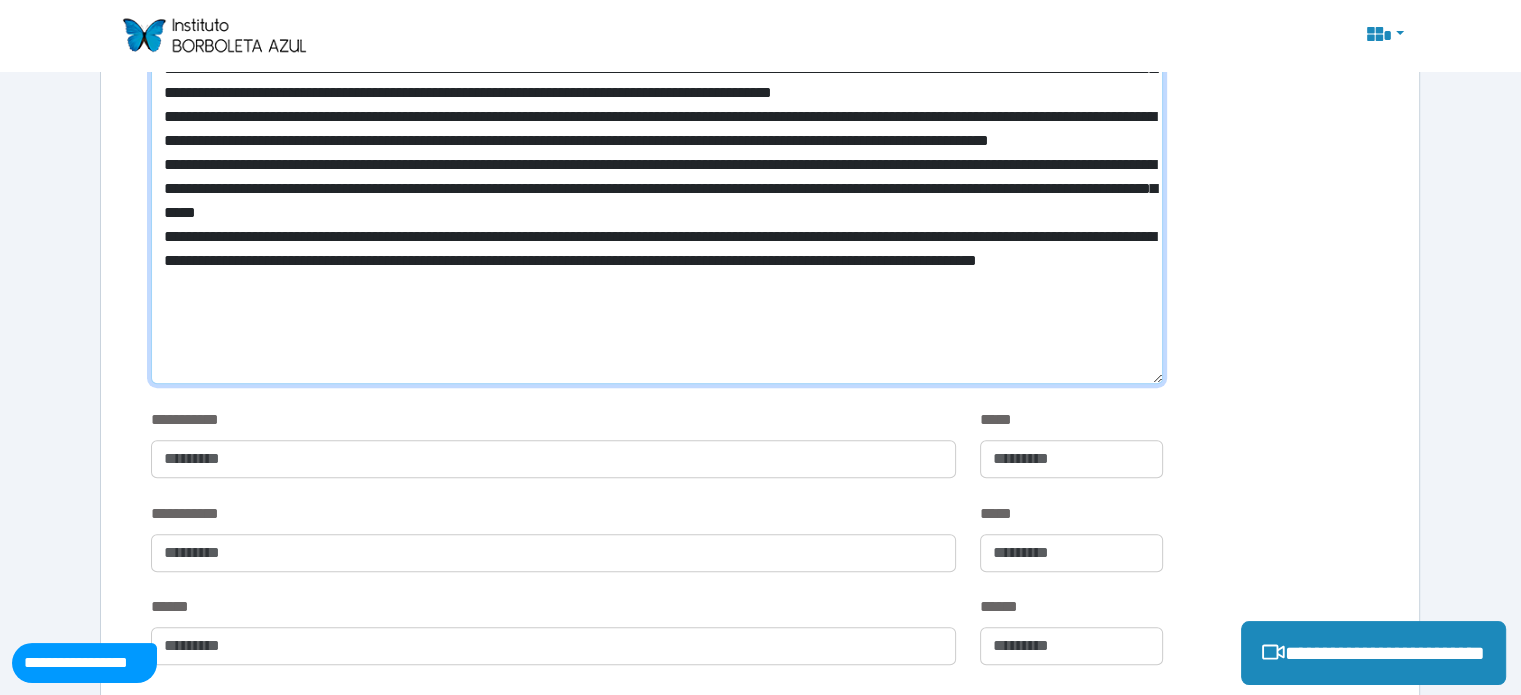 click at bounding box center [656, 169] 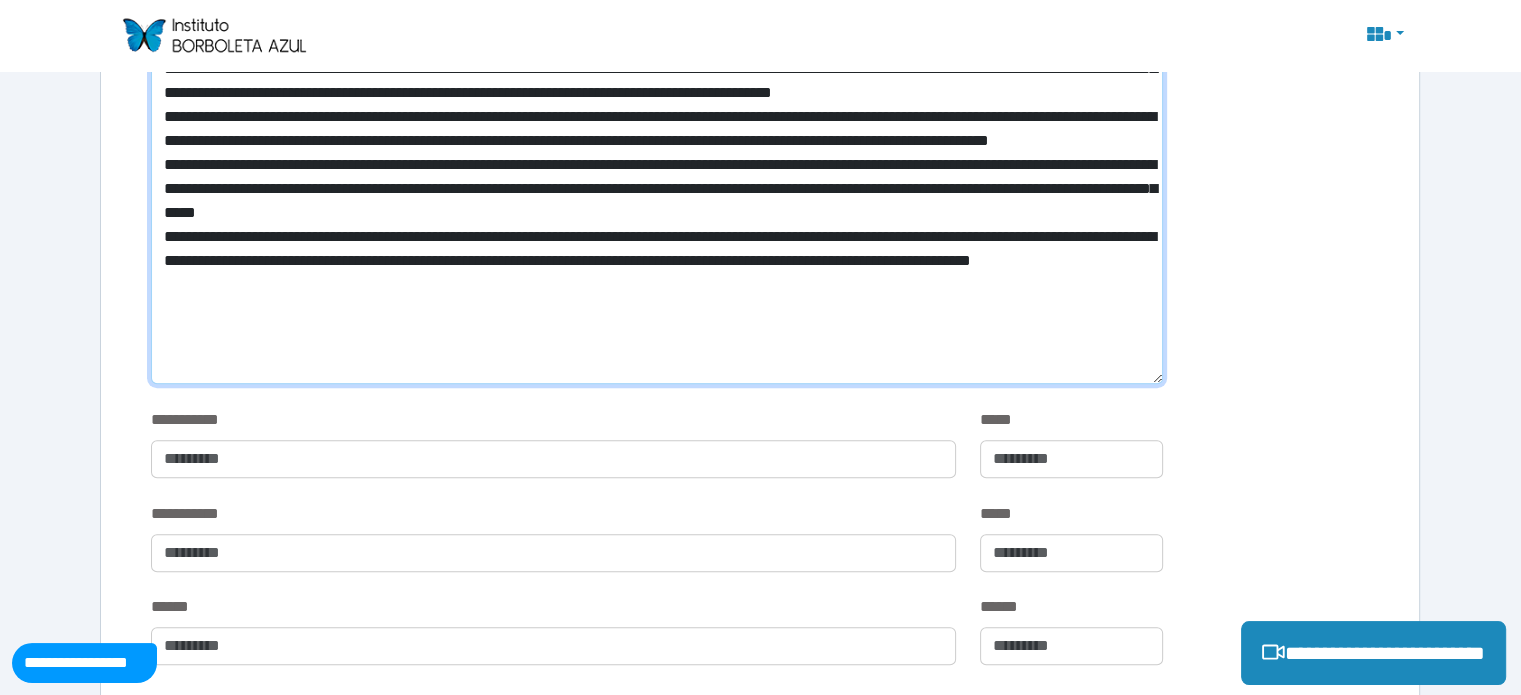 scroll, scrollTop: 786, scrollLeft: 0, axis: vertical 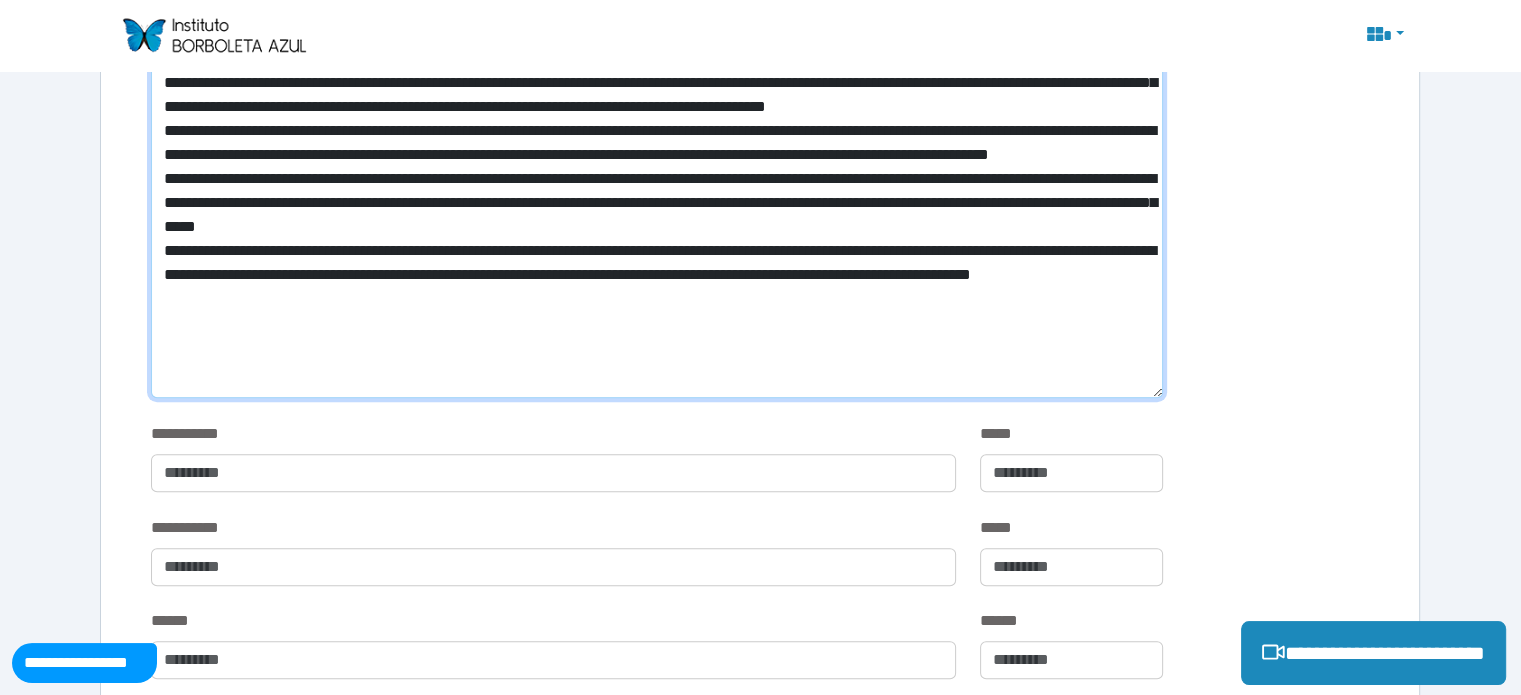 click at bounding box center [656, 183] 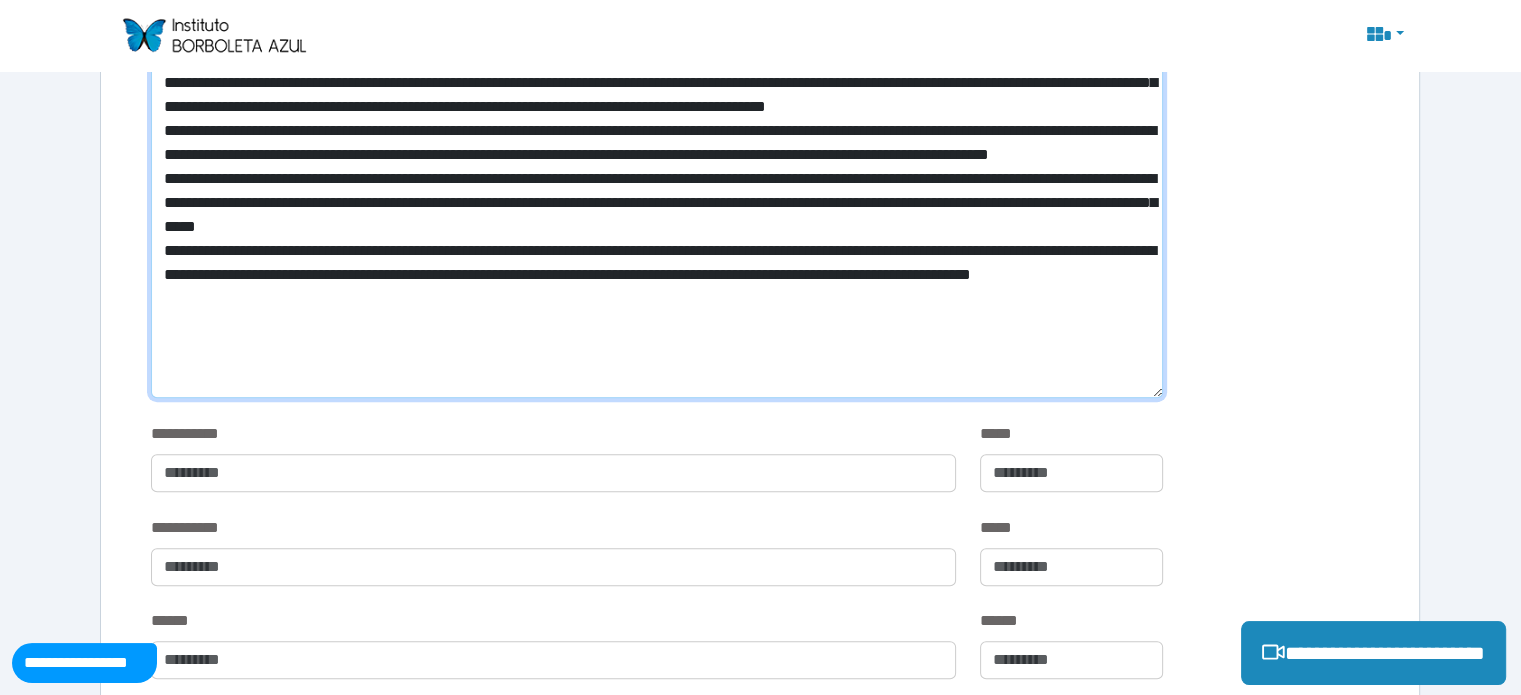 click at bounding box center [656, 183] 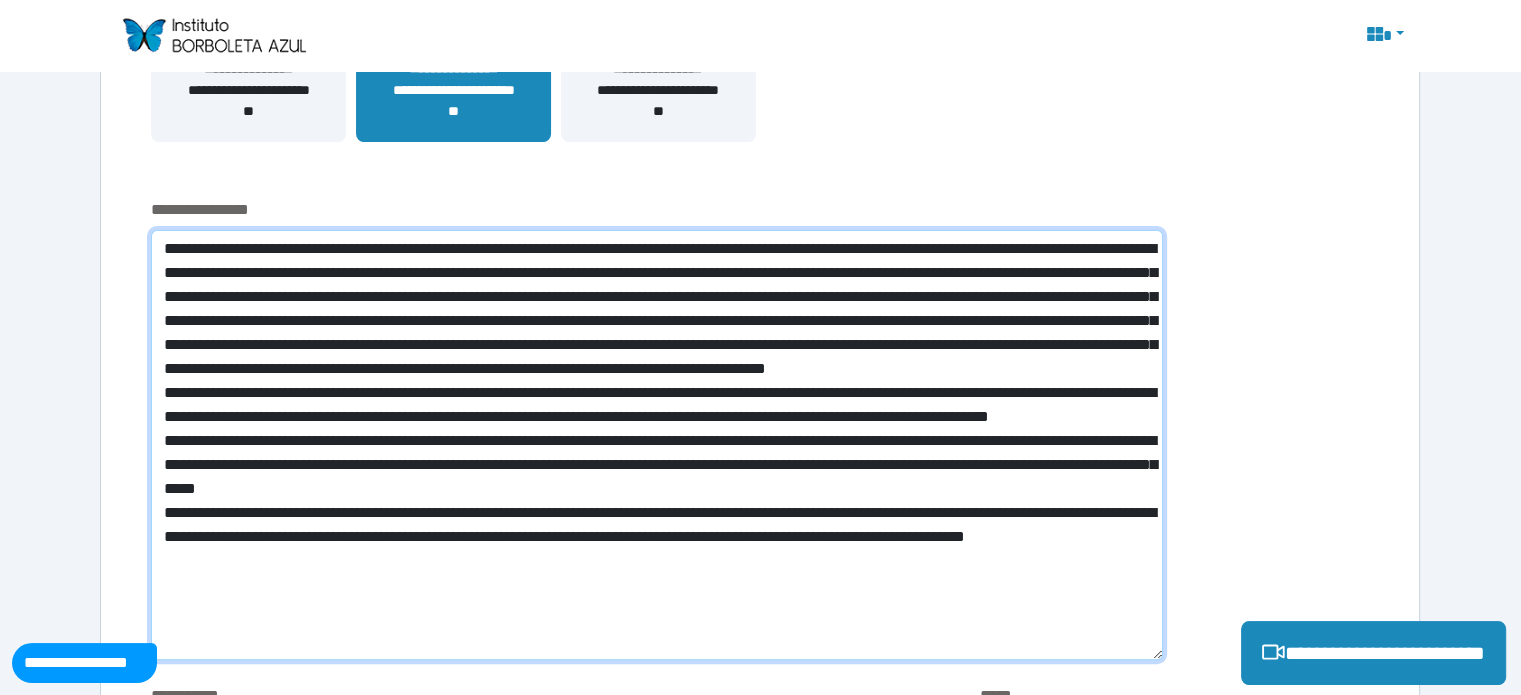 scroll, scrollTop: 486, scrollLeft: 0, axis: vertical 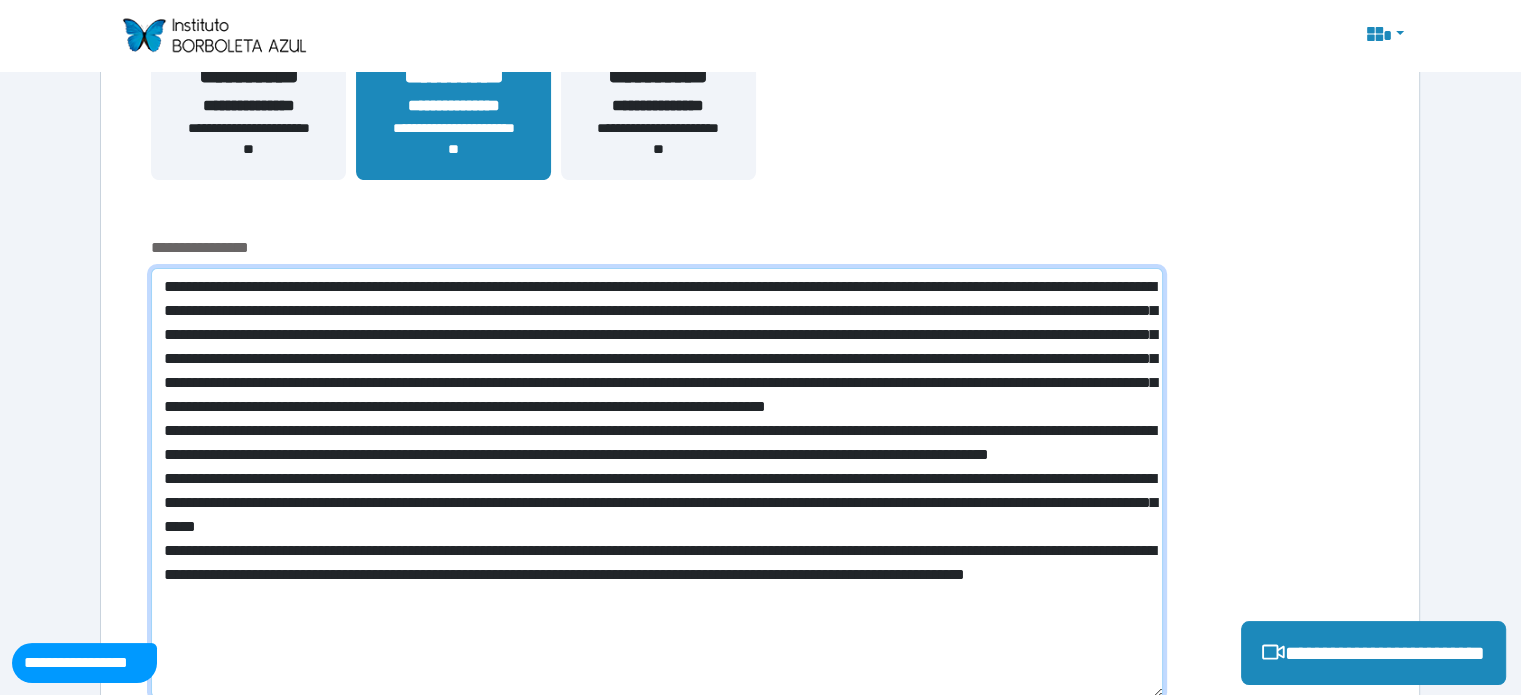 drag, startPoint x: 414, startPoint y: 374, endPoint x: 153, endPoint y: 295, distance: 272.69397 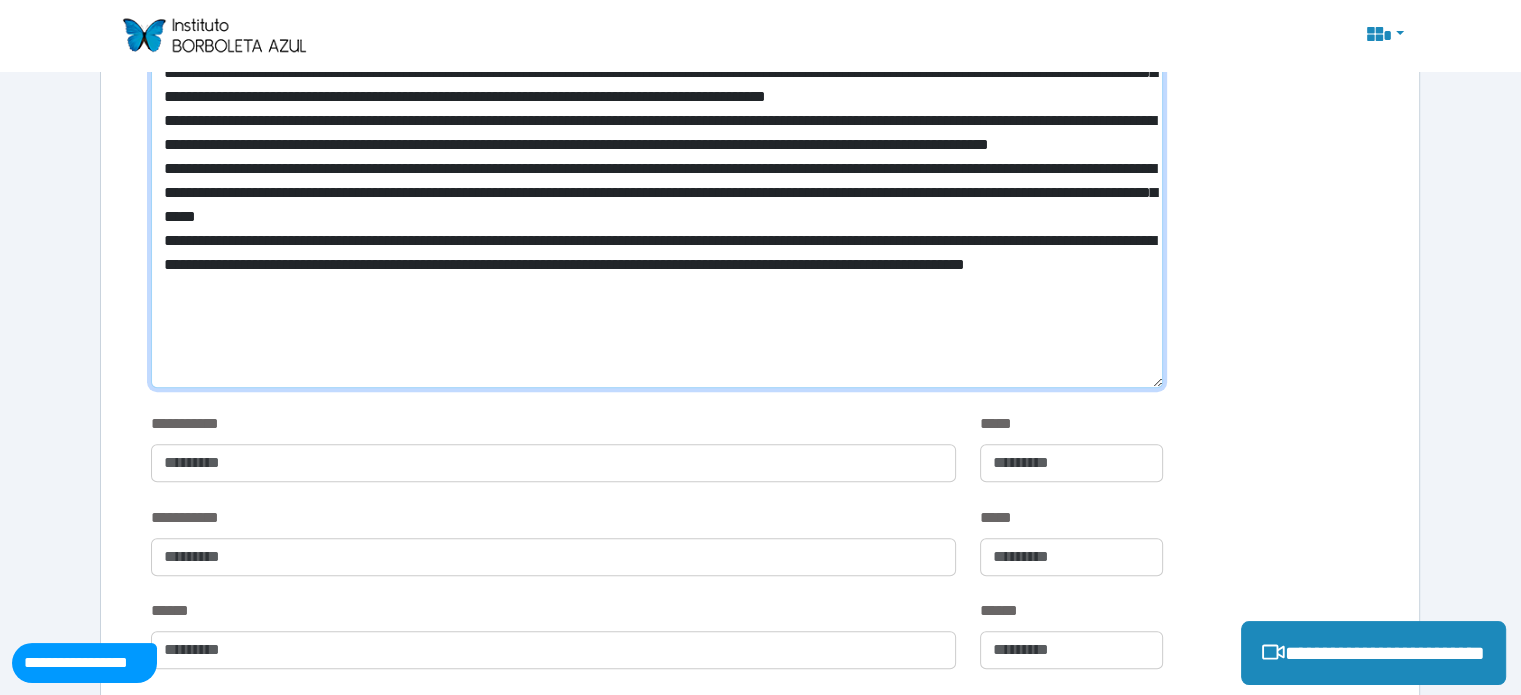 scroll, scrollTop: 786, scrollLeft: 0, axis: vertical 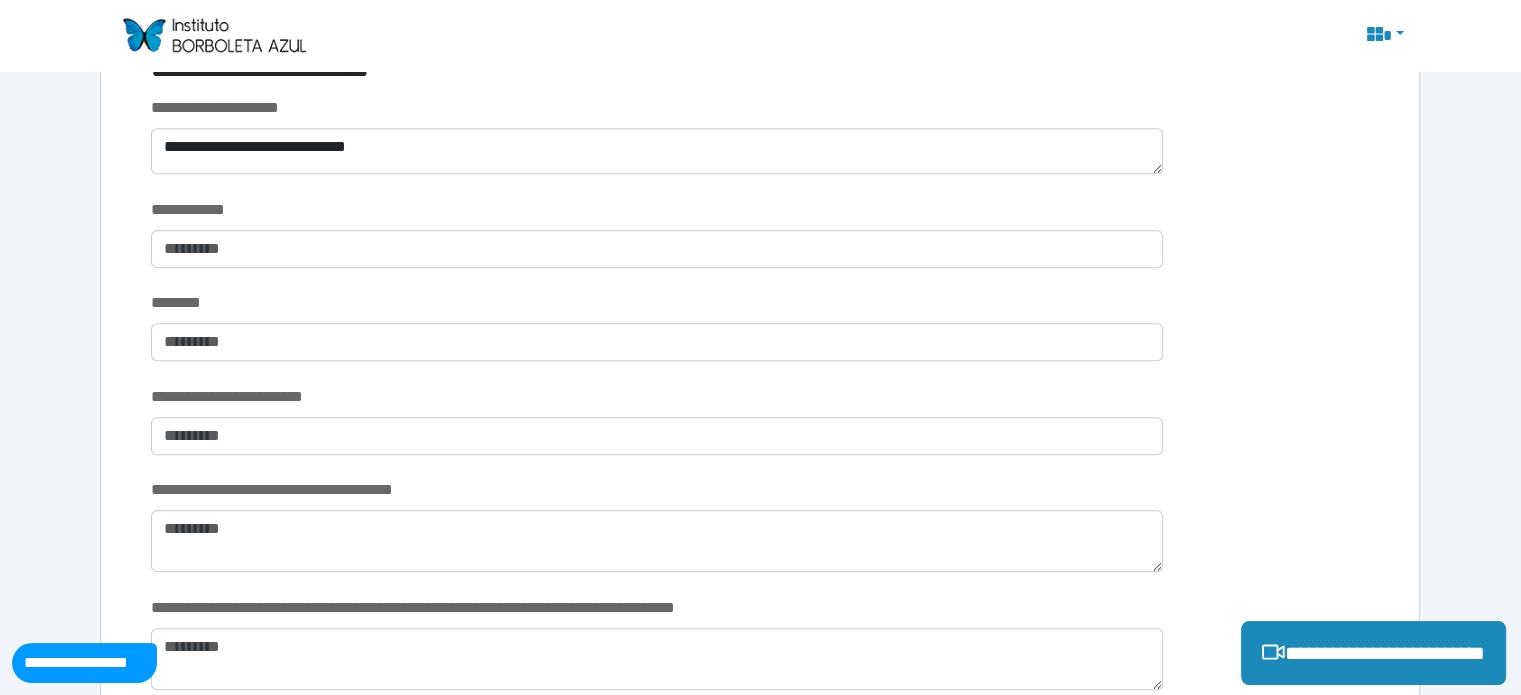 type on "**********" 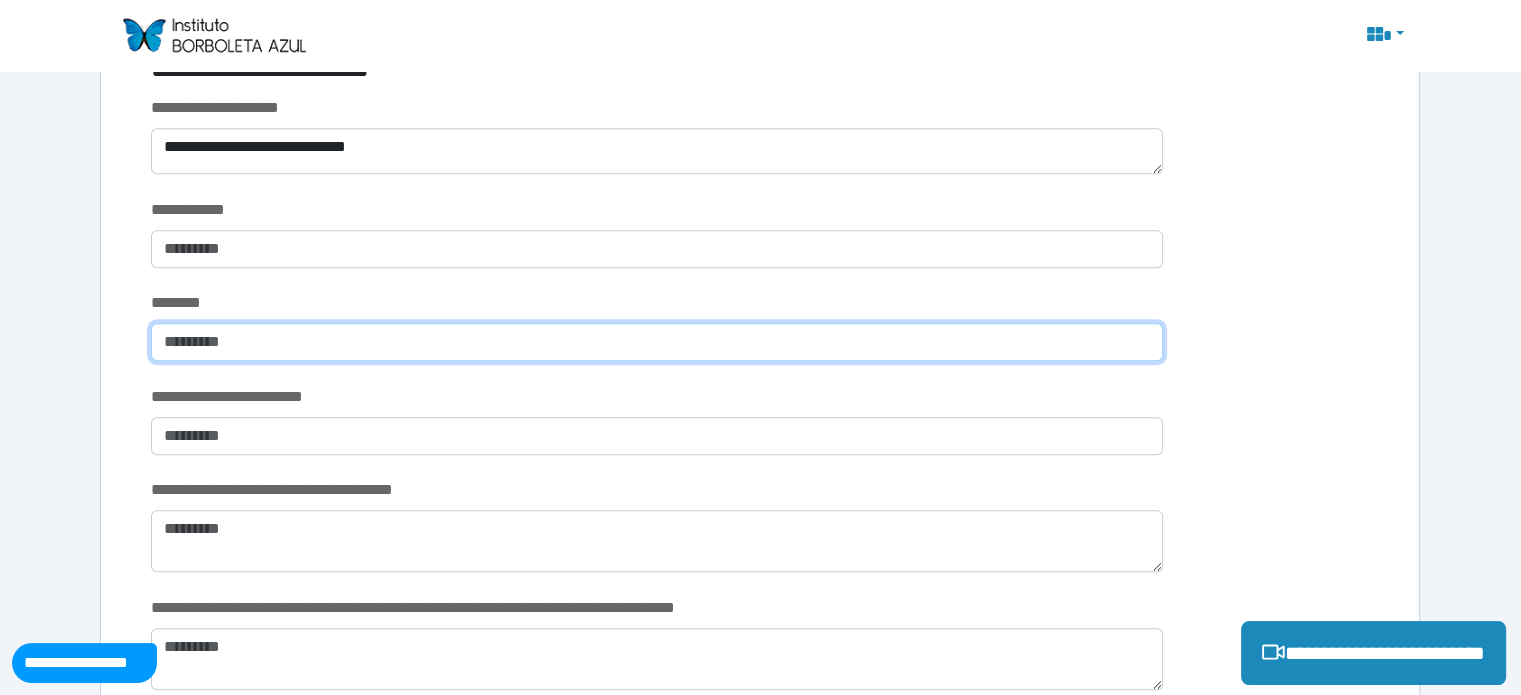 click at bounding box center (656, 342) 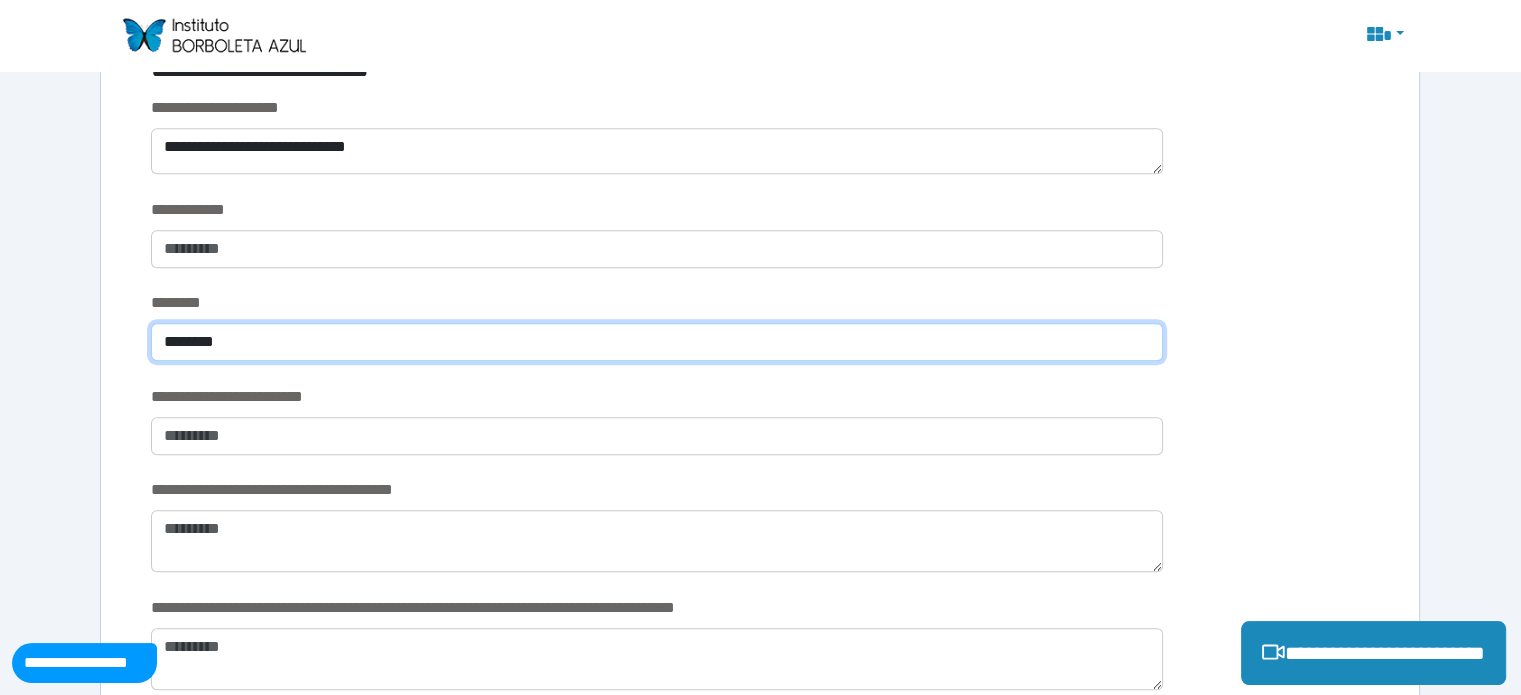 click on "*******" at bounding box center [656, 342] 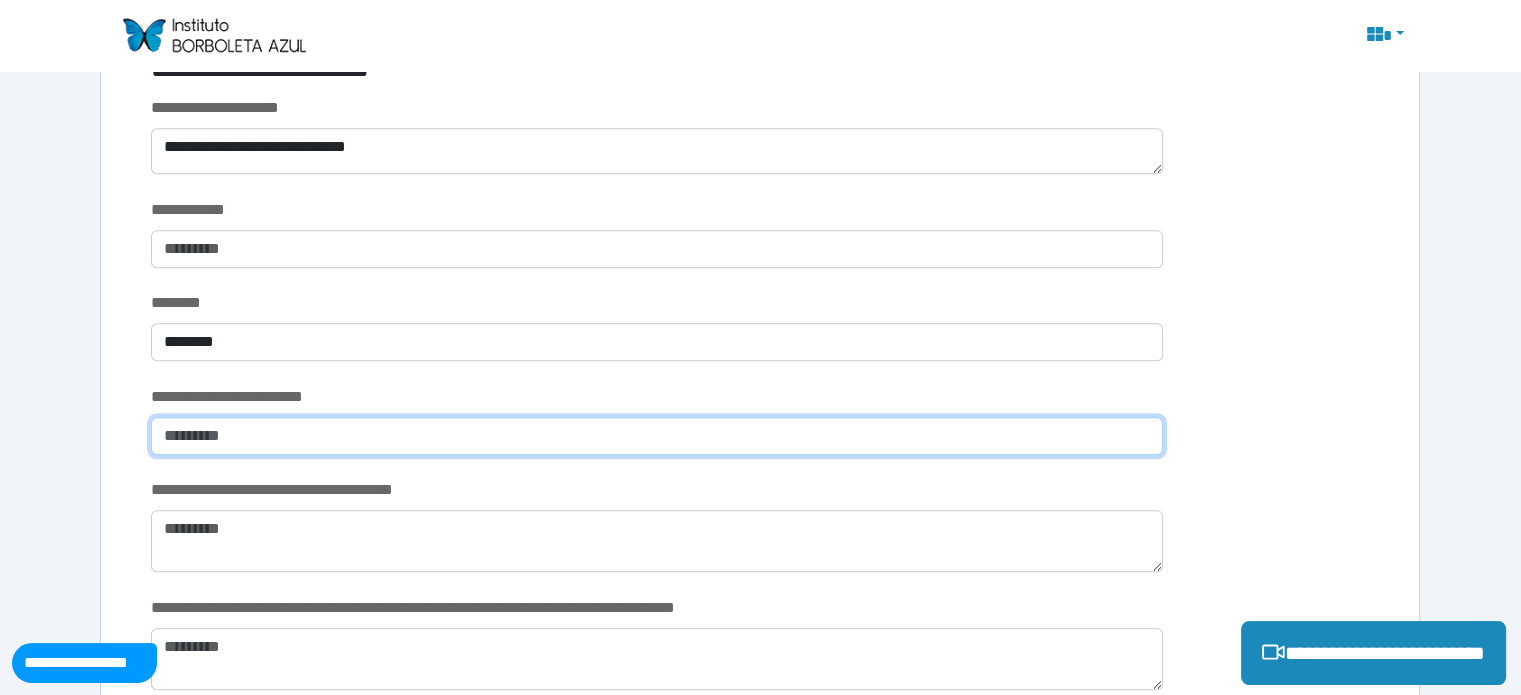 click at bounding box center [656, 436] 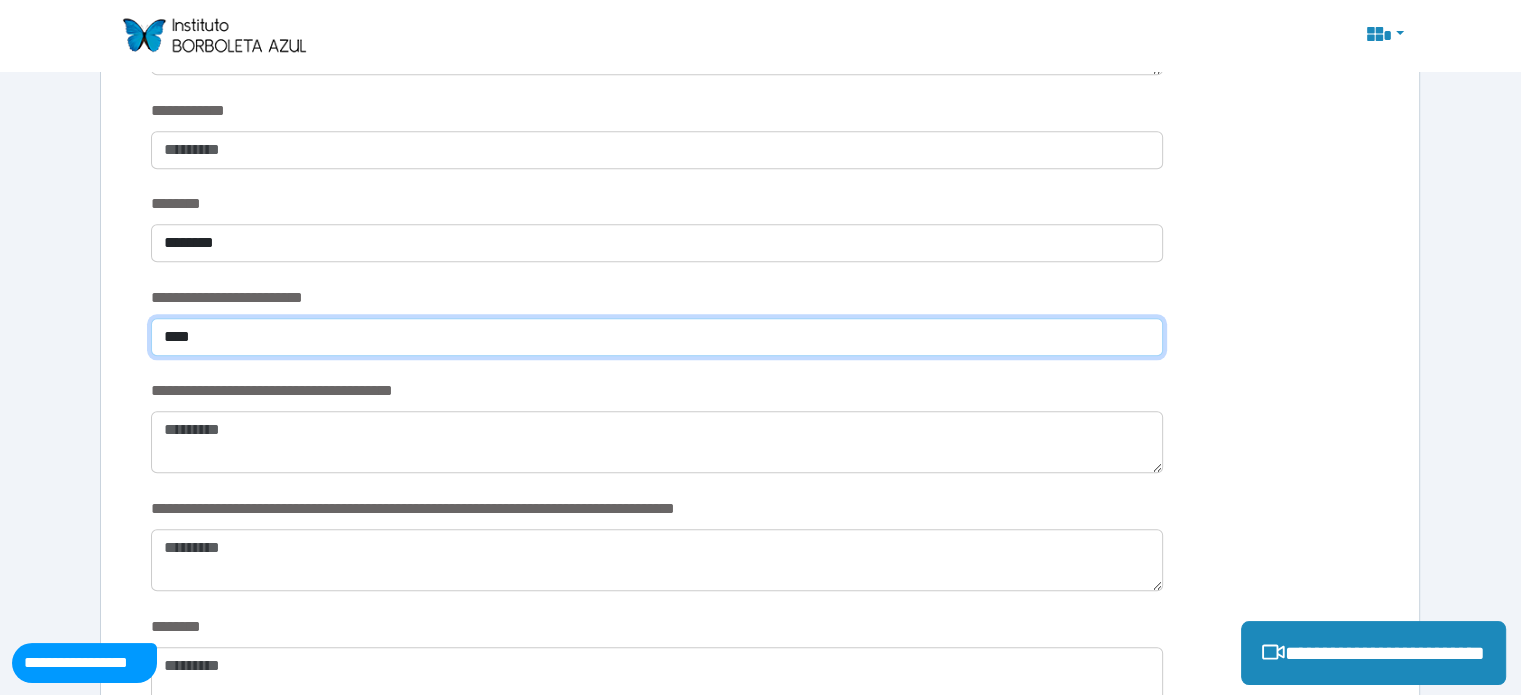 scroll, scrollTop: 1986, scrollLeft: 0, axis: vertical 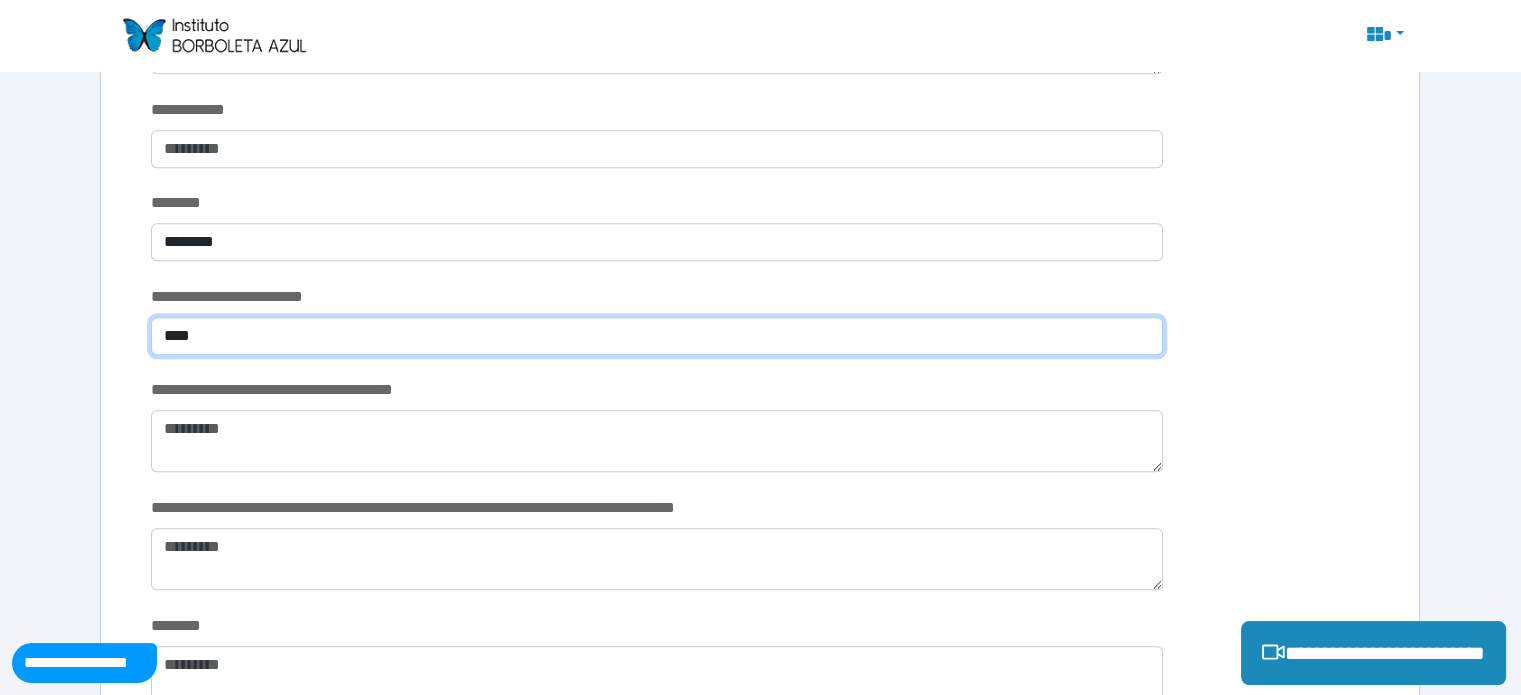 type on "***" 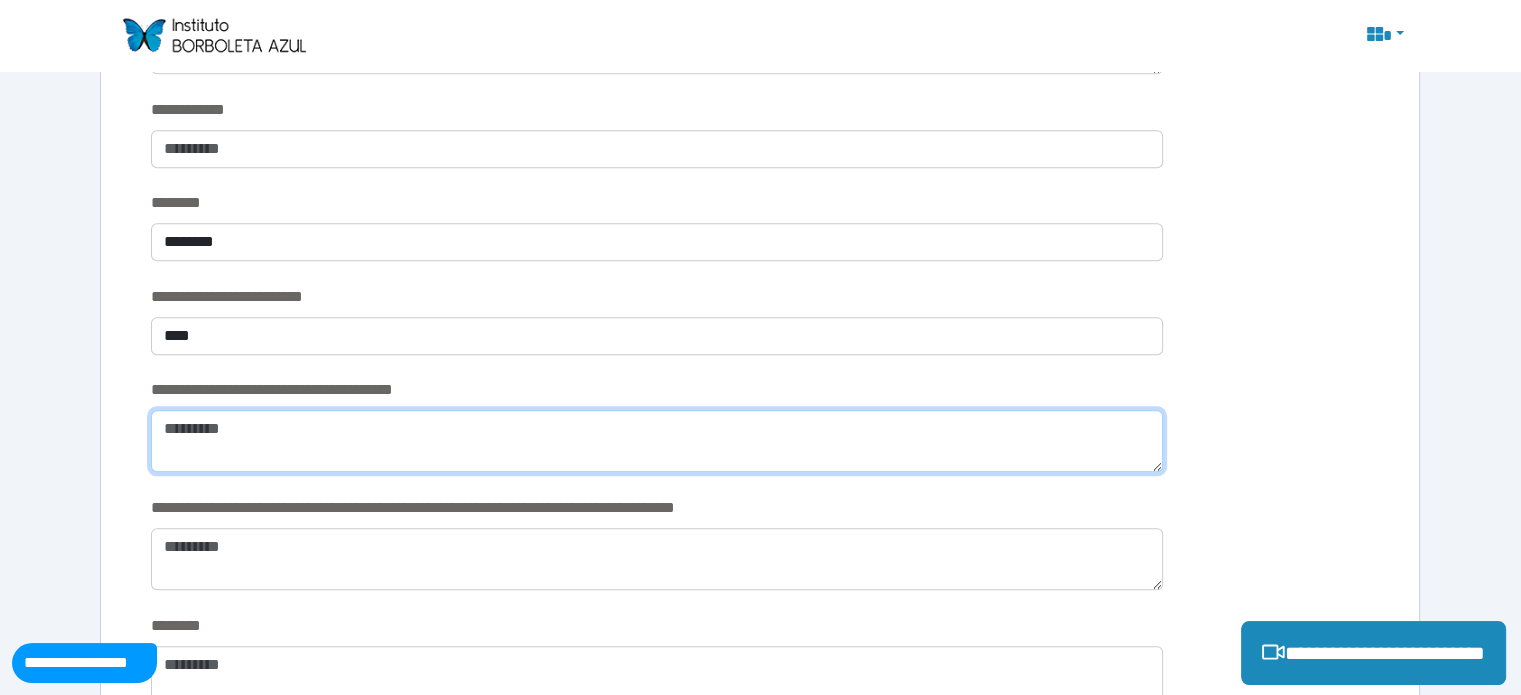 click at bounding box center [656, 441] 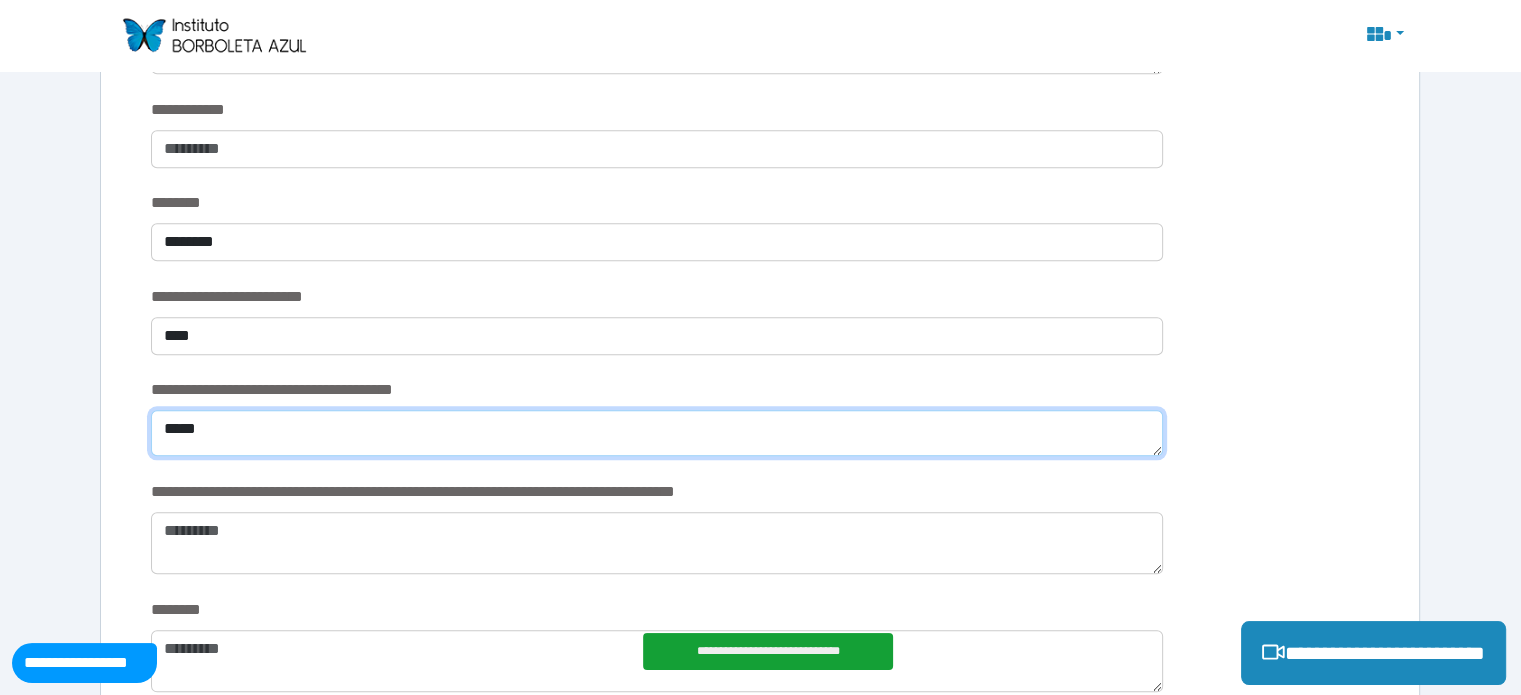 scroll, scrollTop: 0, scrollLeft: 0, axis: both 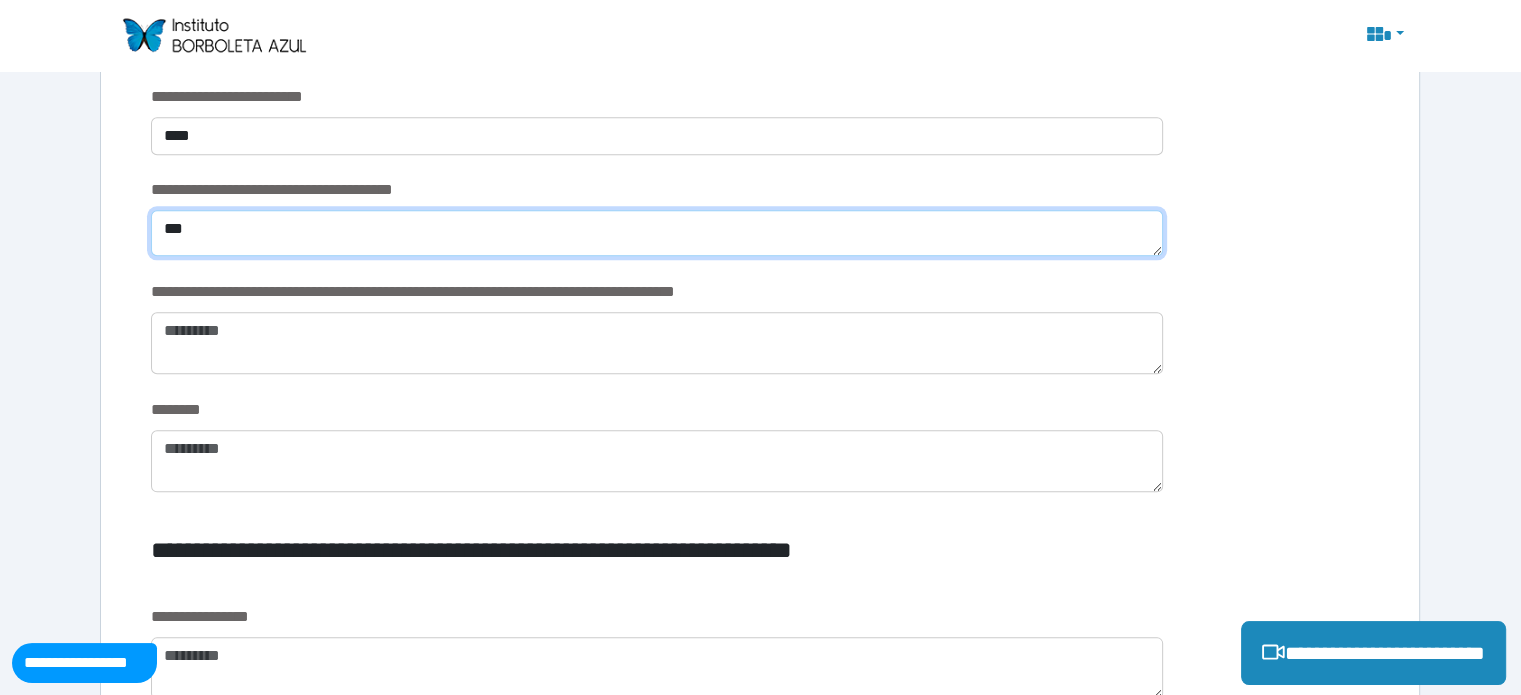 type on "***" 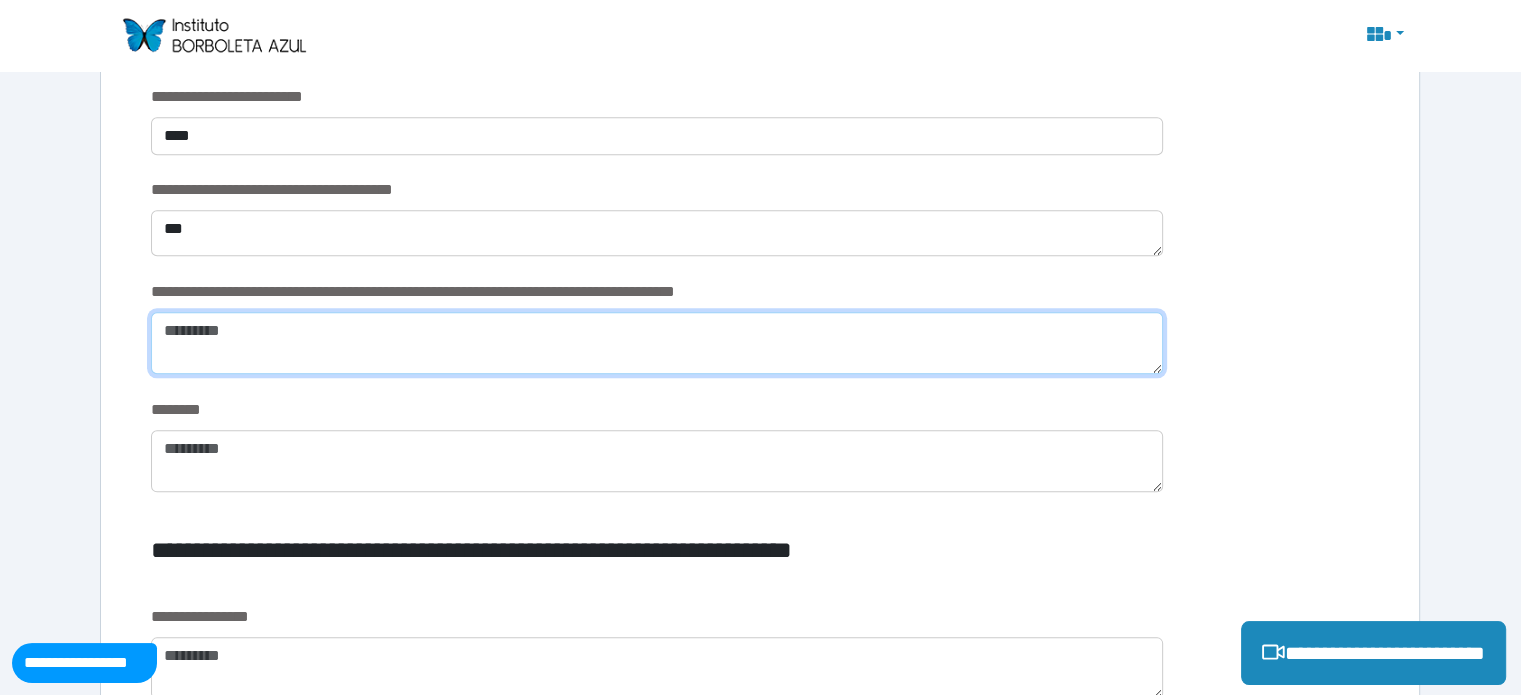 click at bounding box center [656, 343] 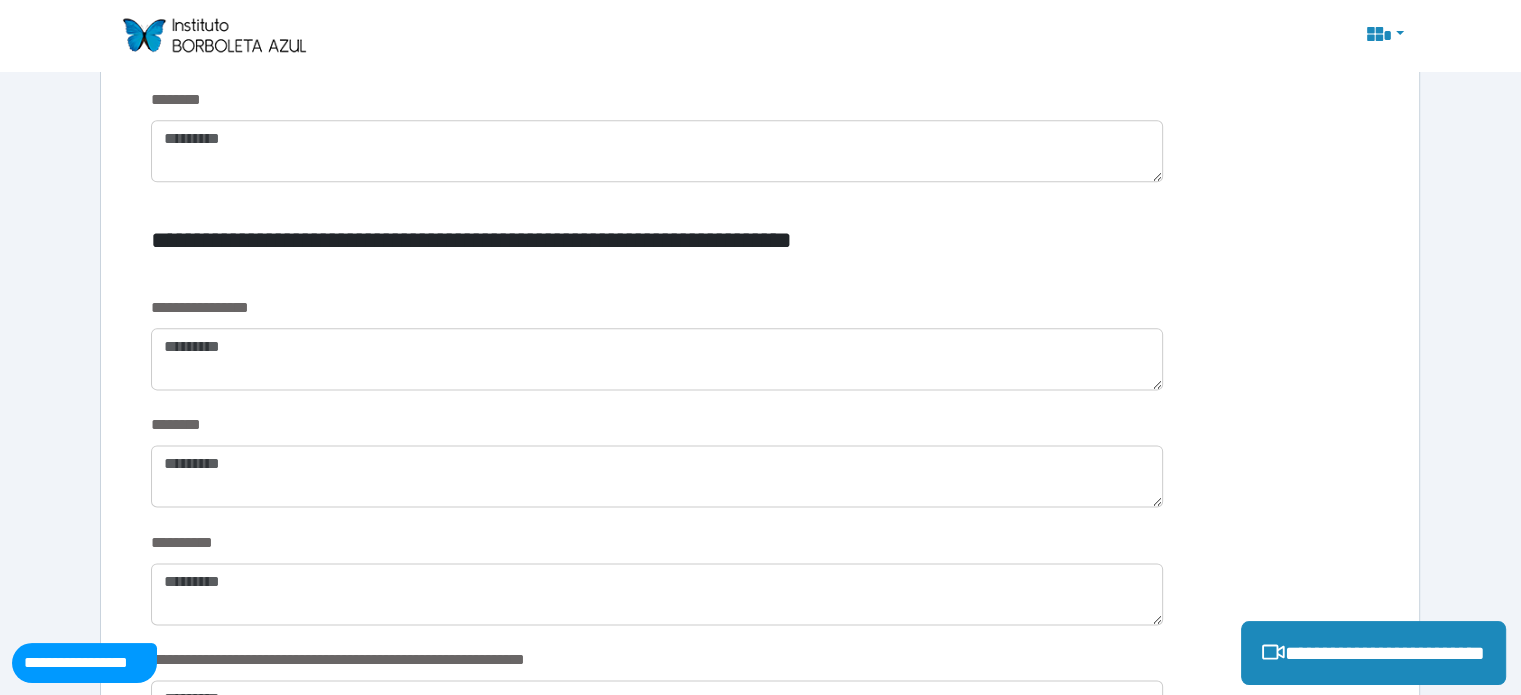 scroll, scrollTop: 2486, scrollLeft: 0, axis: vertical 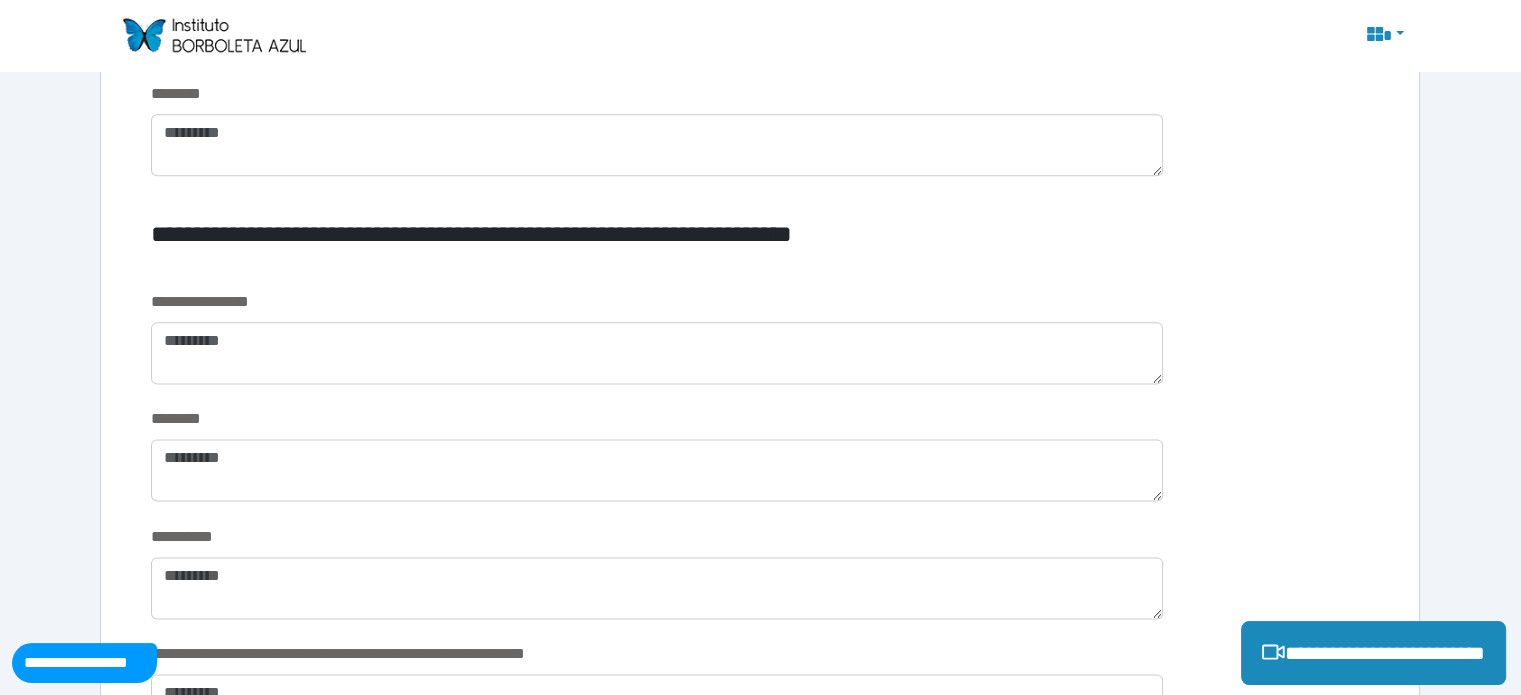 type on "***" 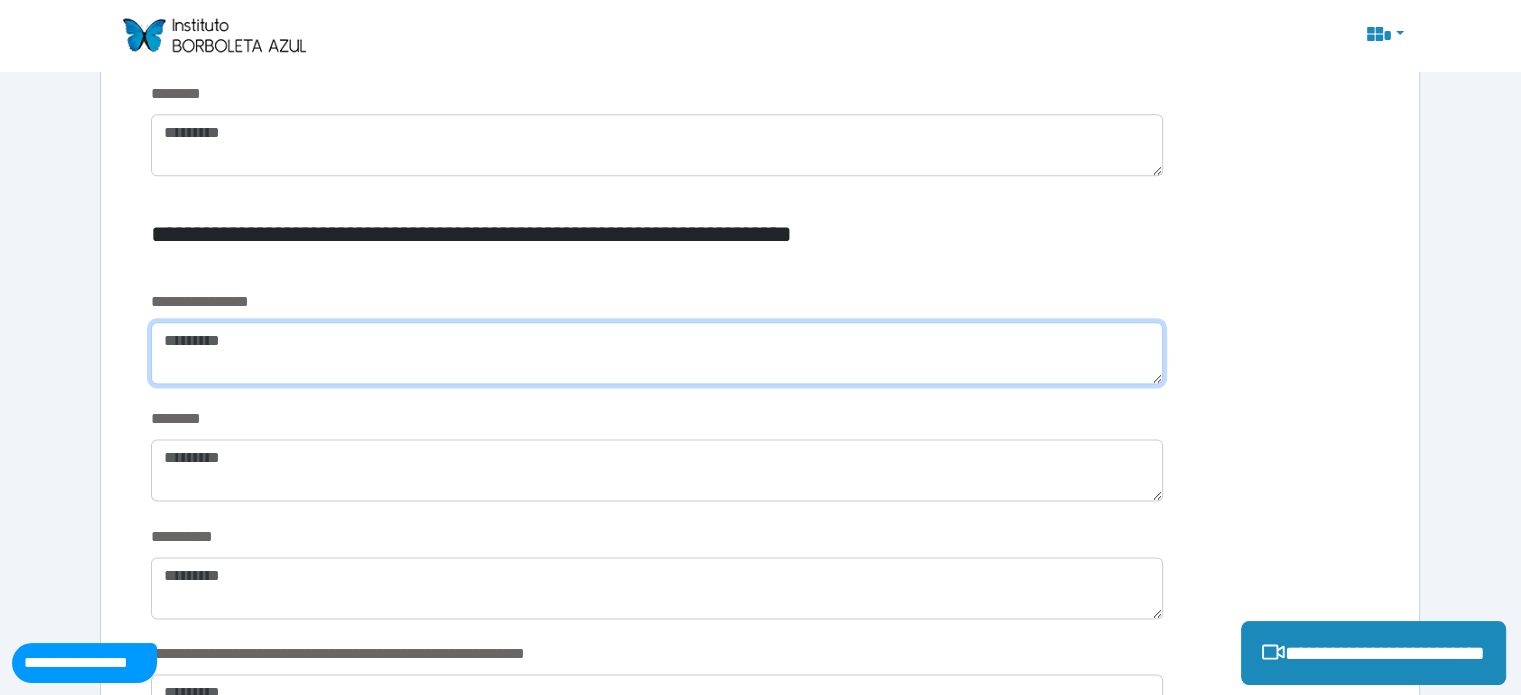 click at bounding box center (656, 353) 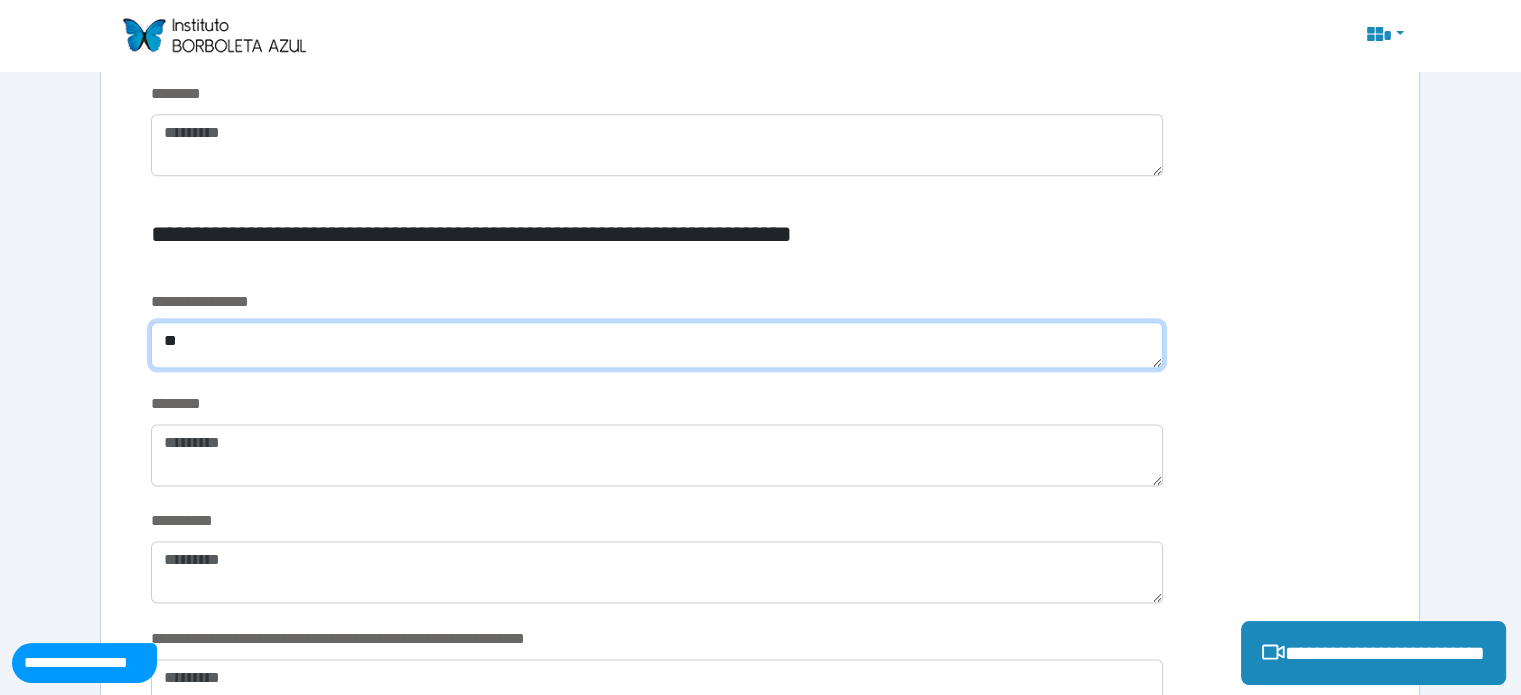 type on "*" 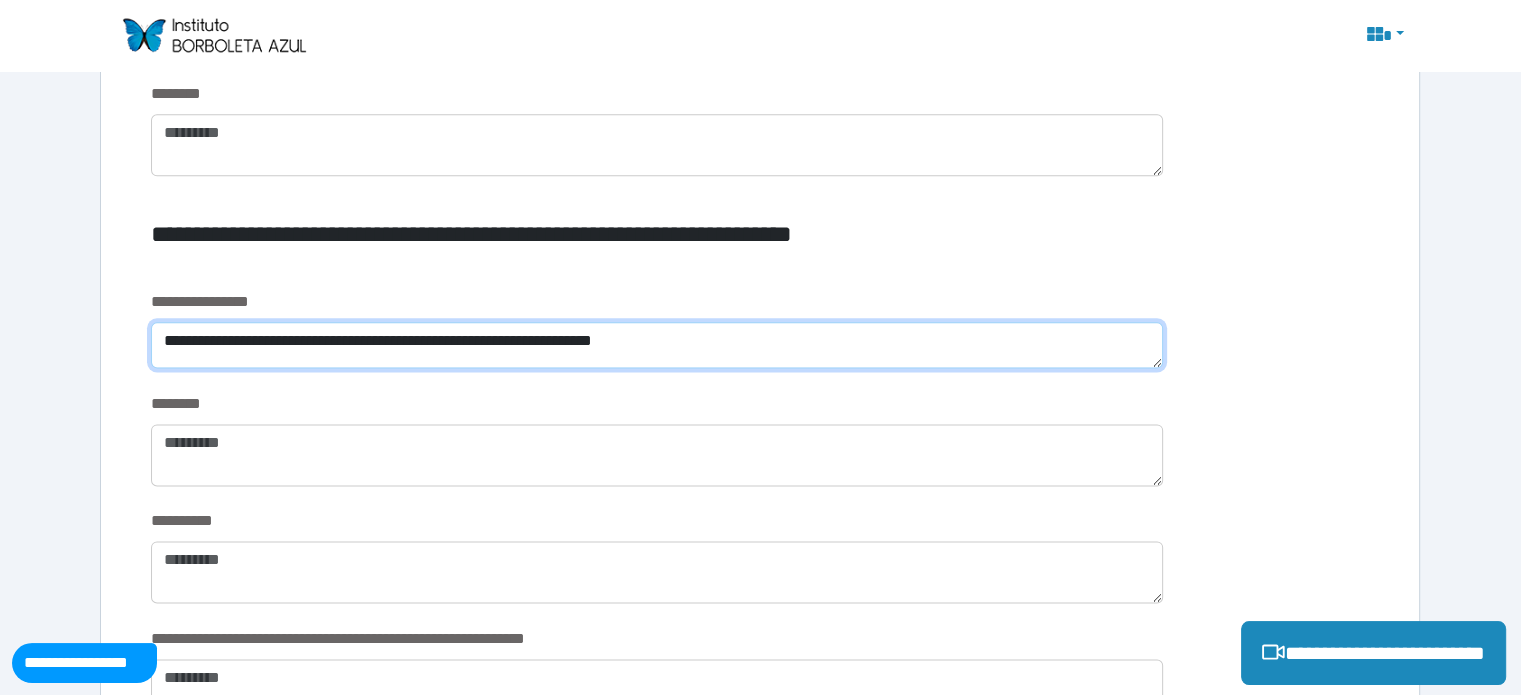 click on "**********" at bounding box center (656, 345) 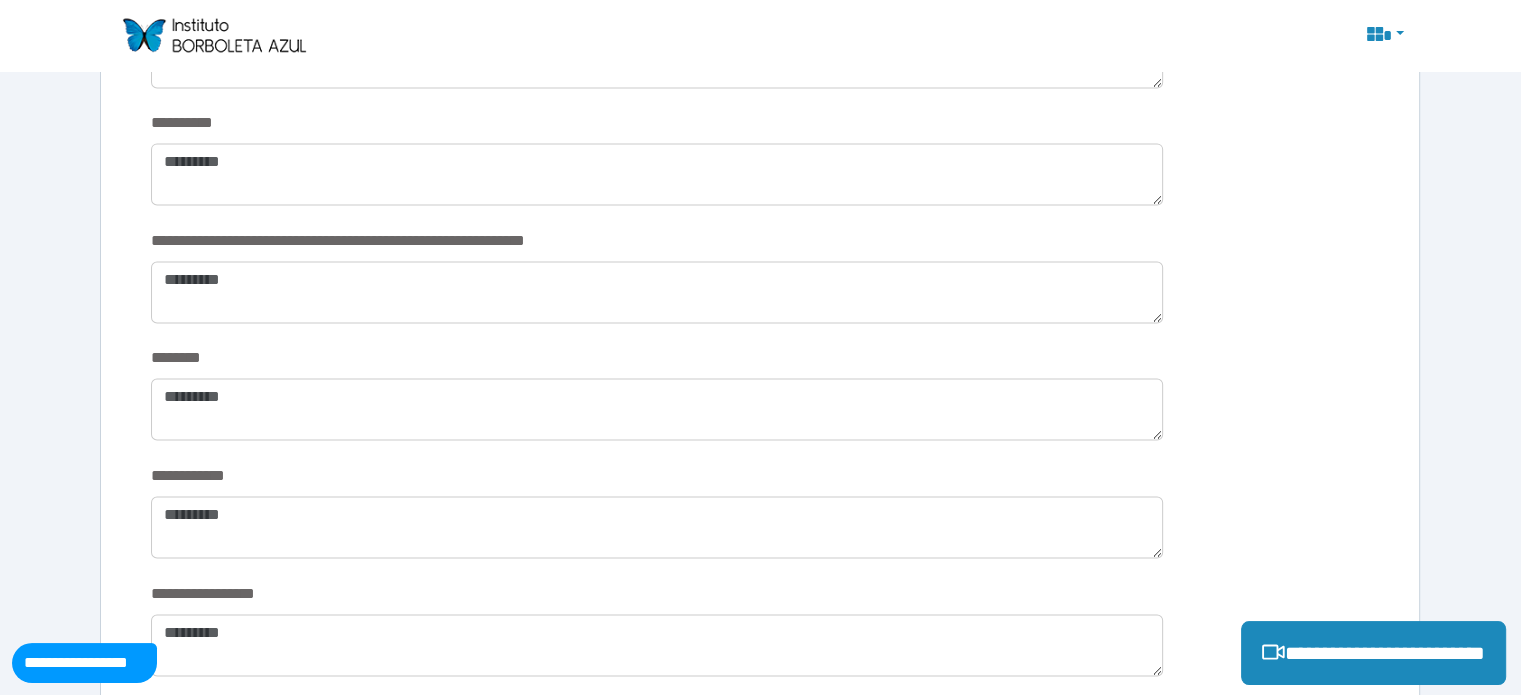 scroll, scrollTop: 2886, scrollLeft: 0, axis: vertical 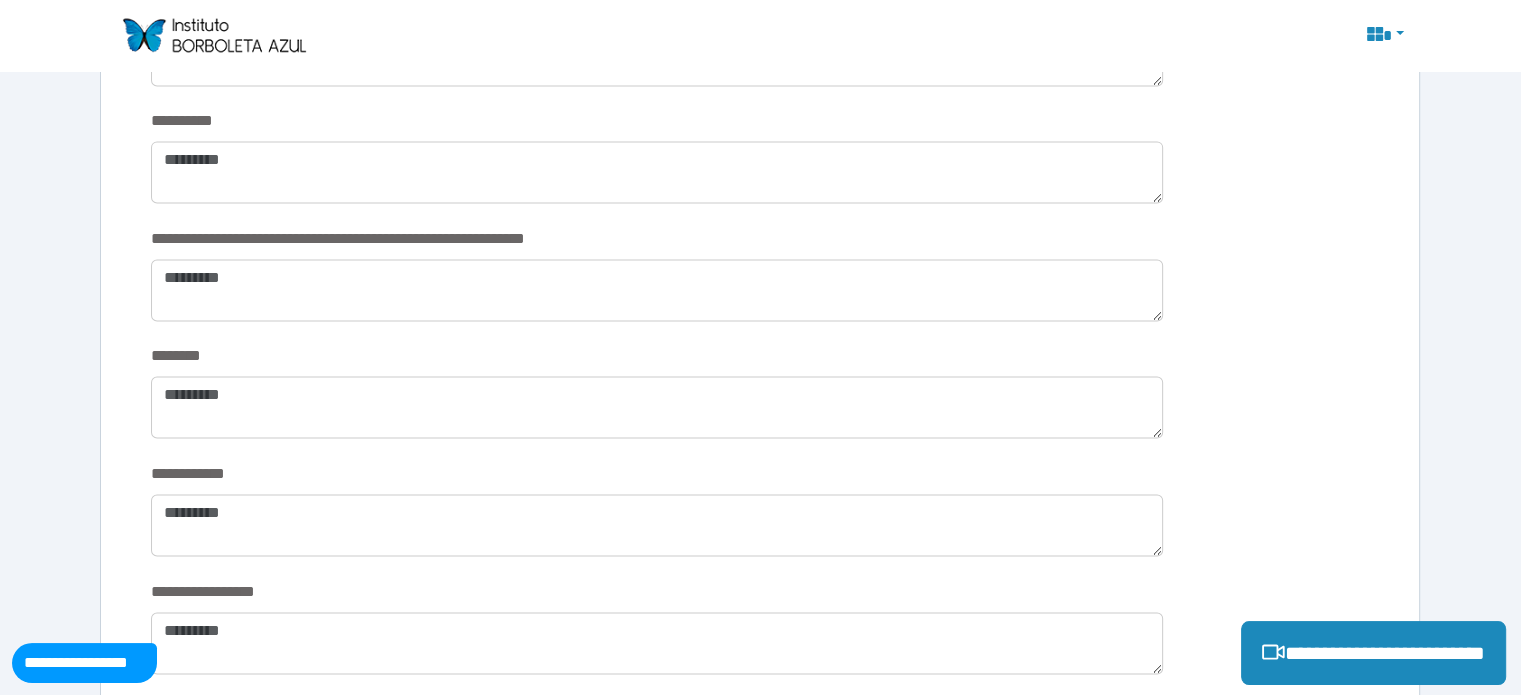 type on "**********" 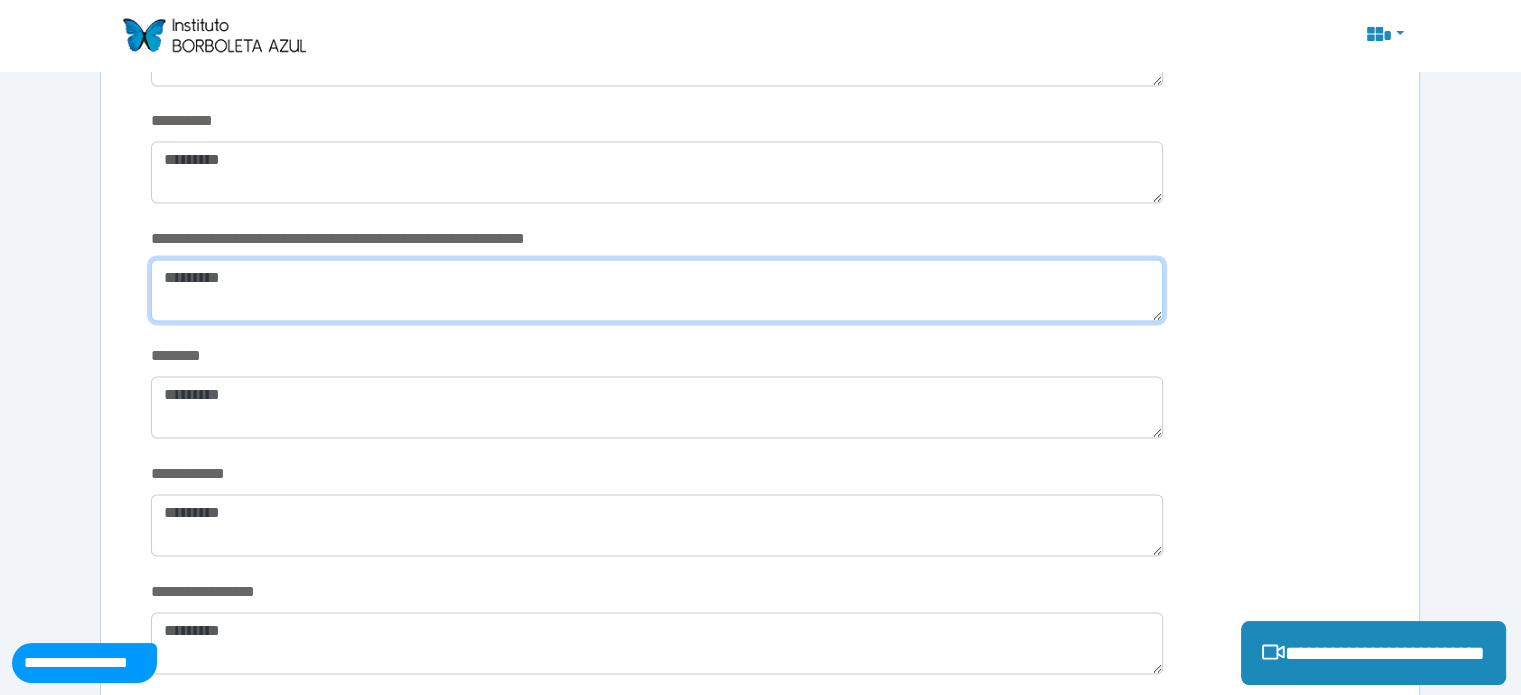 click at bounding box center [656, 290] 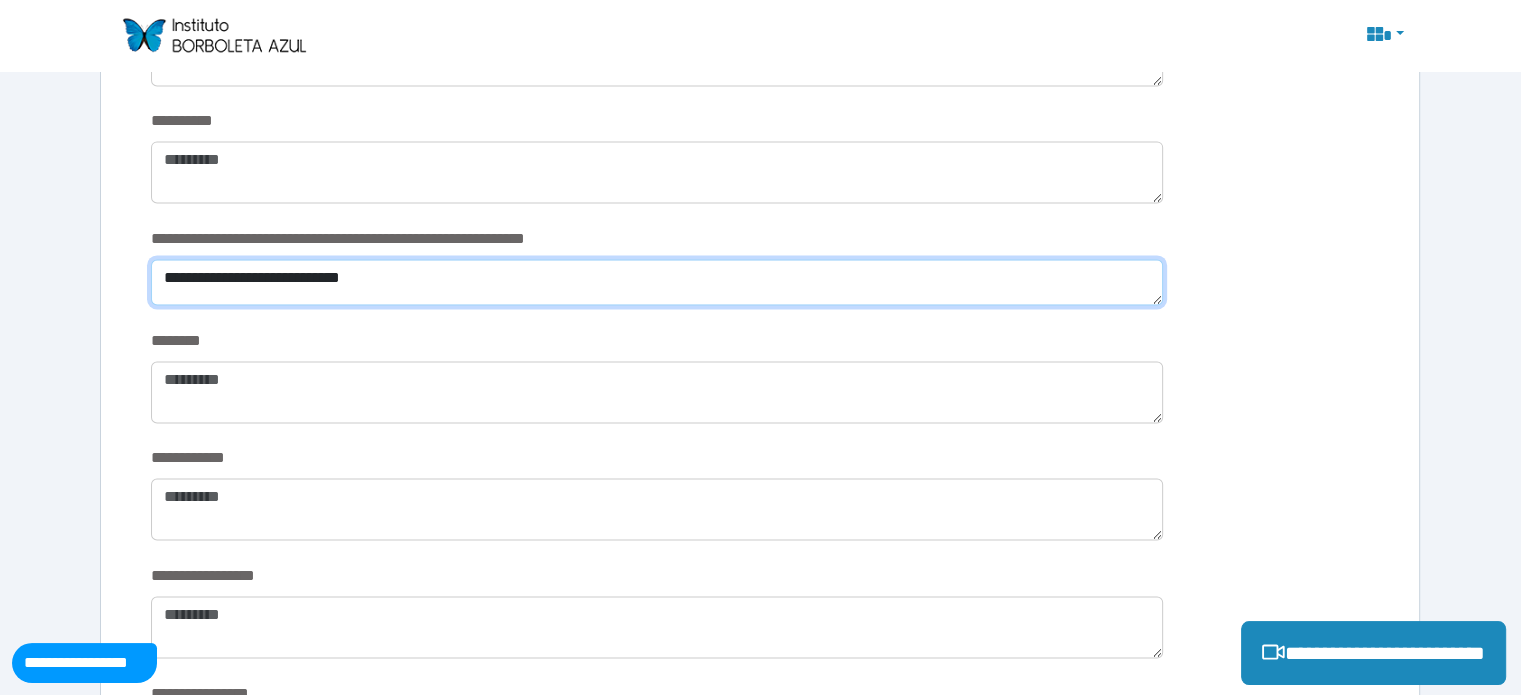 type on "**********" 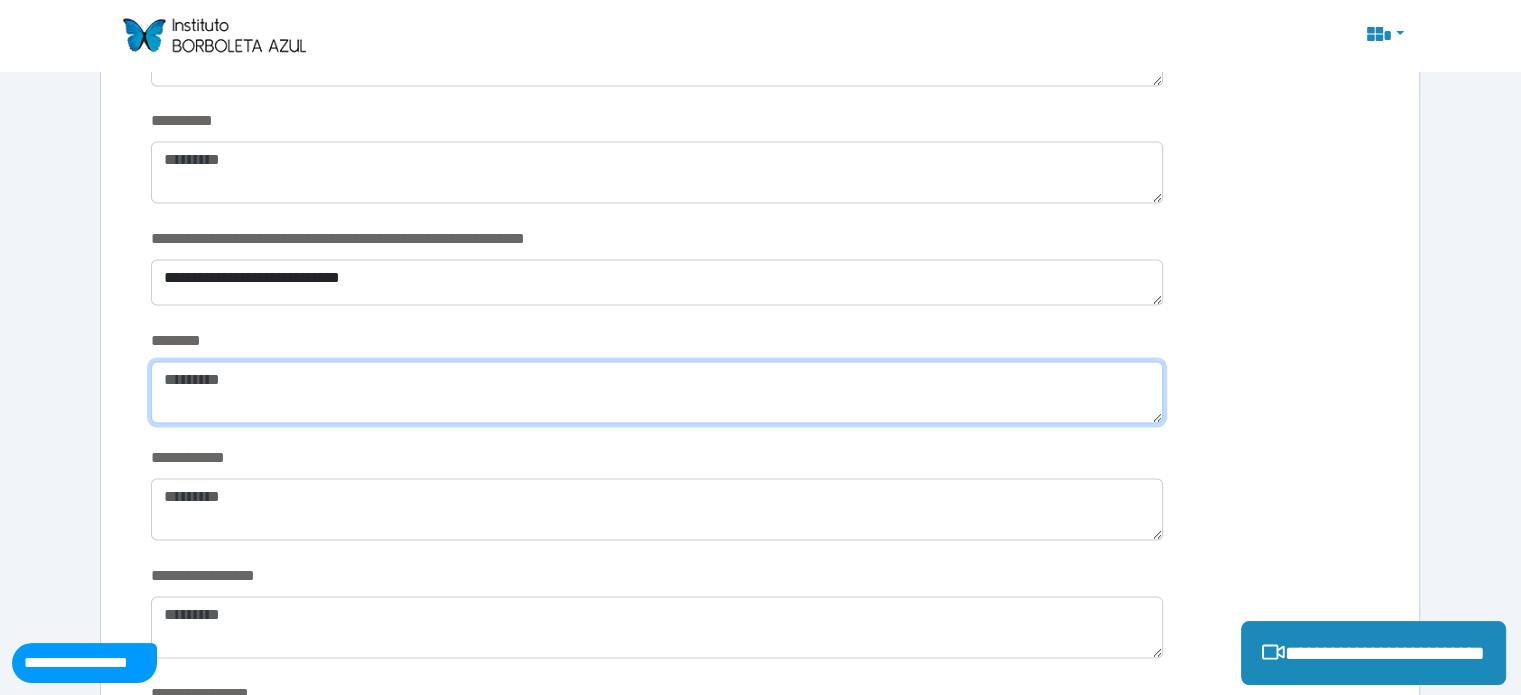 click at bounding box center (656, 392) 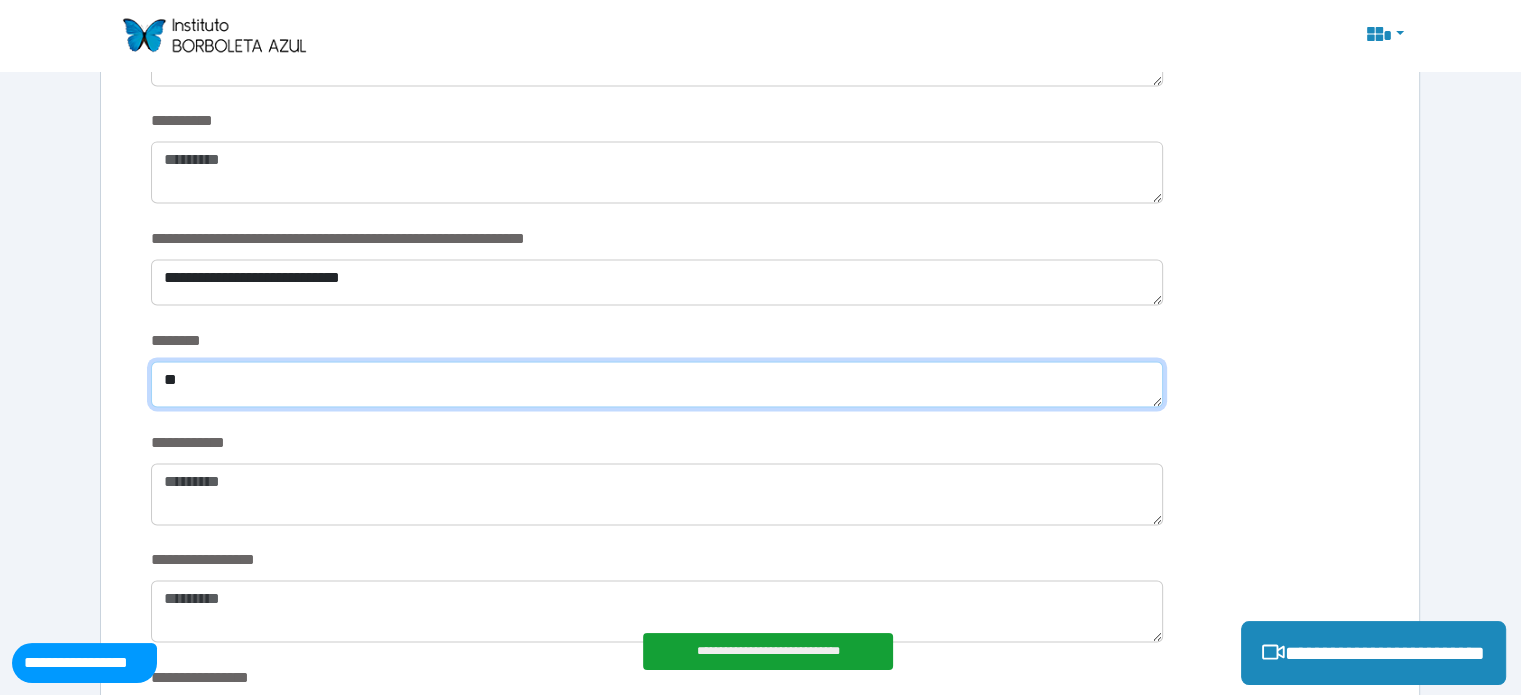 type on "*" 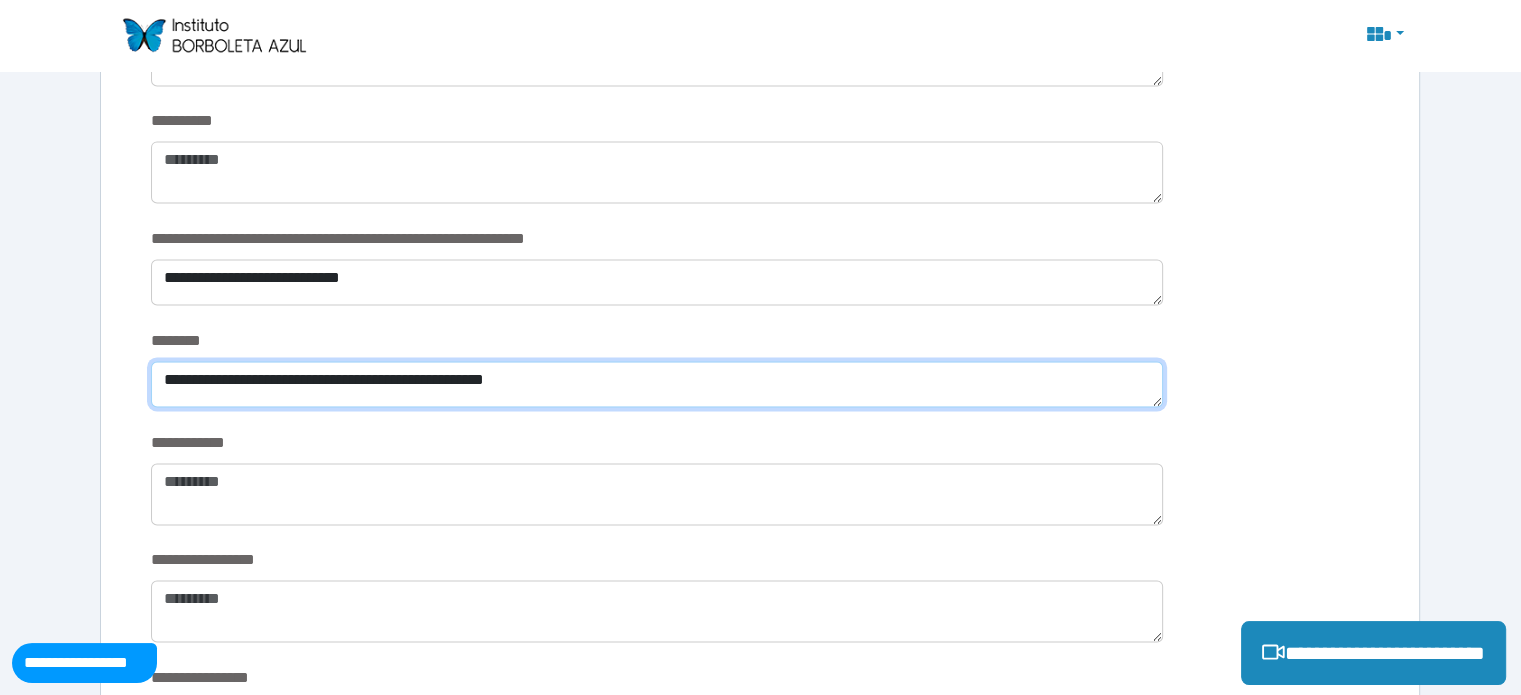 click on "**********" at bounding box center [656, 384] 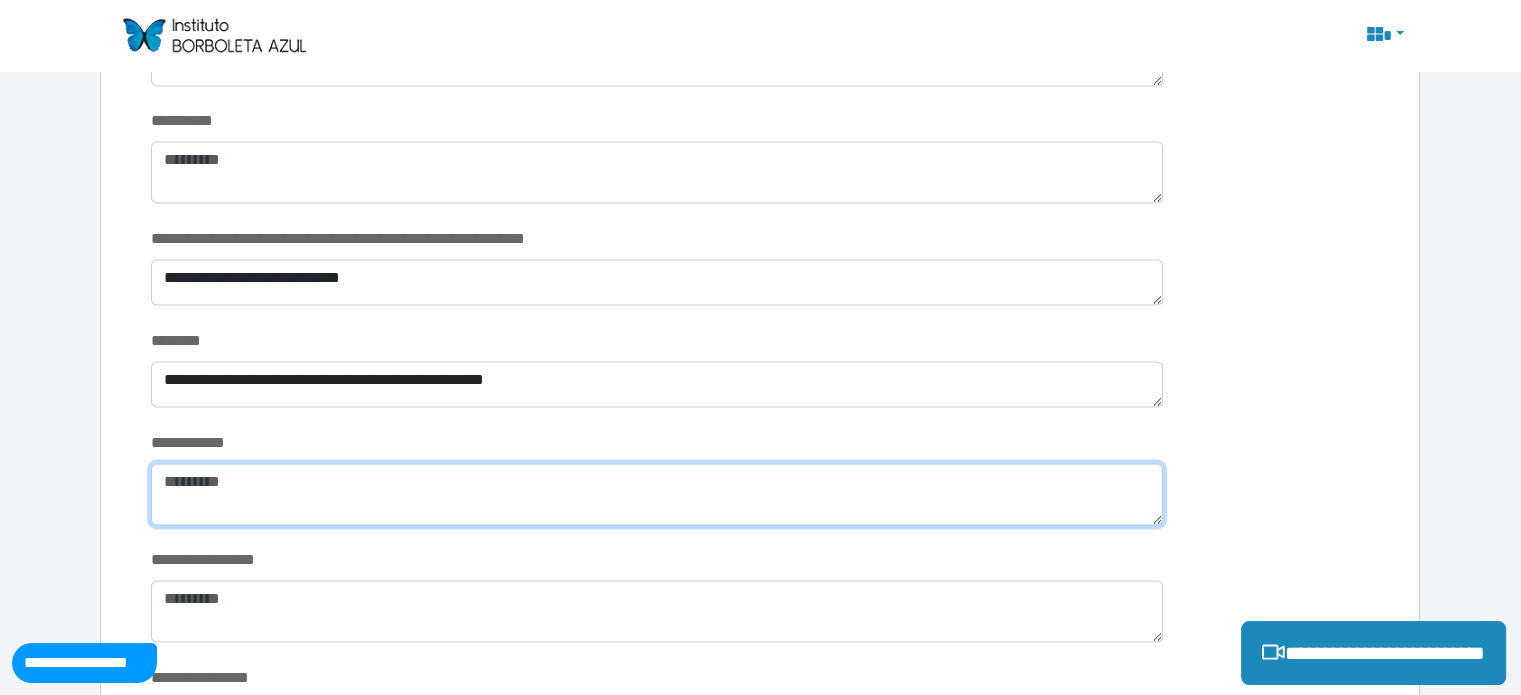 drag, startPoint x: 473, startPoint y: 391, endPoint x: 480, endPoint y: 443, distance: 52.46904 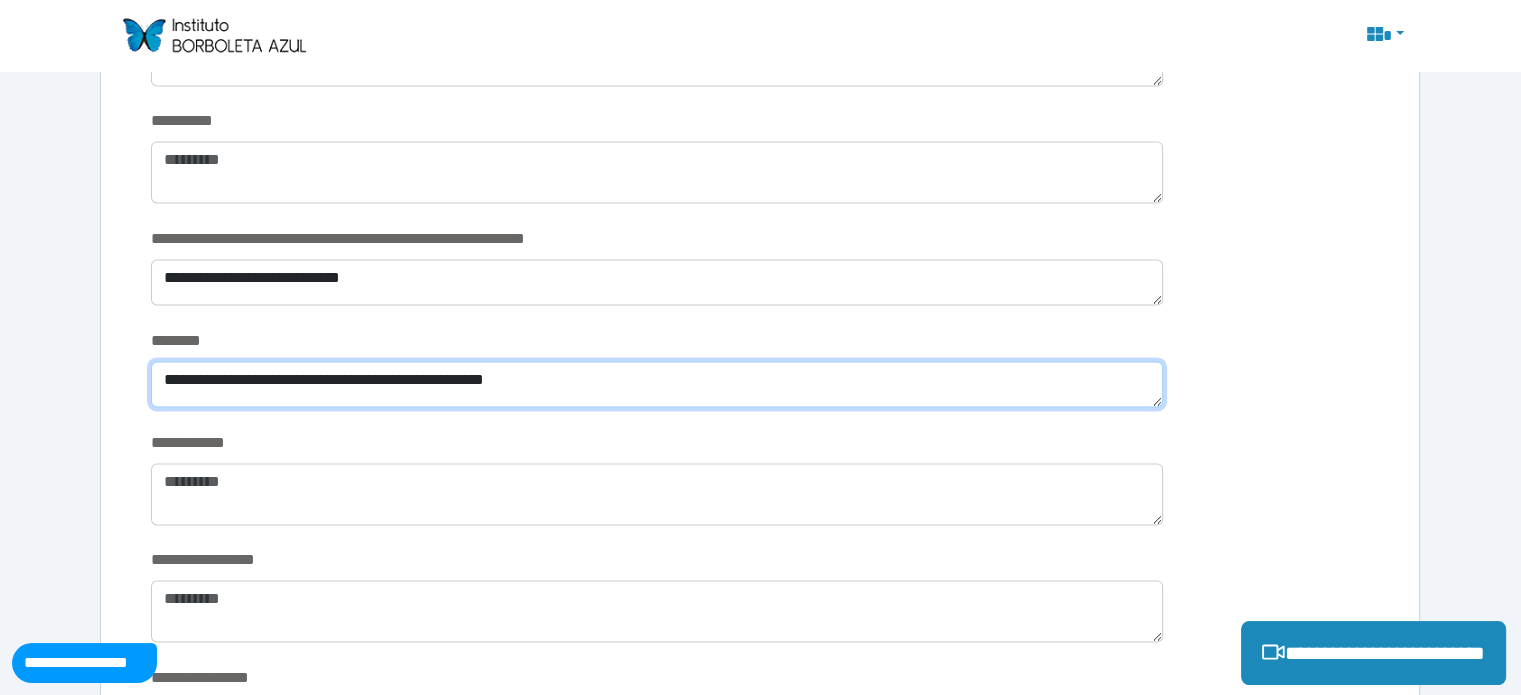 click on "**********" at bounding box center [656, 384] 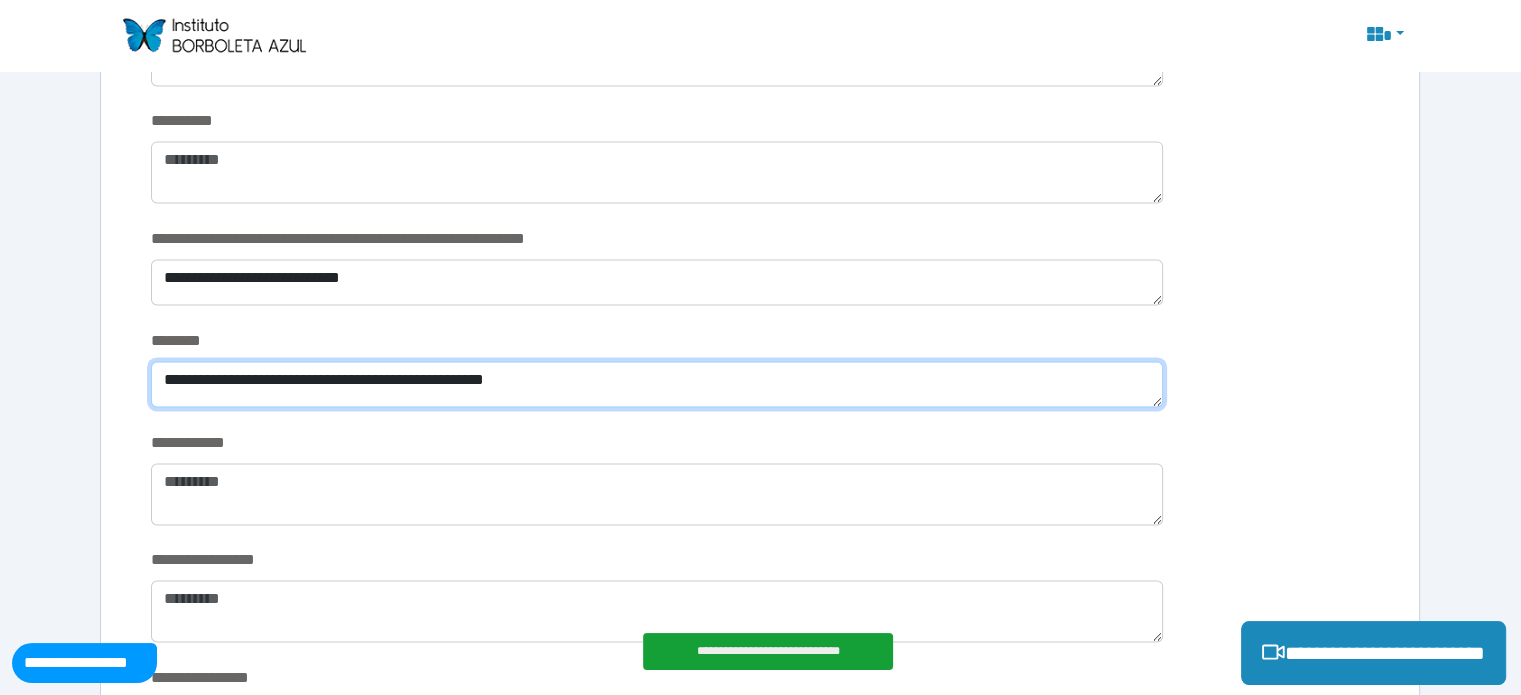 type on "**********" 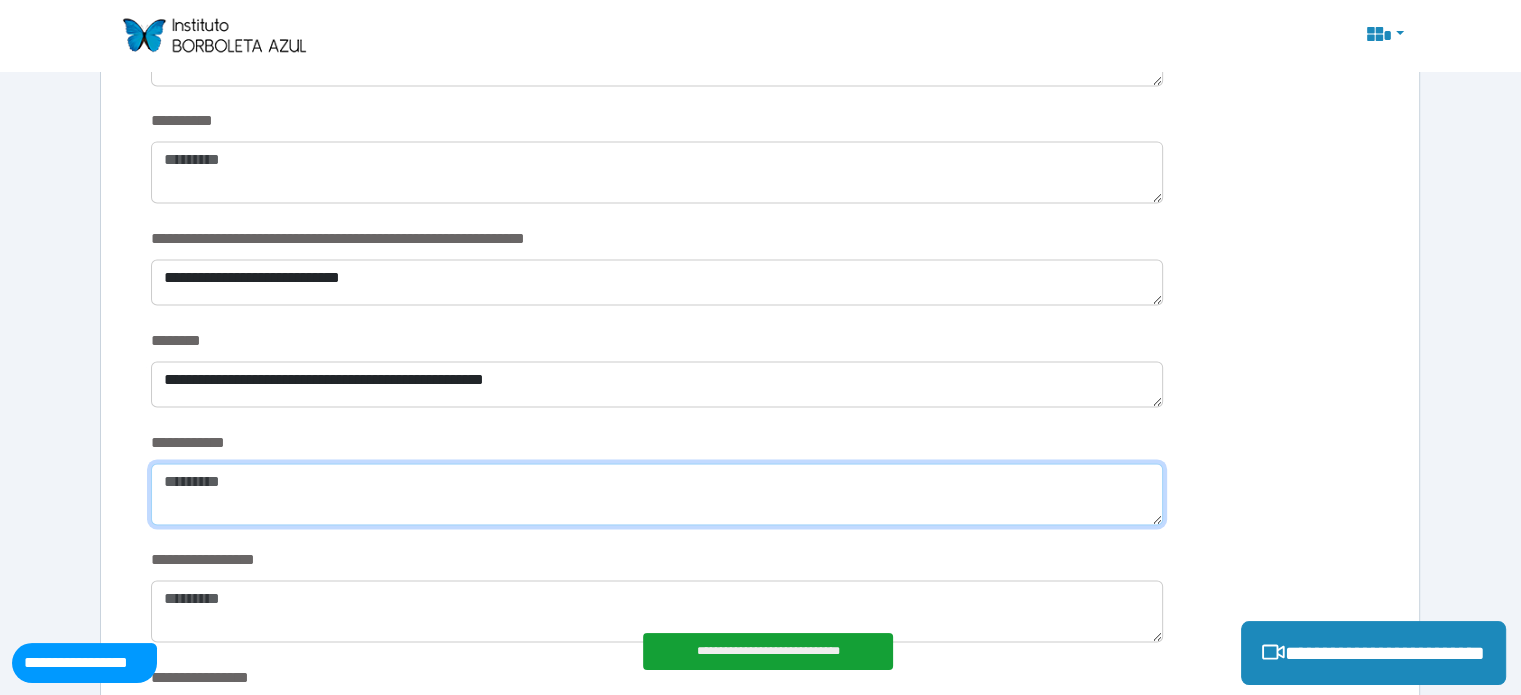 click at bounding box center [656, 494] 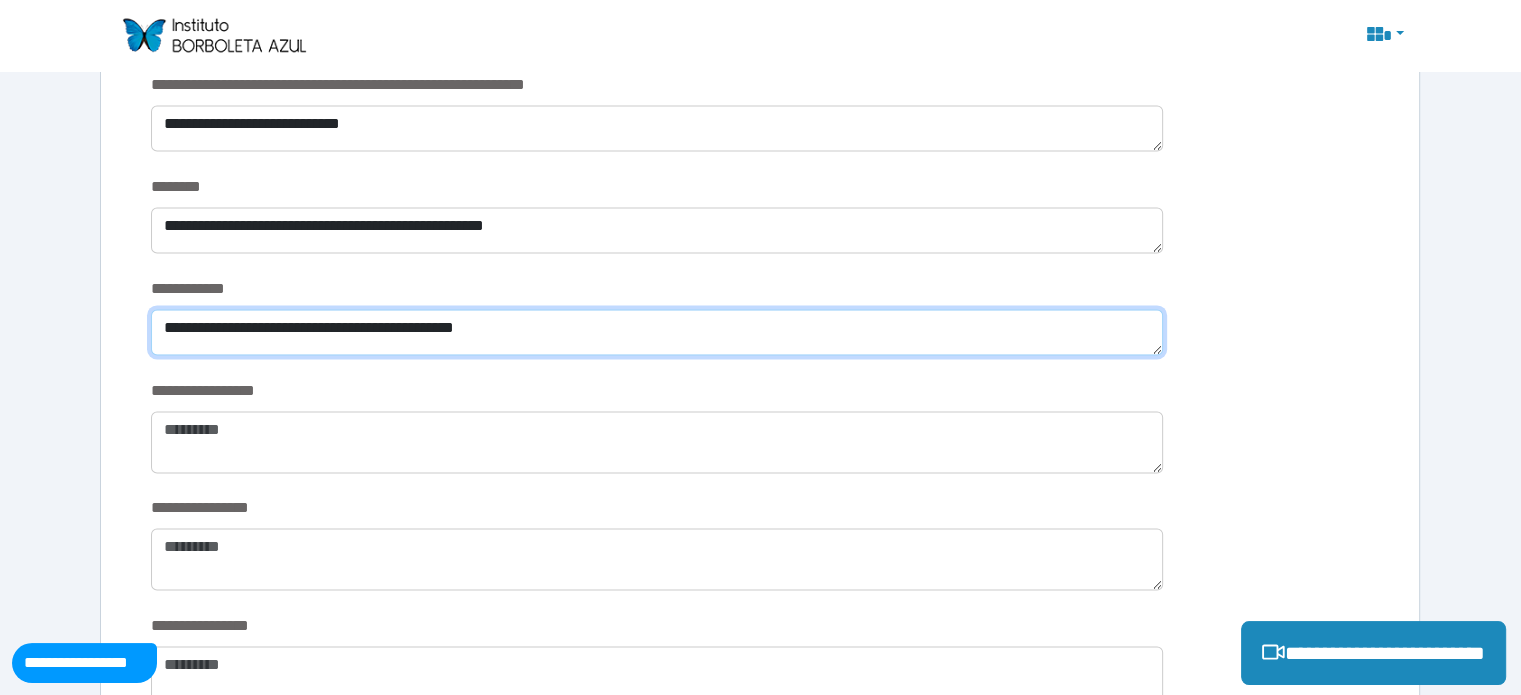 scroll, scrollTop: 3086, scrollLeft: 0, axis: vertical 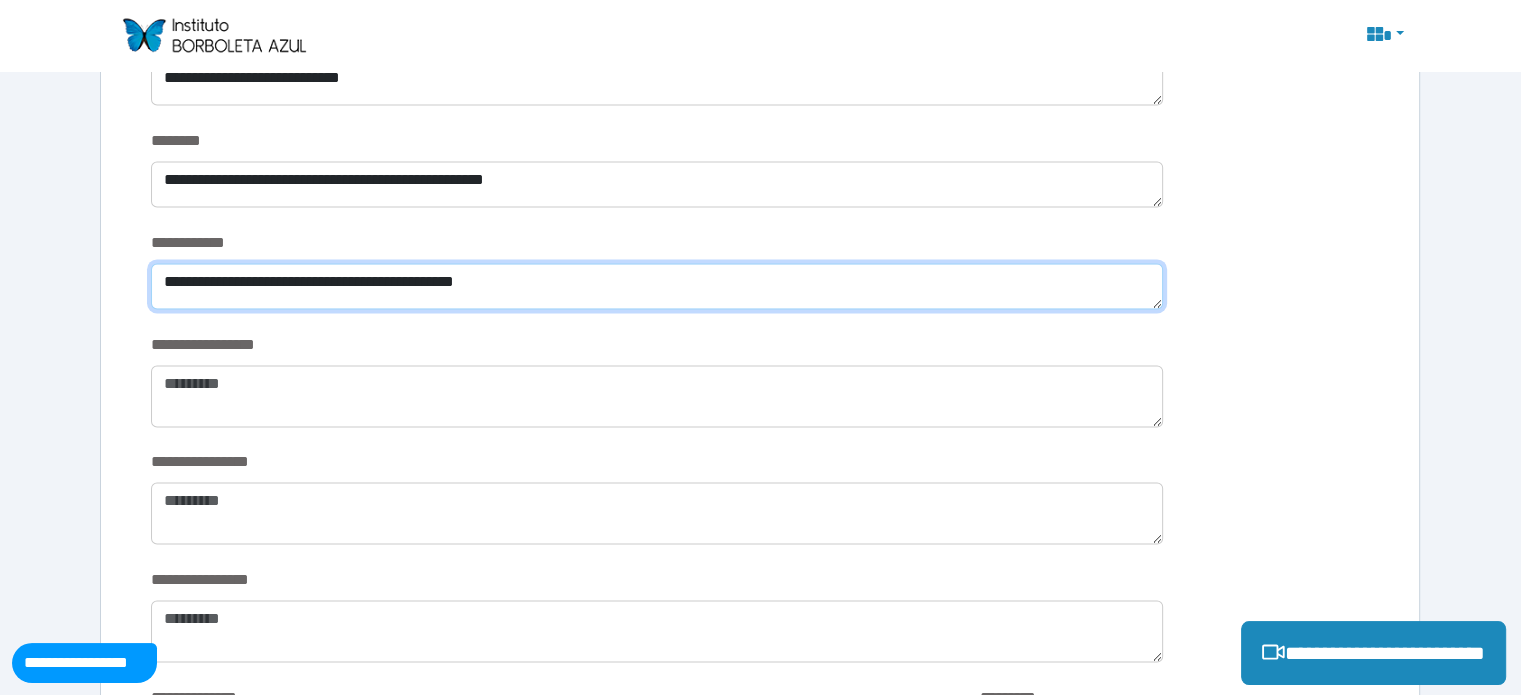 type on "**********" 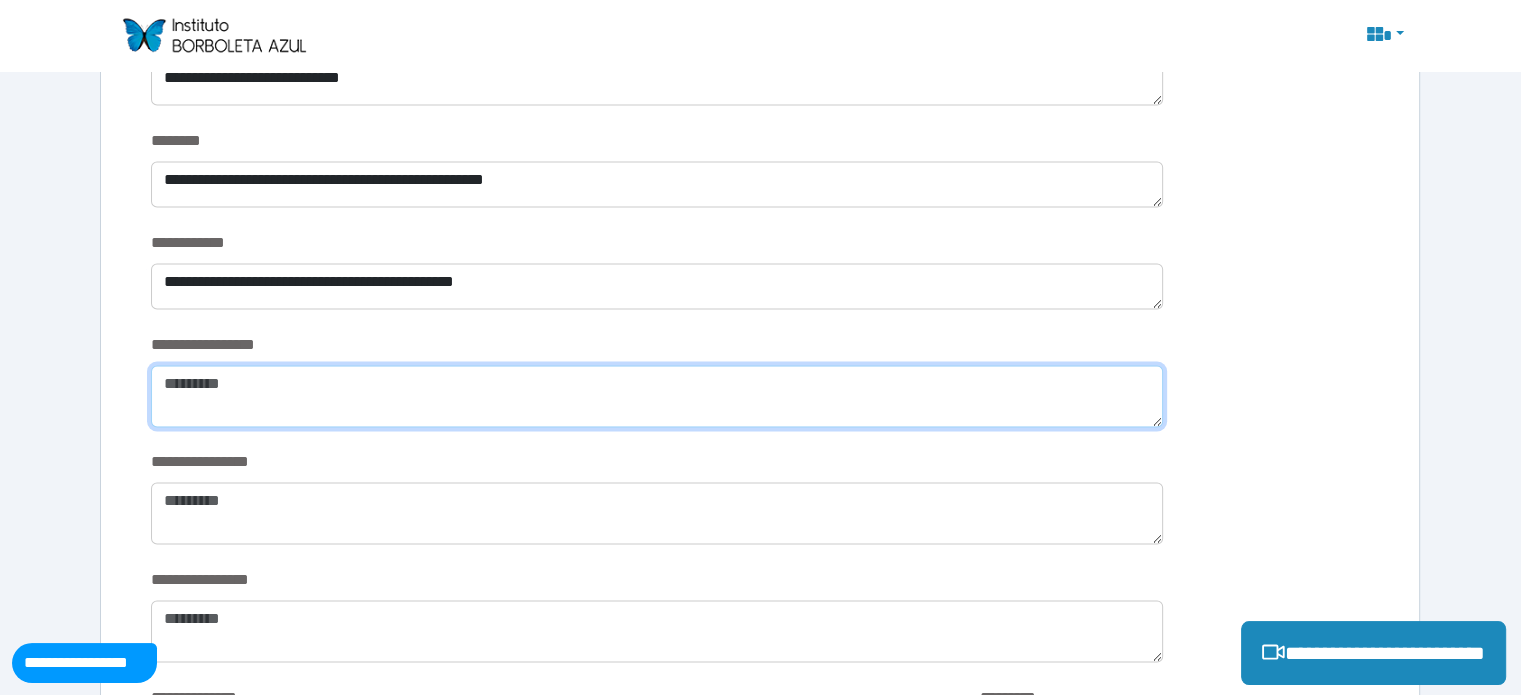 click at bounding box center (656, 396) 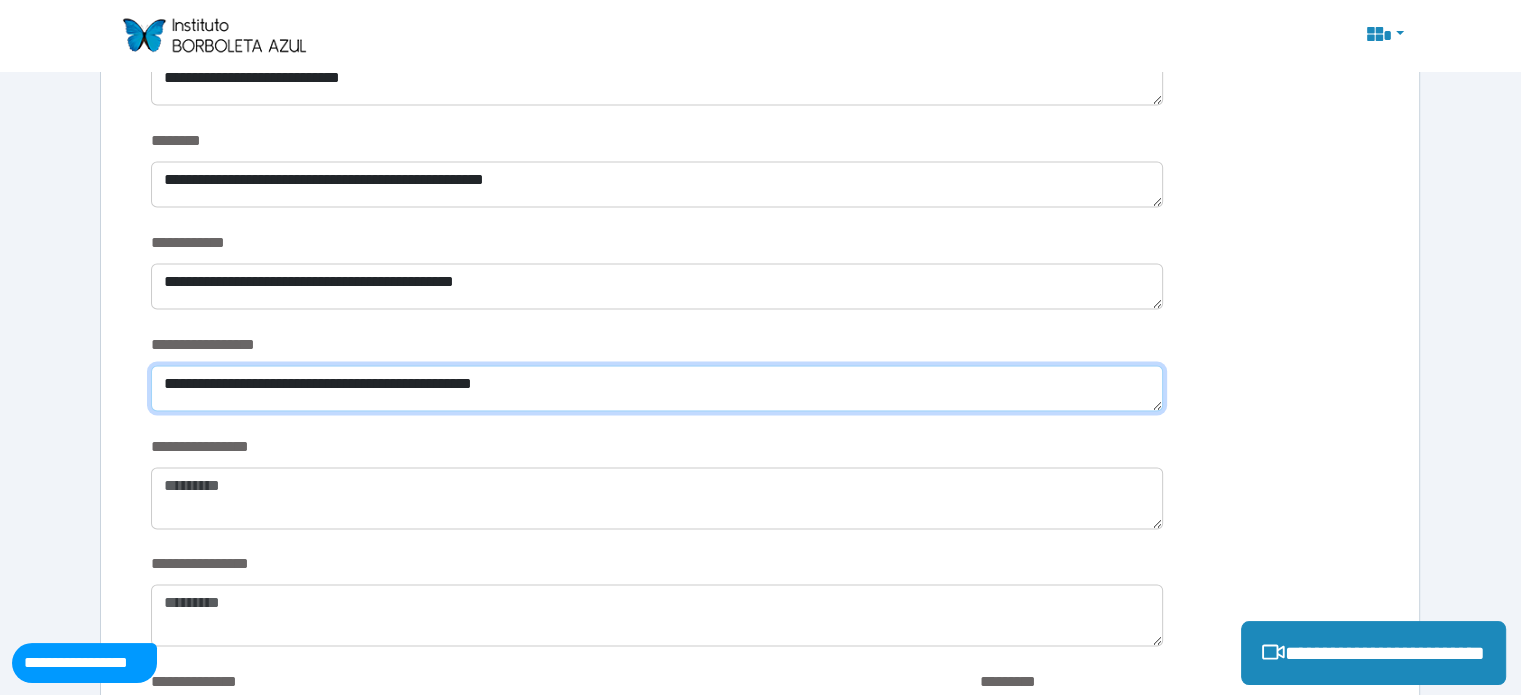 click on "**********" at bounding box center (656, 388) 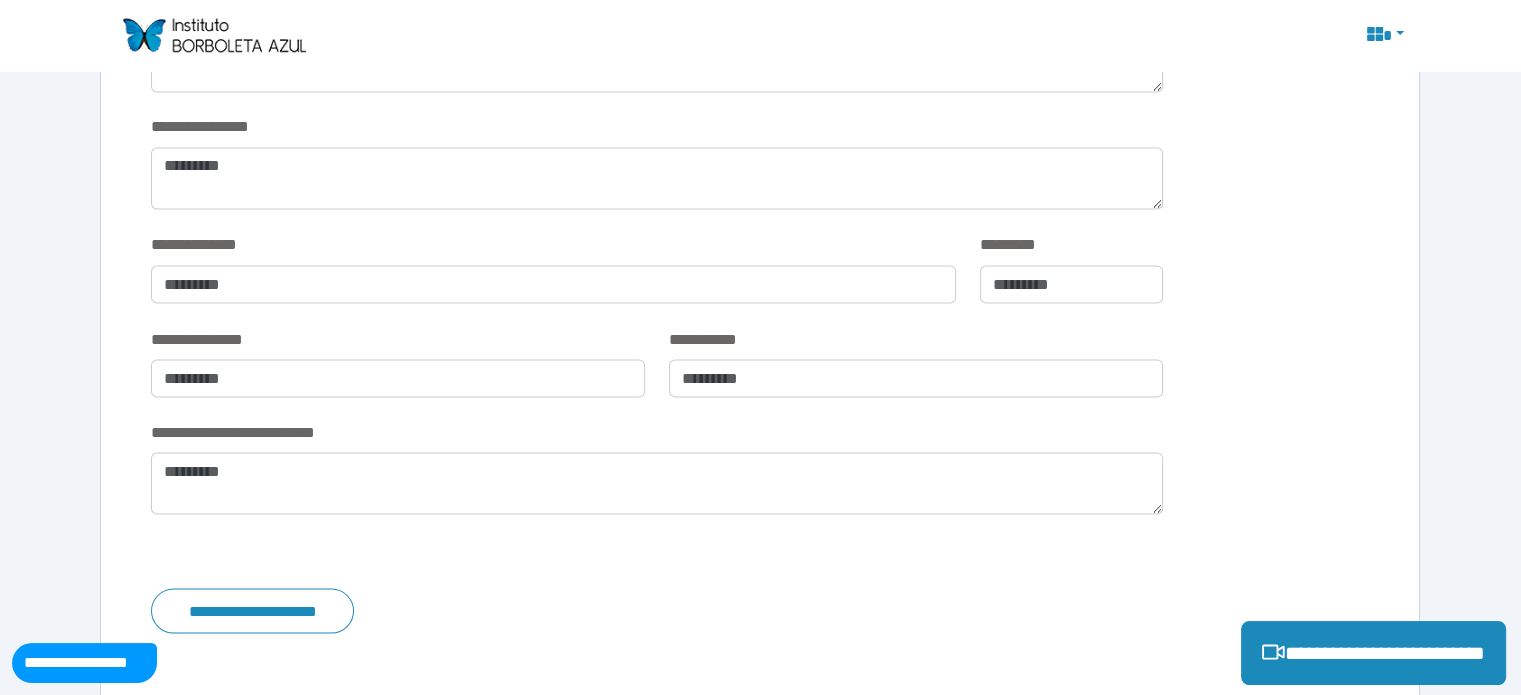scroll, scrollTop: 3586, scrollLeft: 0, axis: vertical 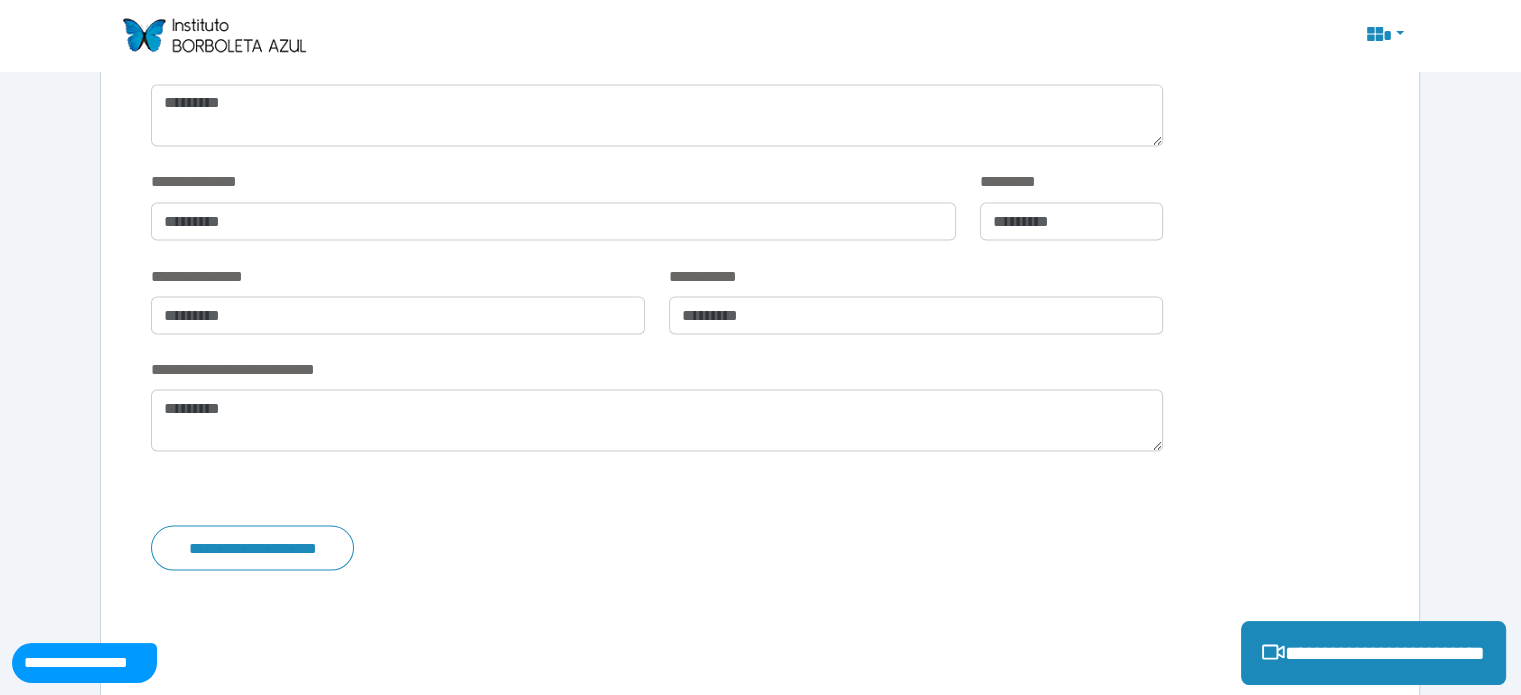 type on "**********" 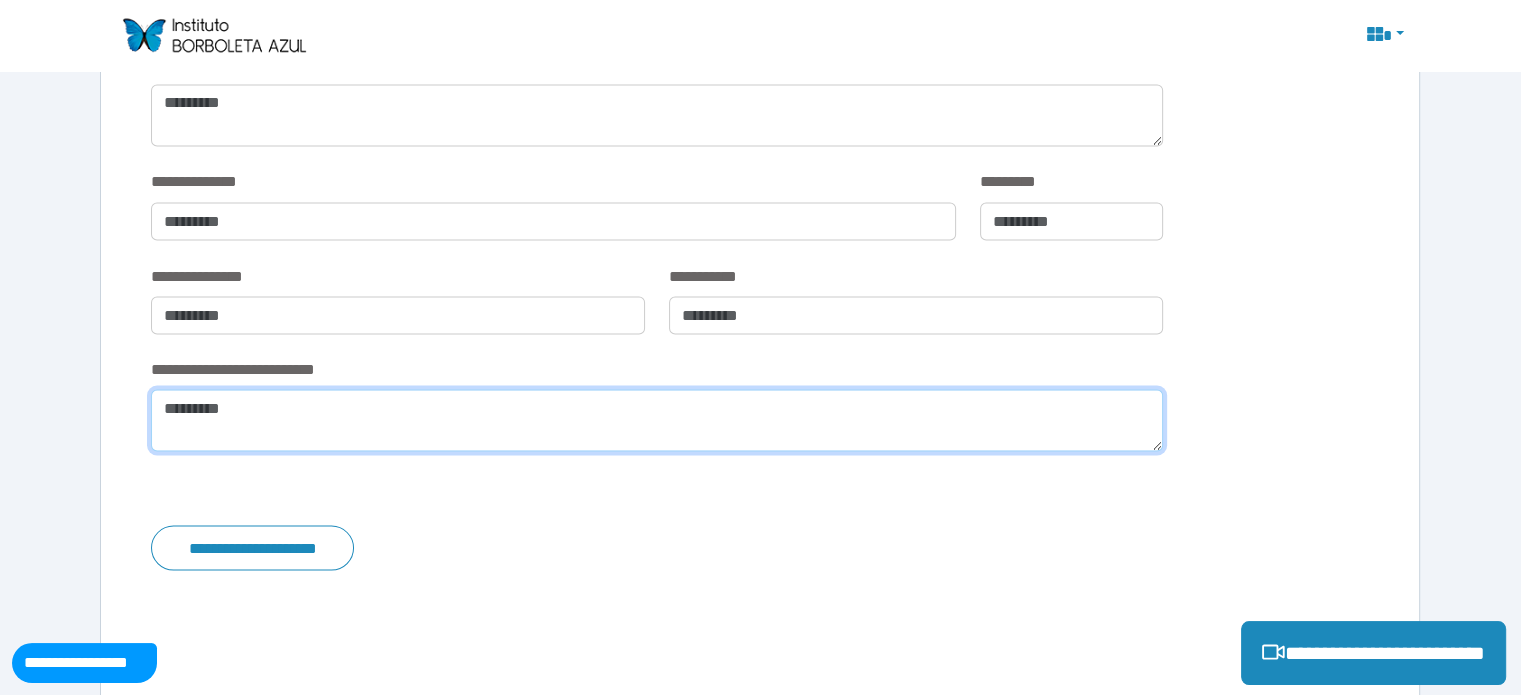 click at bounding box center [656, 420] 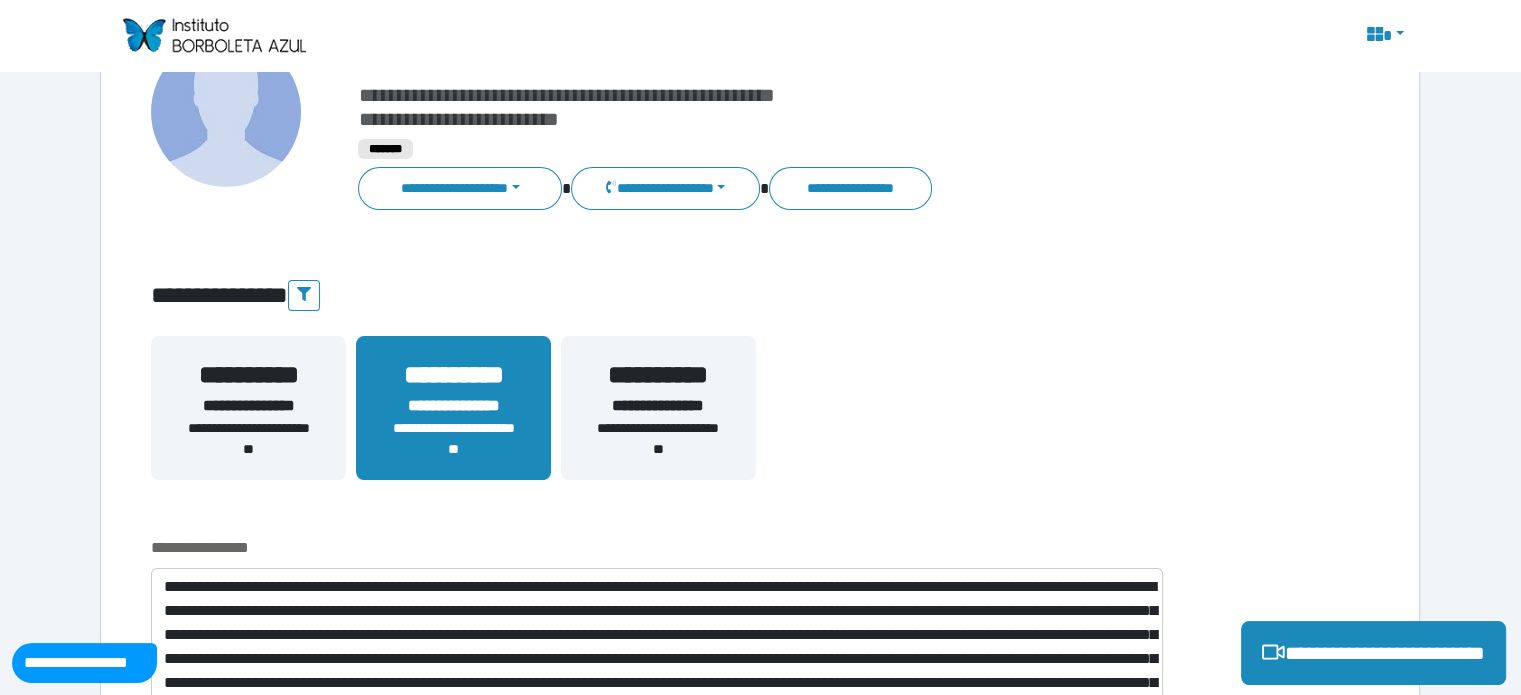 scroll, scrollTop: 686, scrollLeft: 0, axis: vertical 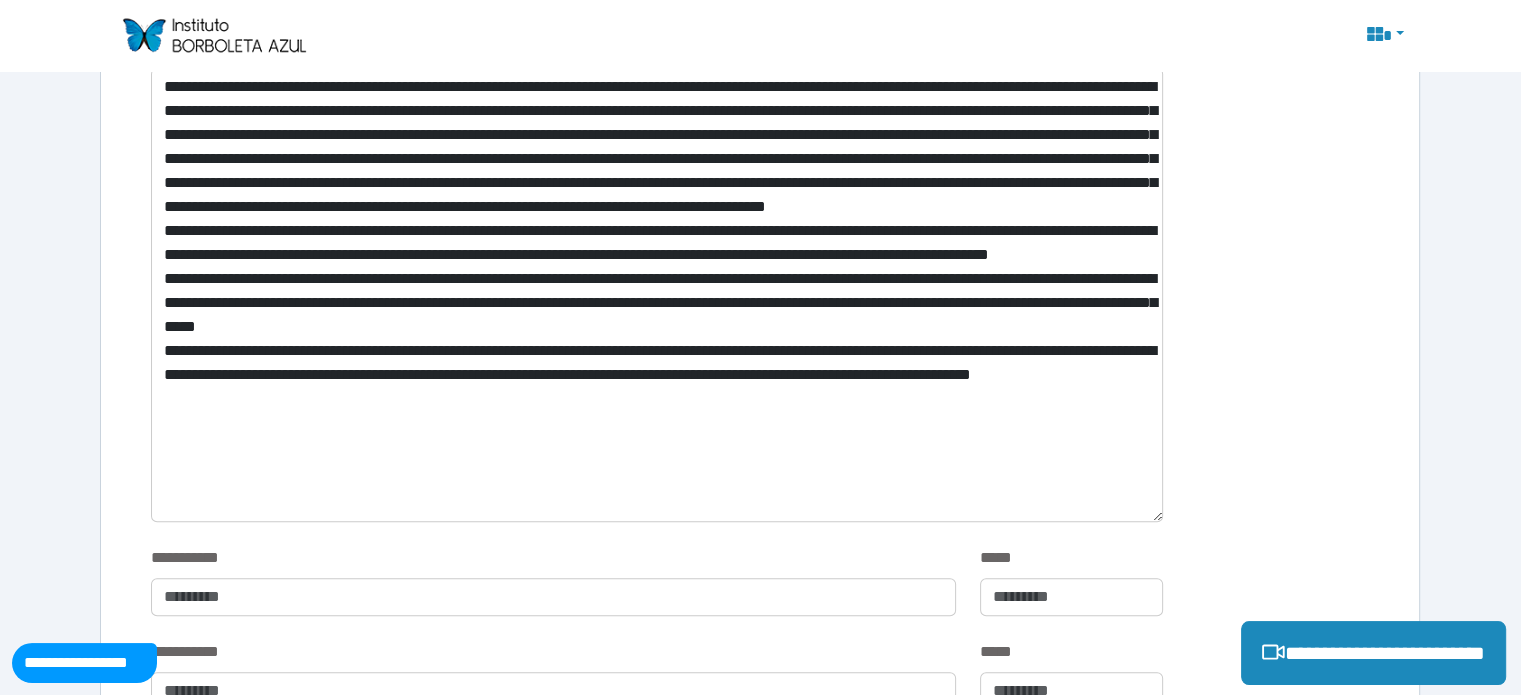 type on "***" 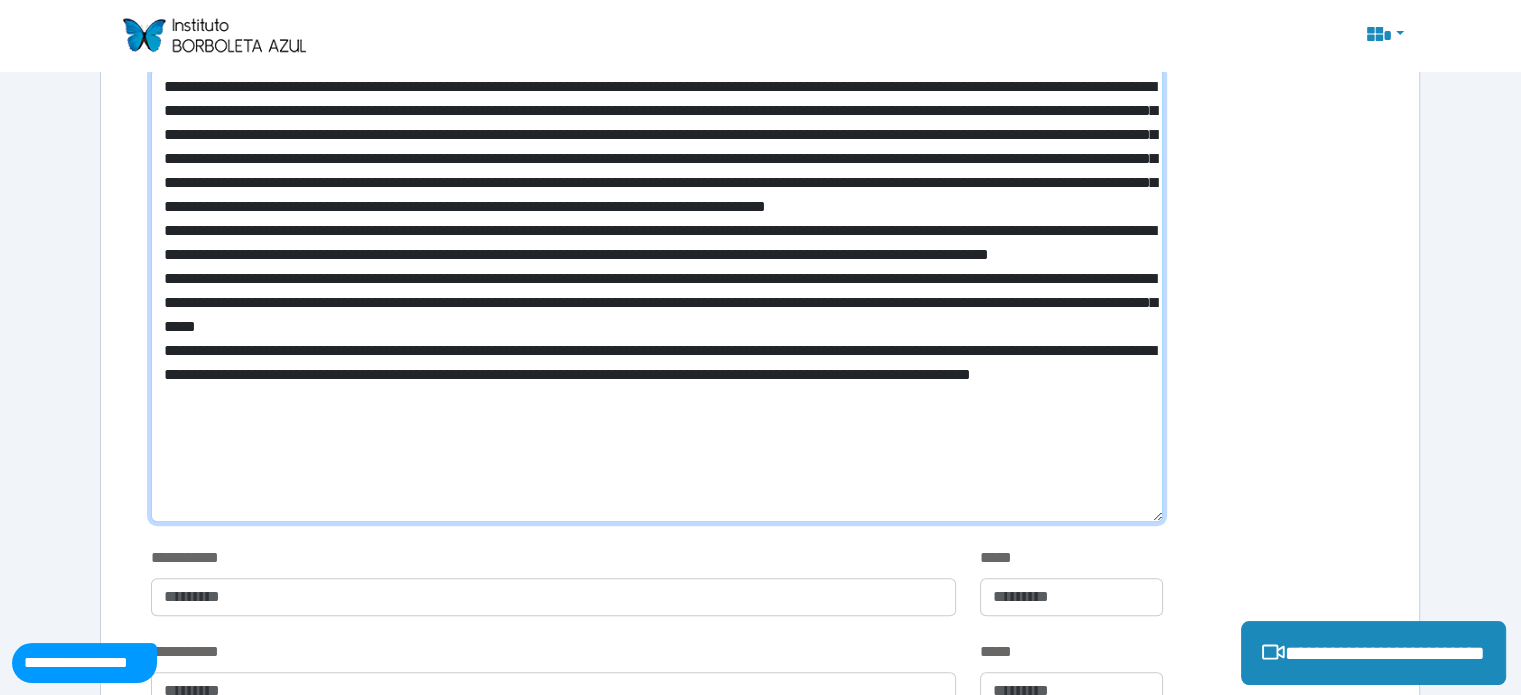 click at bounding box center [656, 295] 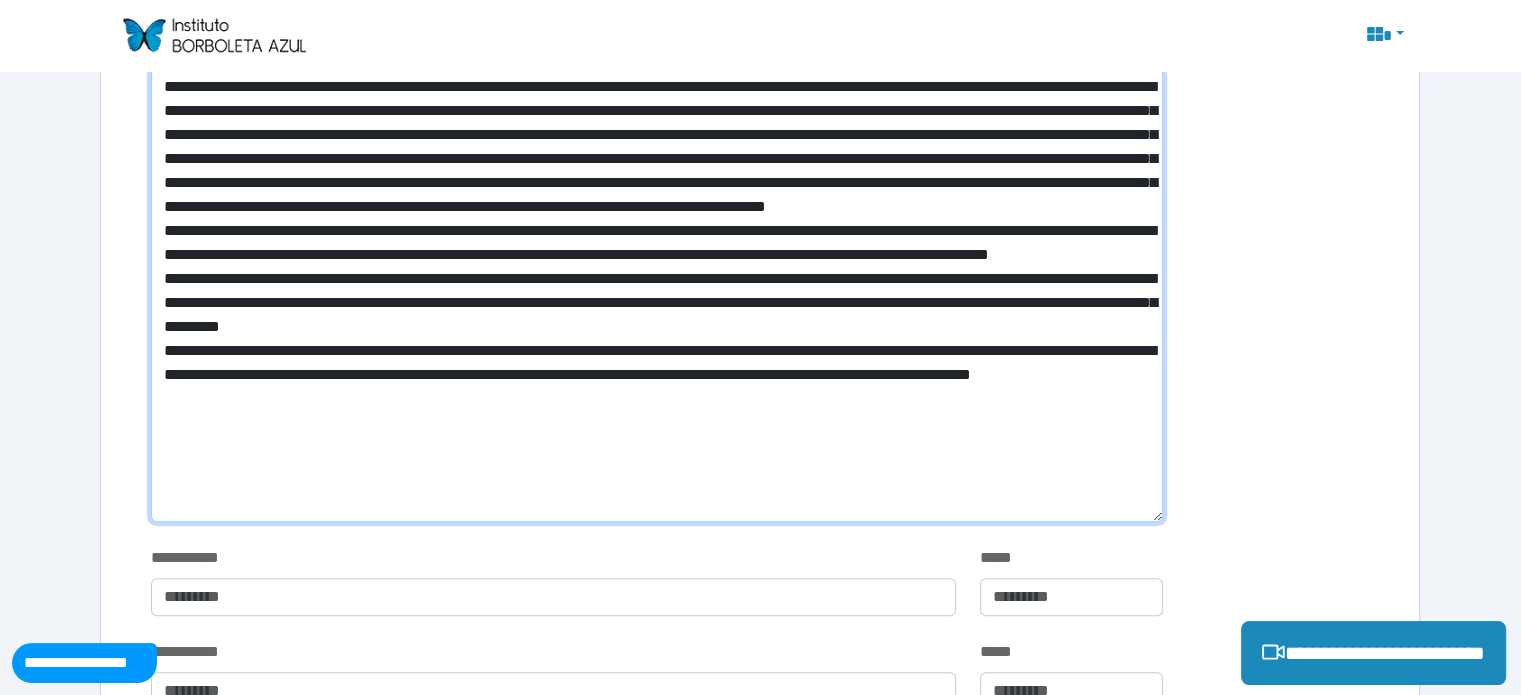 click at bounding box center (656, 295) 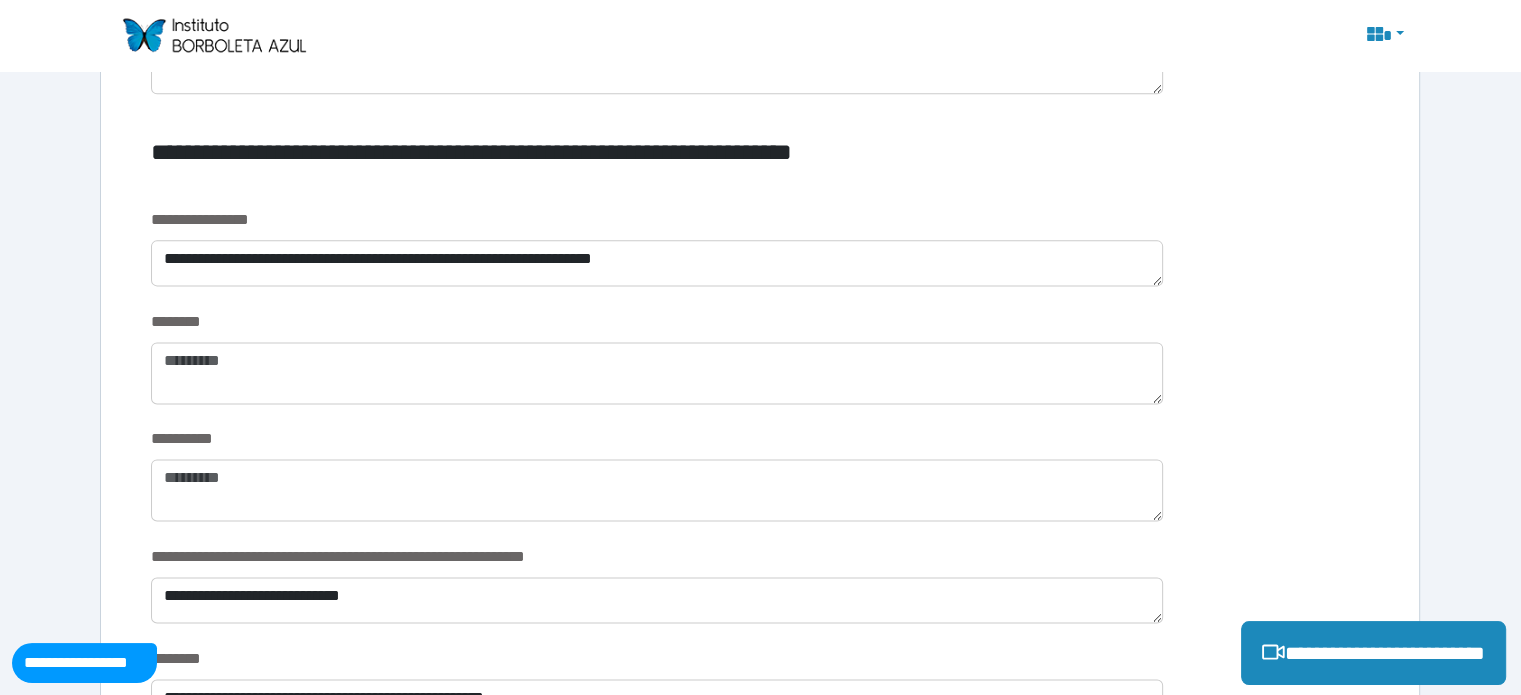 scroll, scrollTop: 2586, scrollLeft: 0, axis: vertical 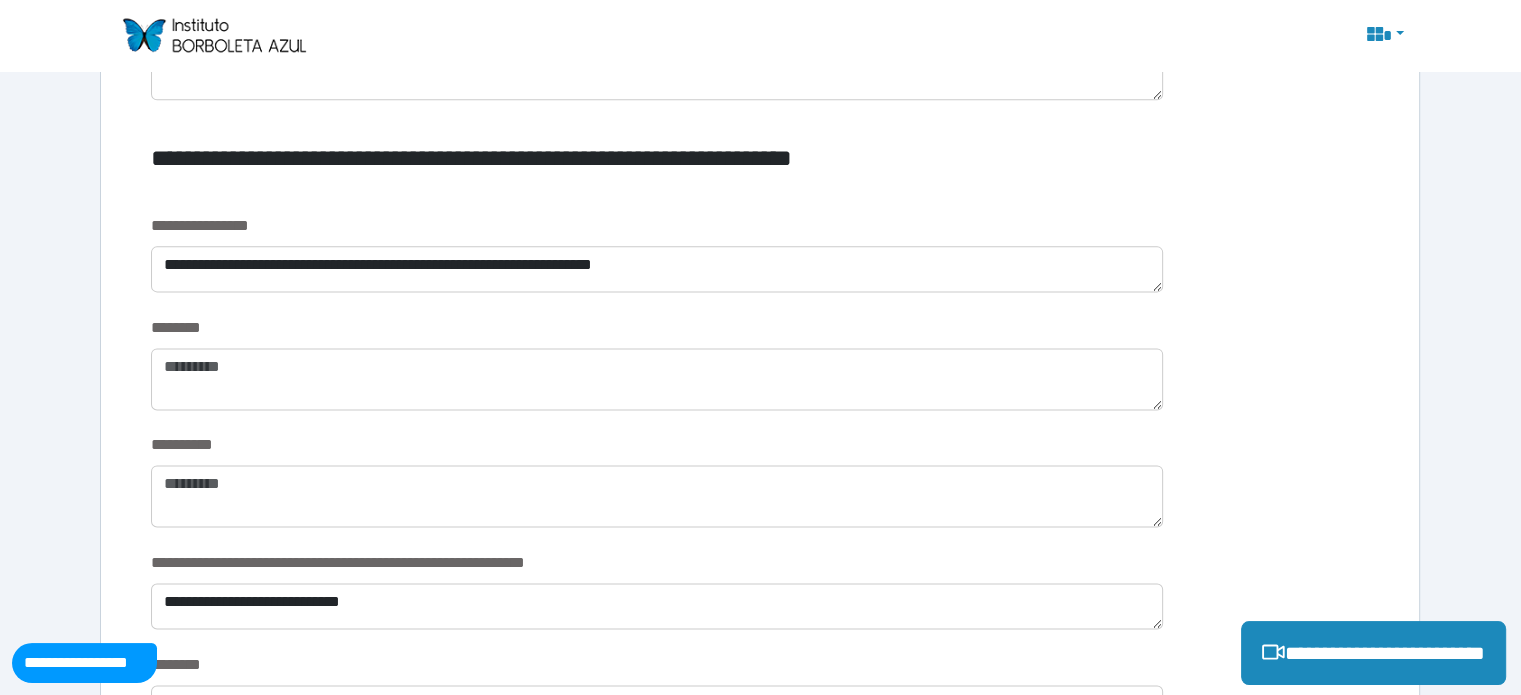 type on "**********" 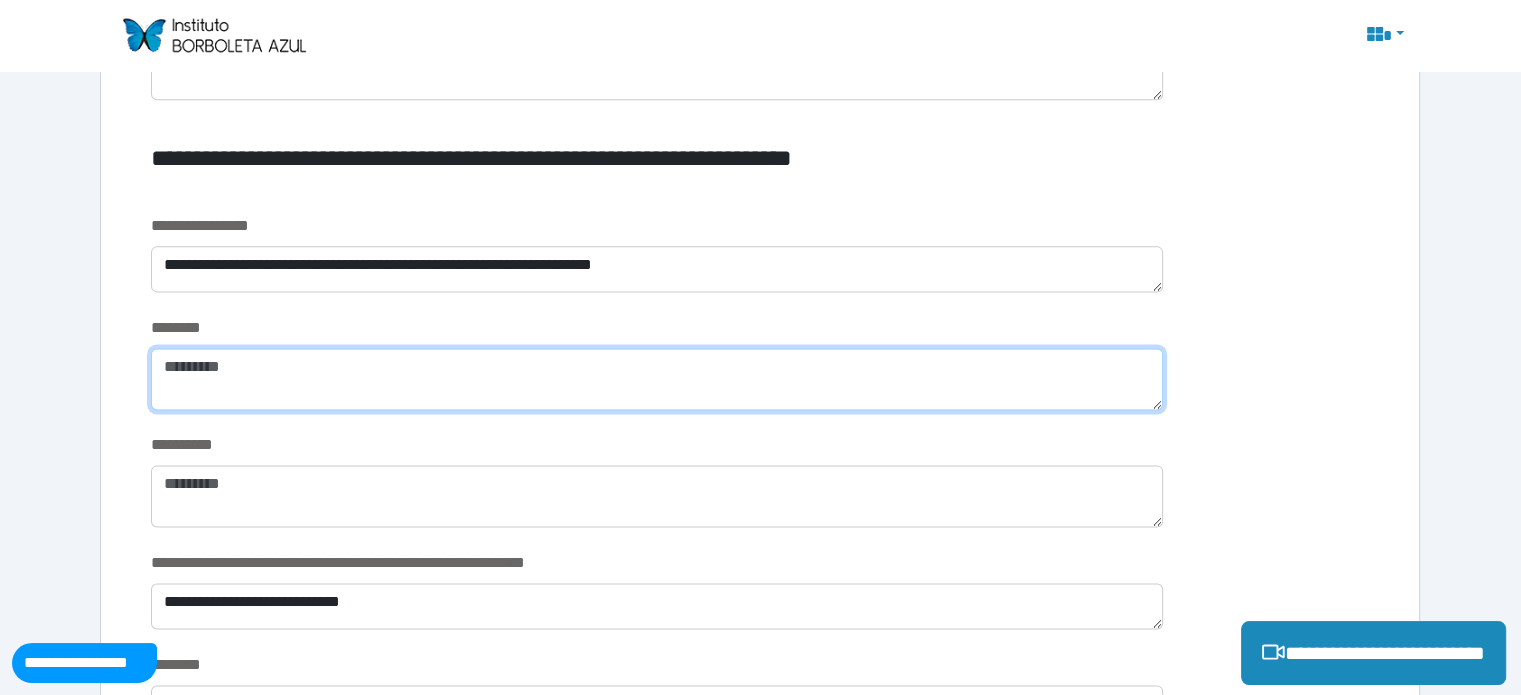 click at bounding box center (656, 379) 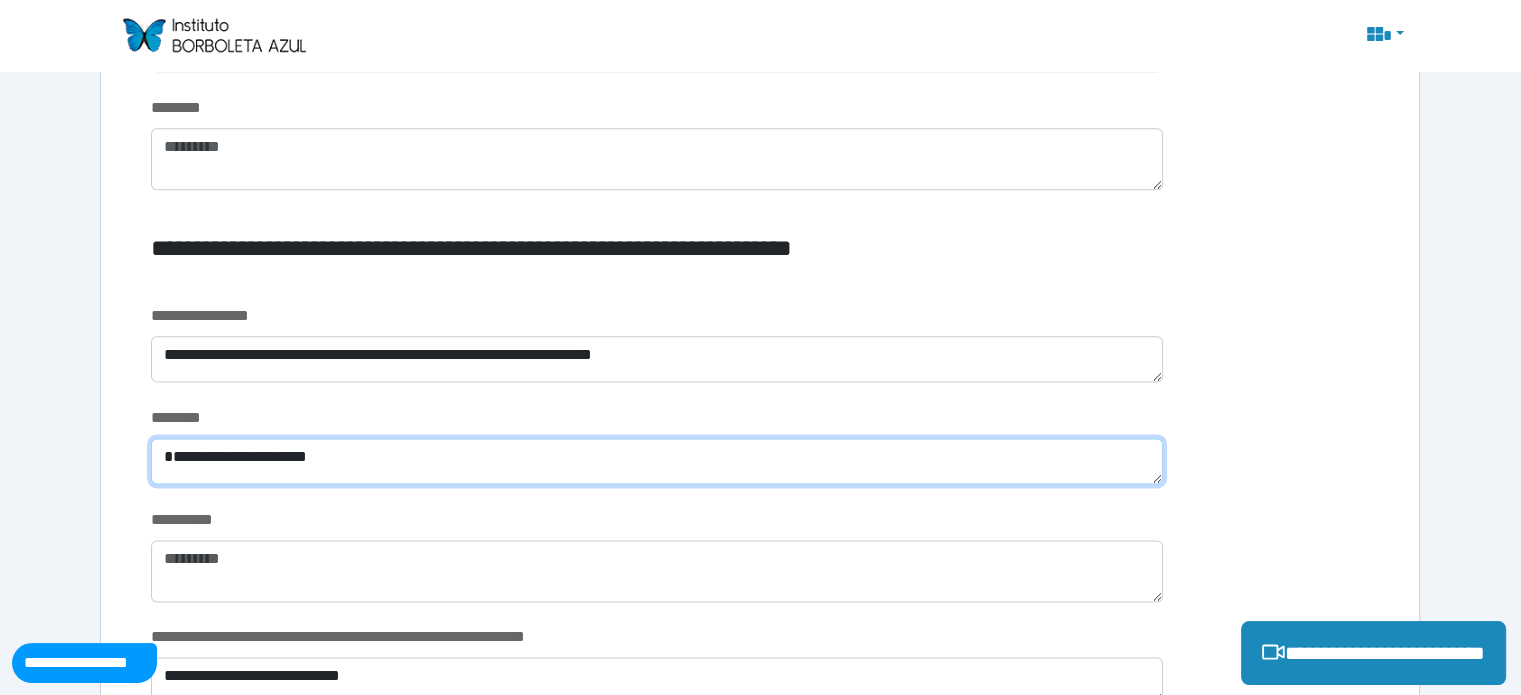 scroll, scrollTop: 2442, scrollLeft: 0, axis: vertical 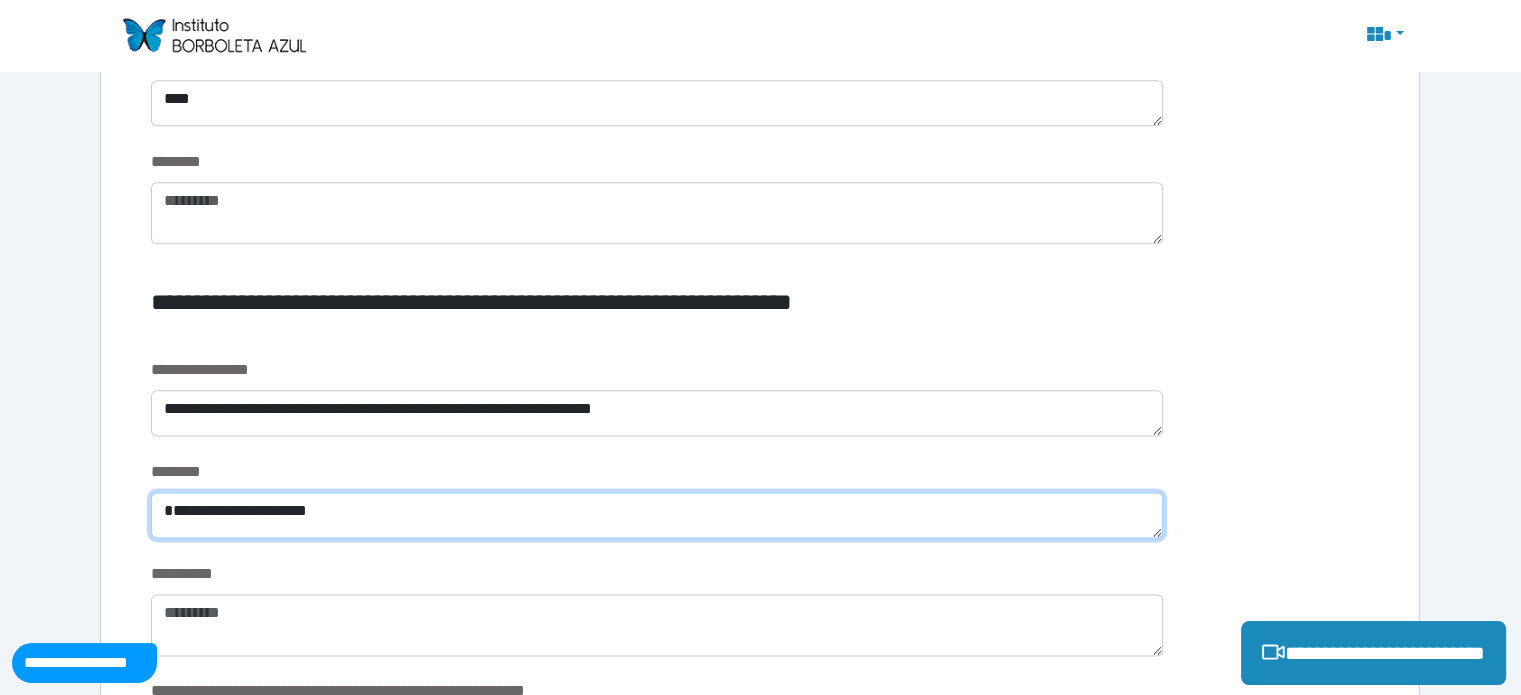 click on "**********" at bounding box center [656, 515] 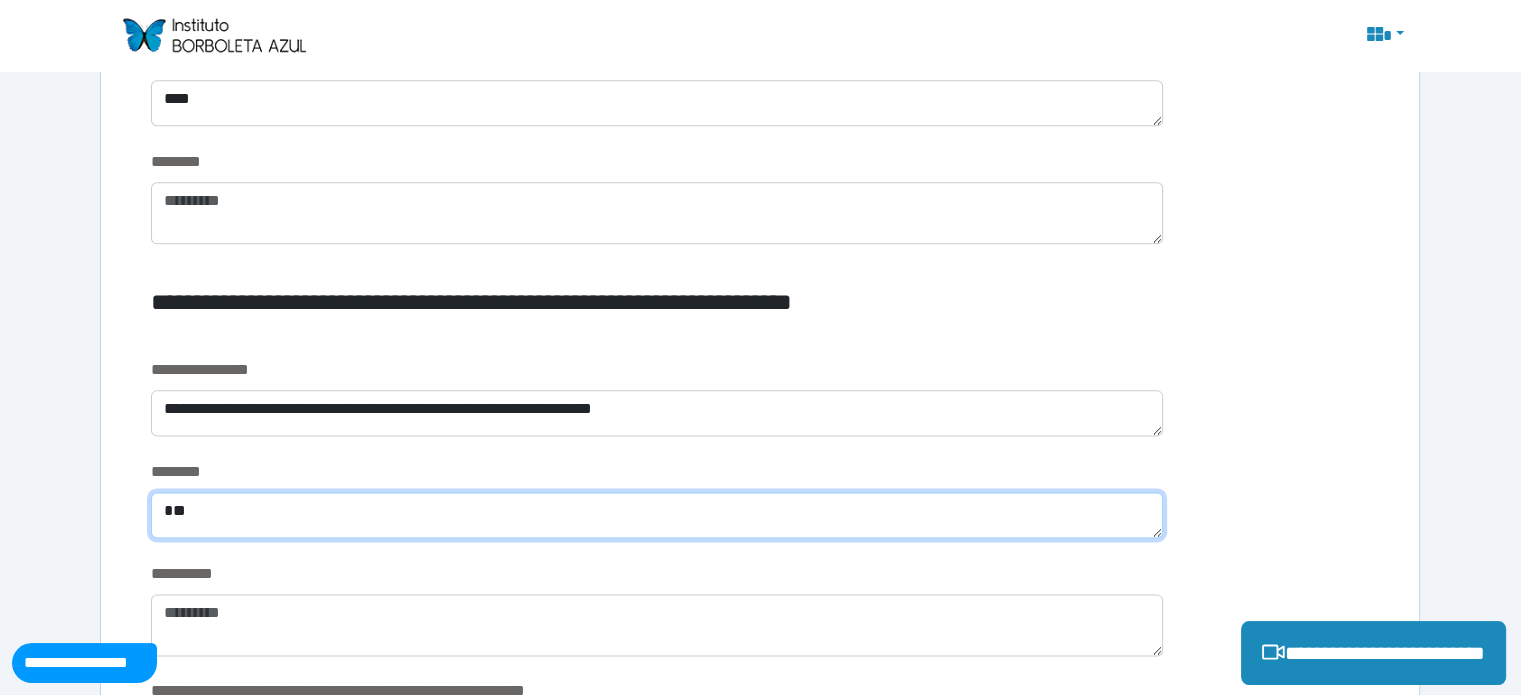 type on "*" 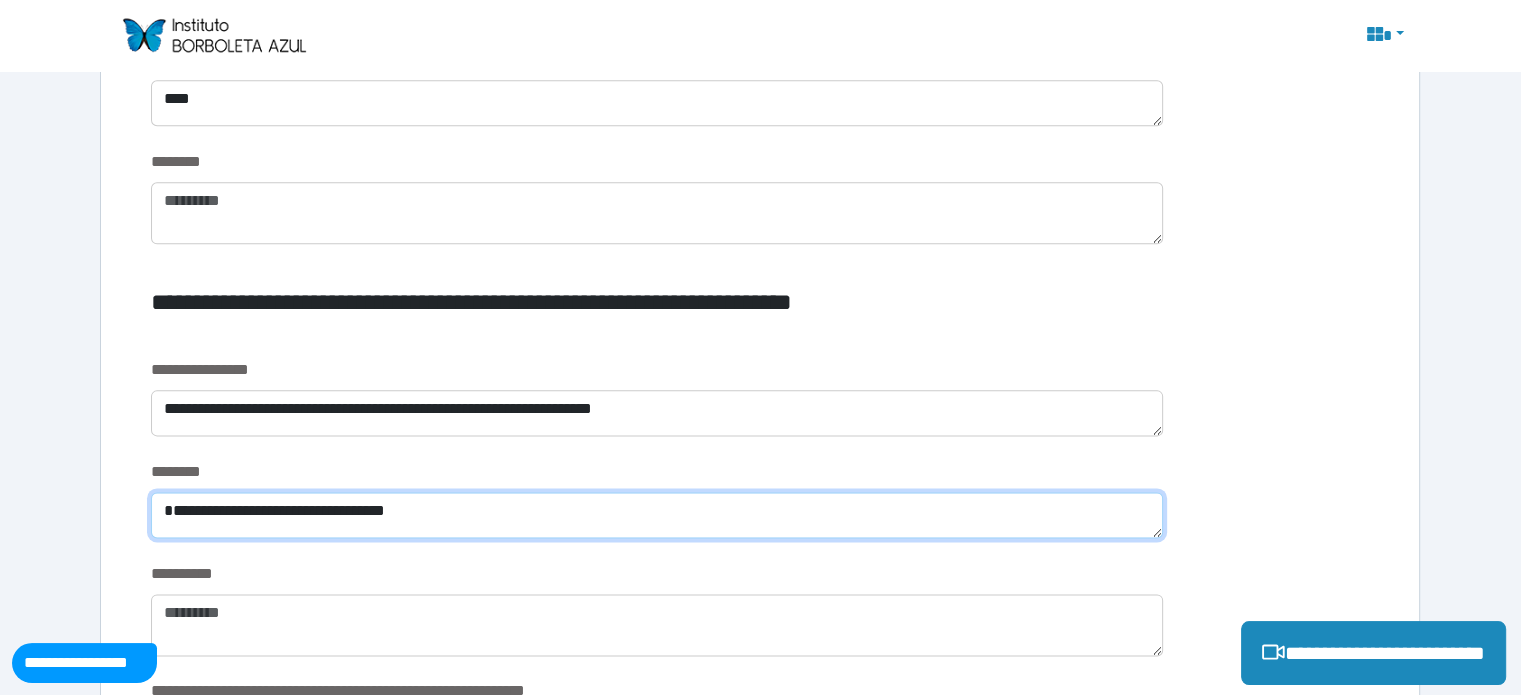 click on "**********" at bounding box center [656, 515] 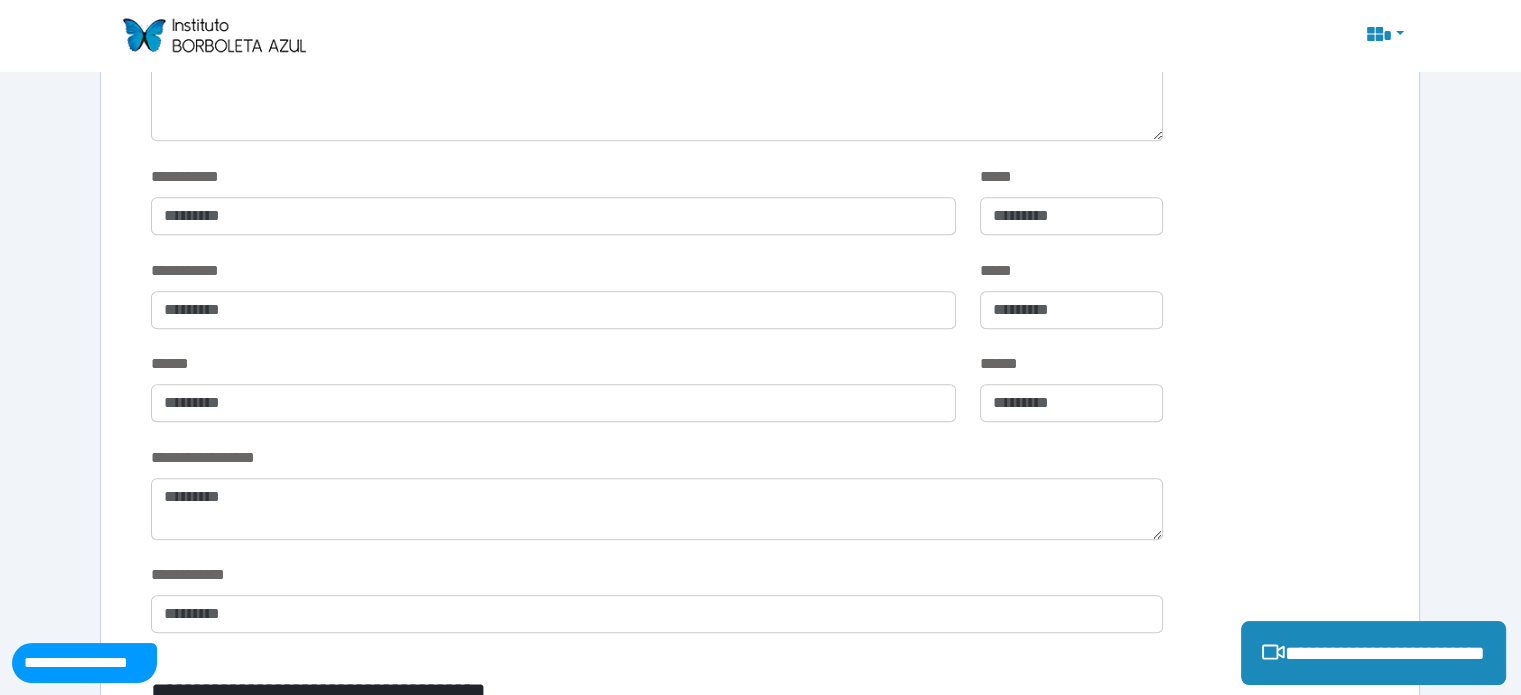 scroll, scrollTop: 842, scrollLeft: 0, axis: vertical 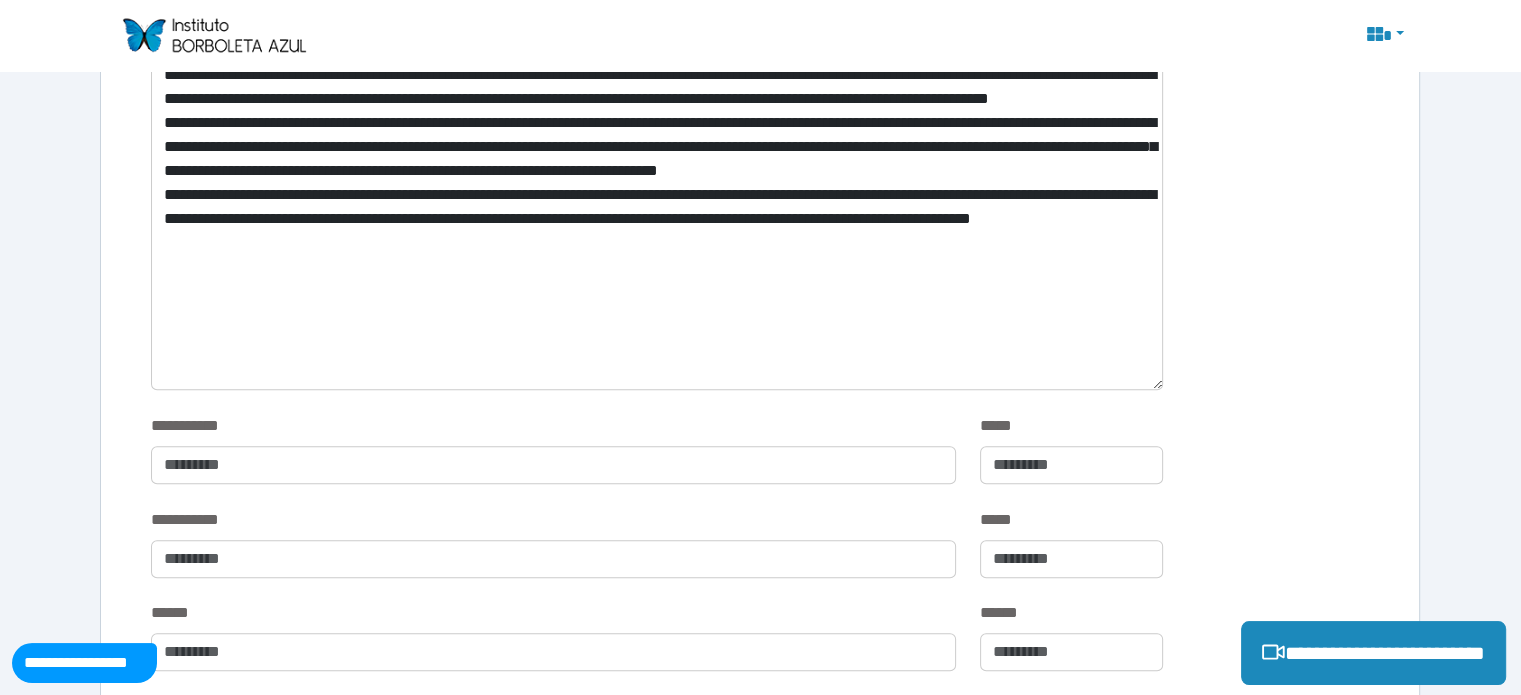 type on "**********" 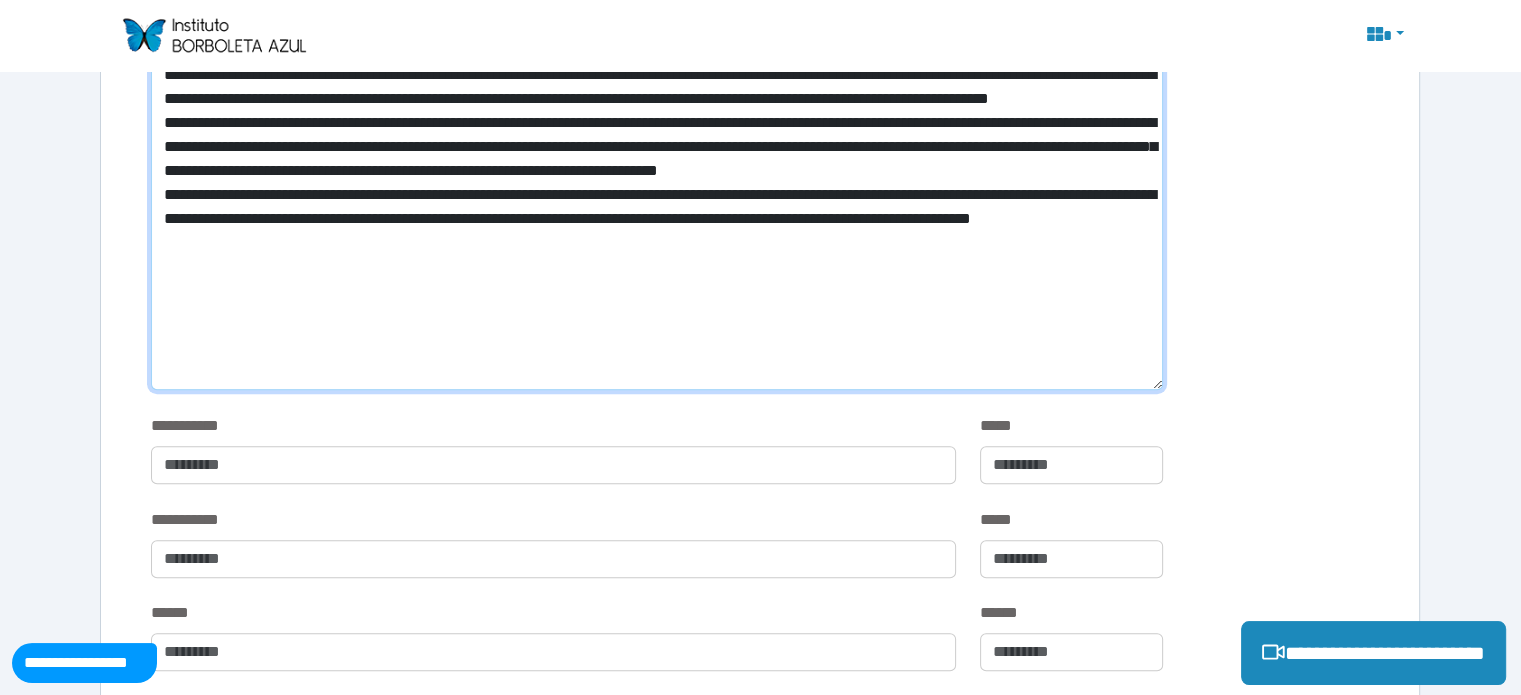 click at bounding box center [656, 151] 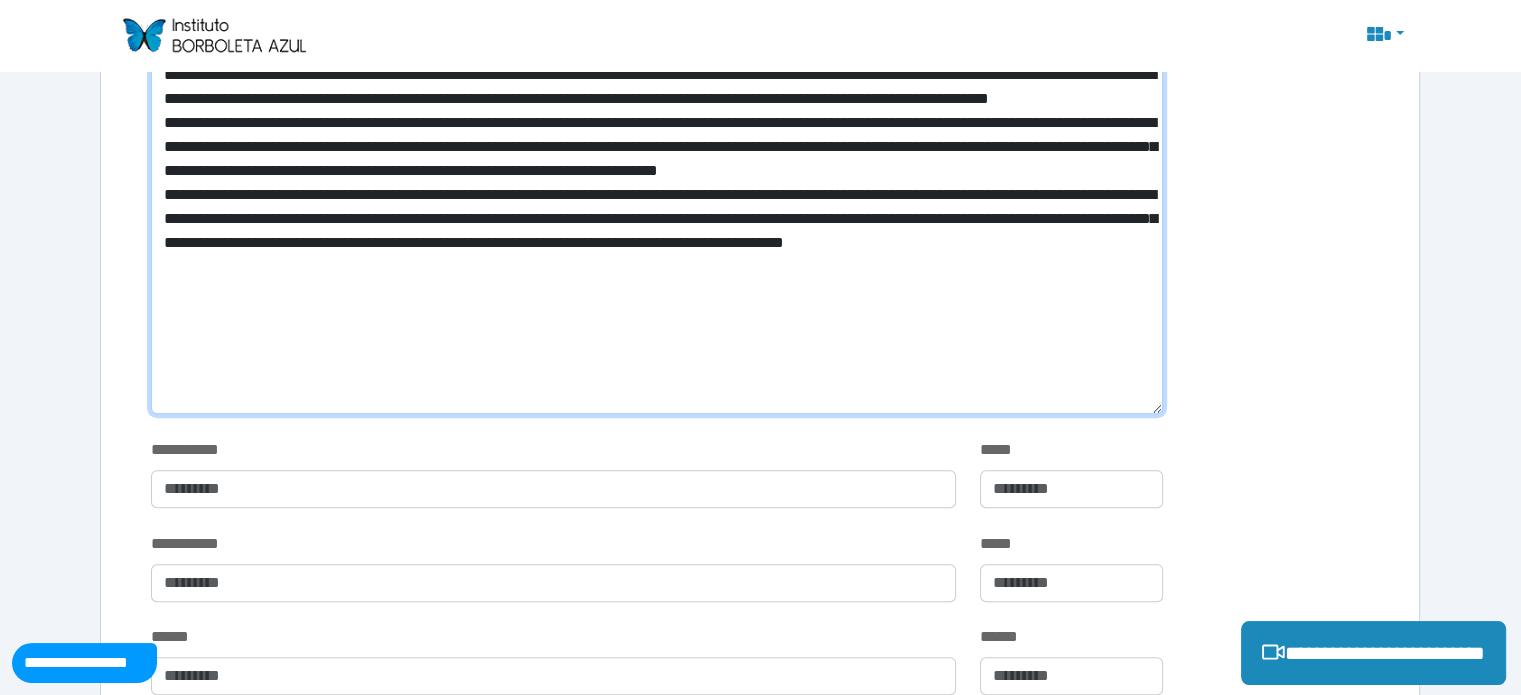 click at bounding box center [656, 163] 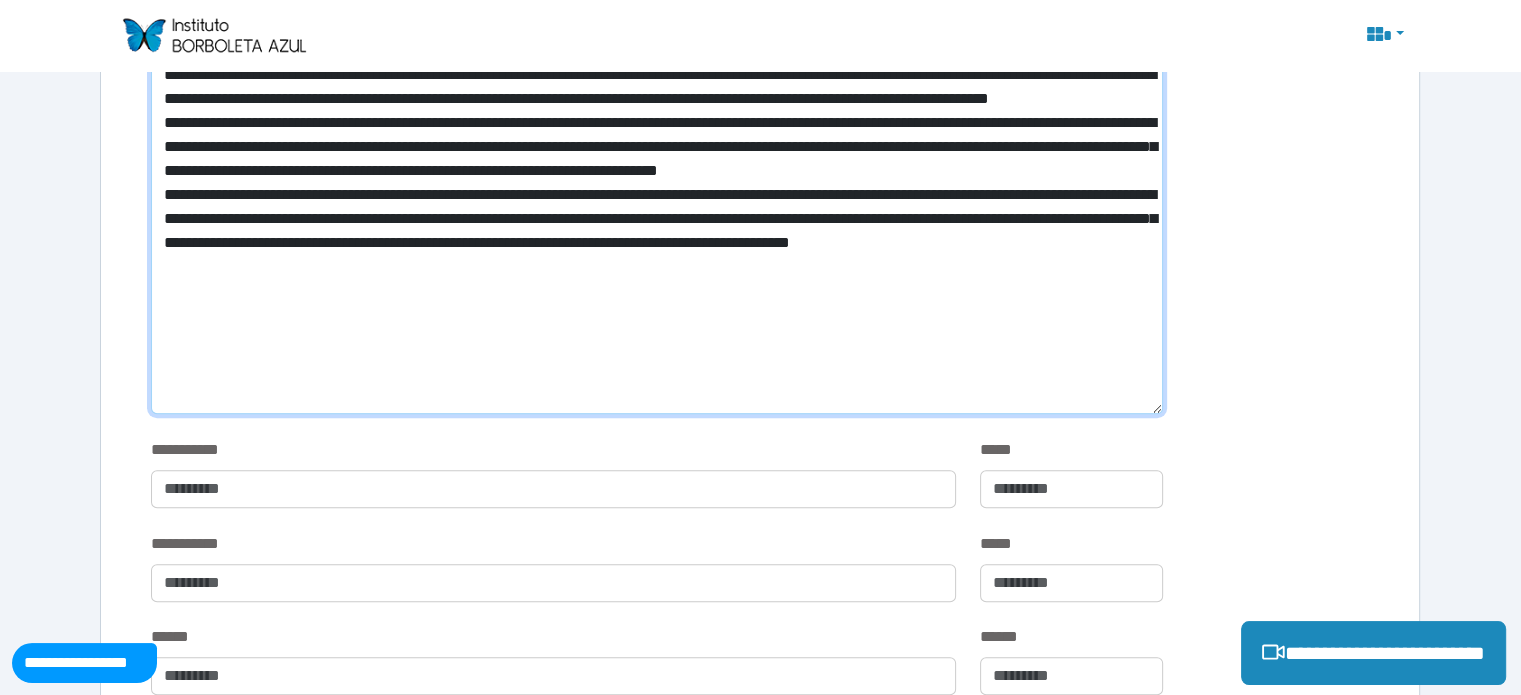 drag, startPoint x: 986, startPoint y: 341, endPoint x: 893, endPoint y: 343, distance: 93.0215 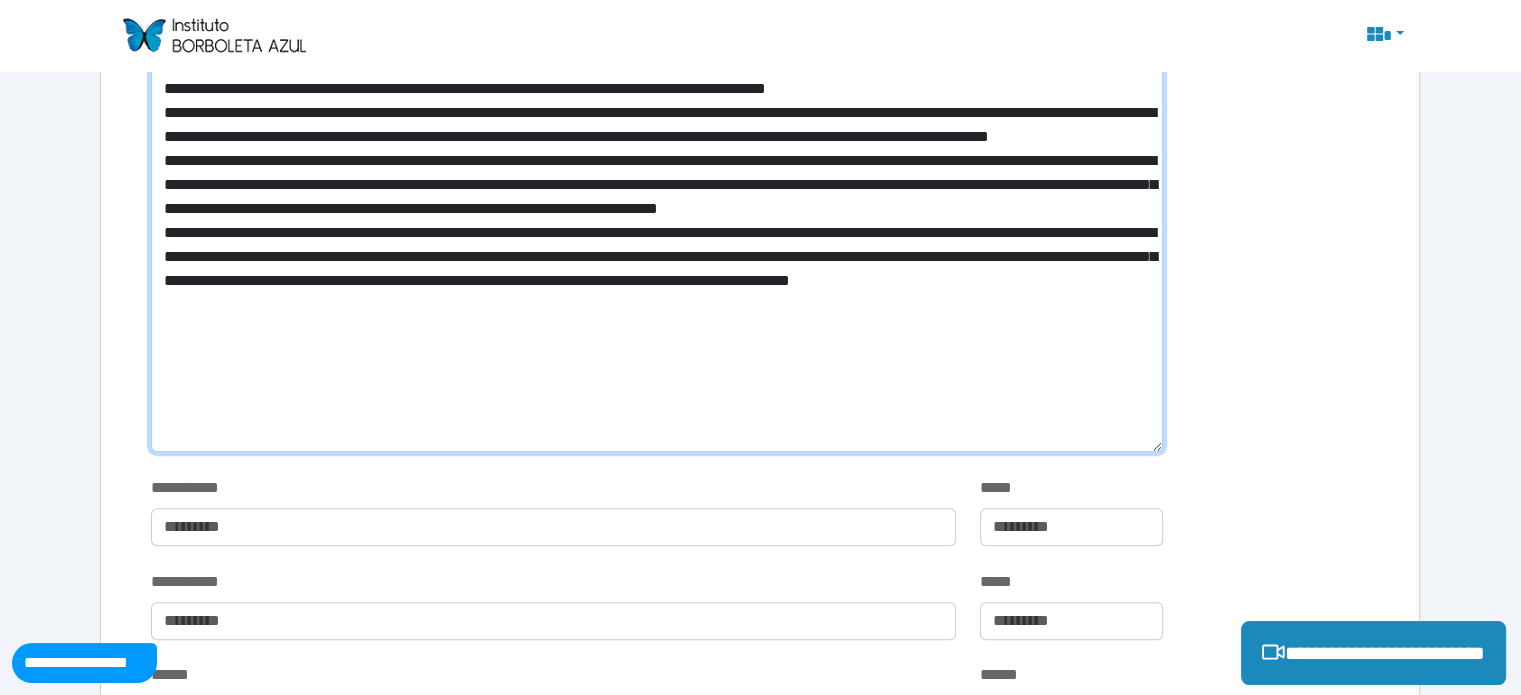 scroll, scrollTop: 742, scrollLeft: 0, axis: vertical 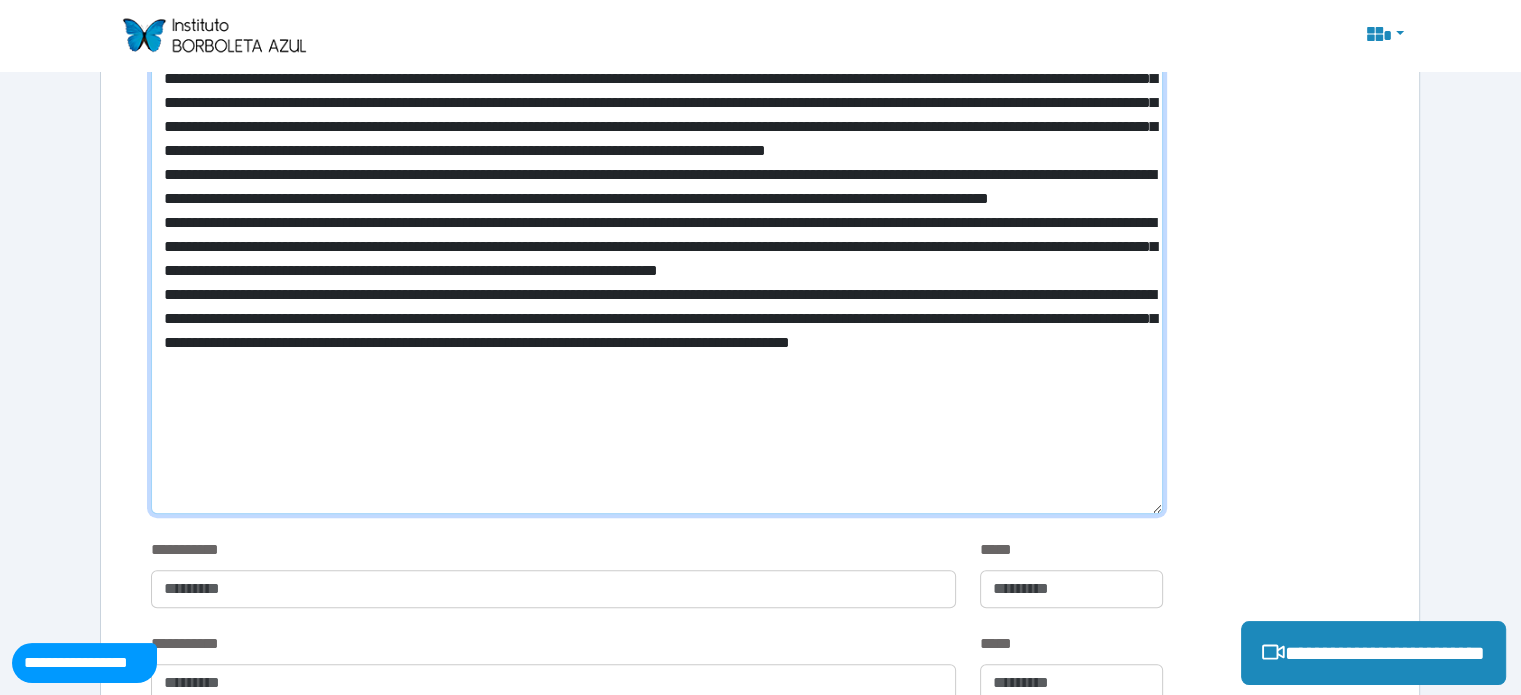 click at bounding box center [656, 263] 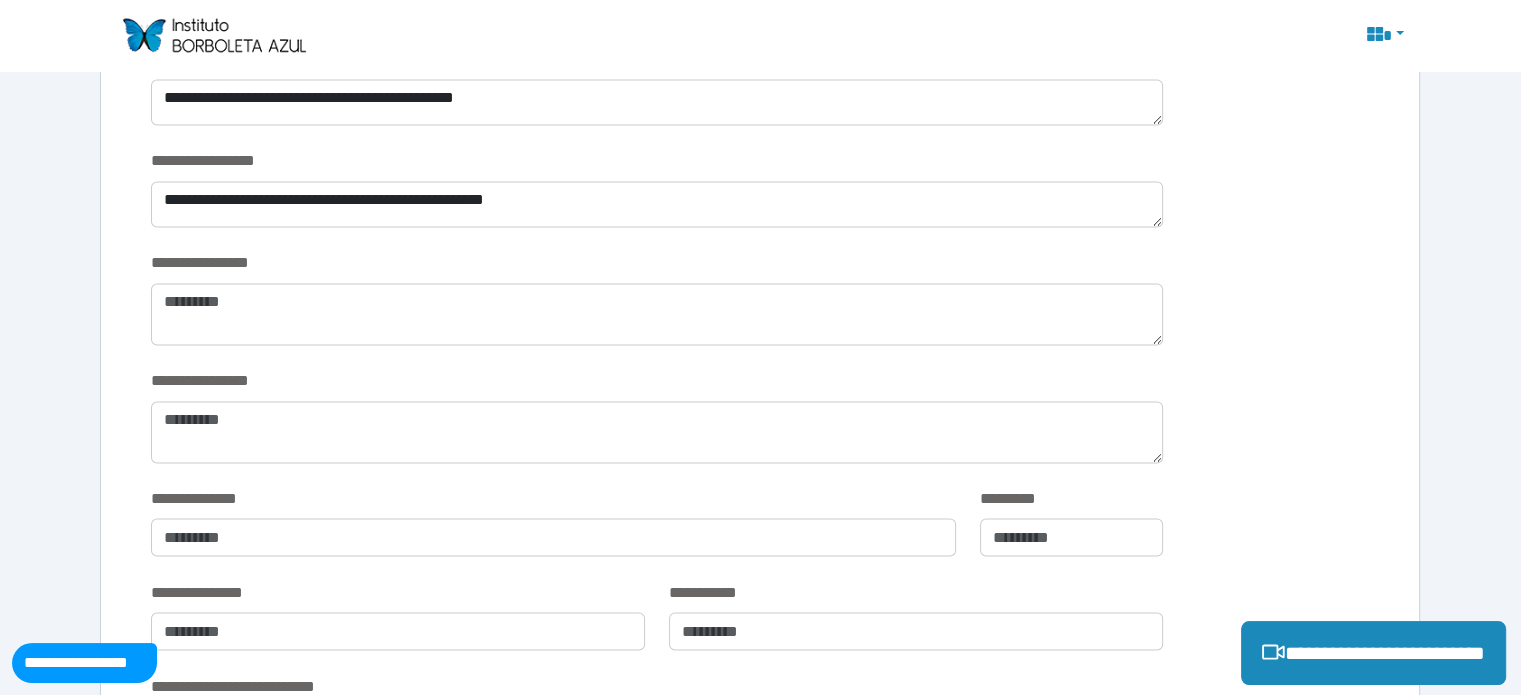 scroll, scrollTop: 3298, scrollLeft: 0, axis: vertical 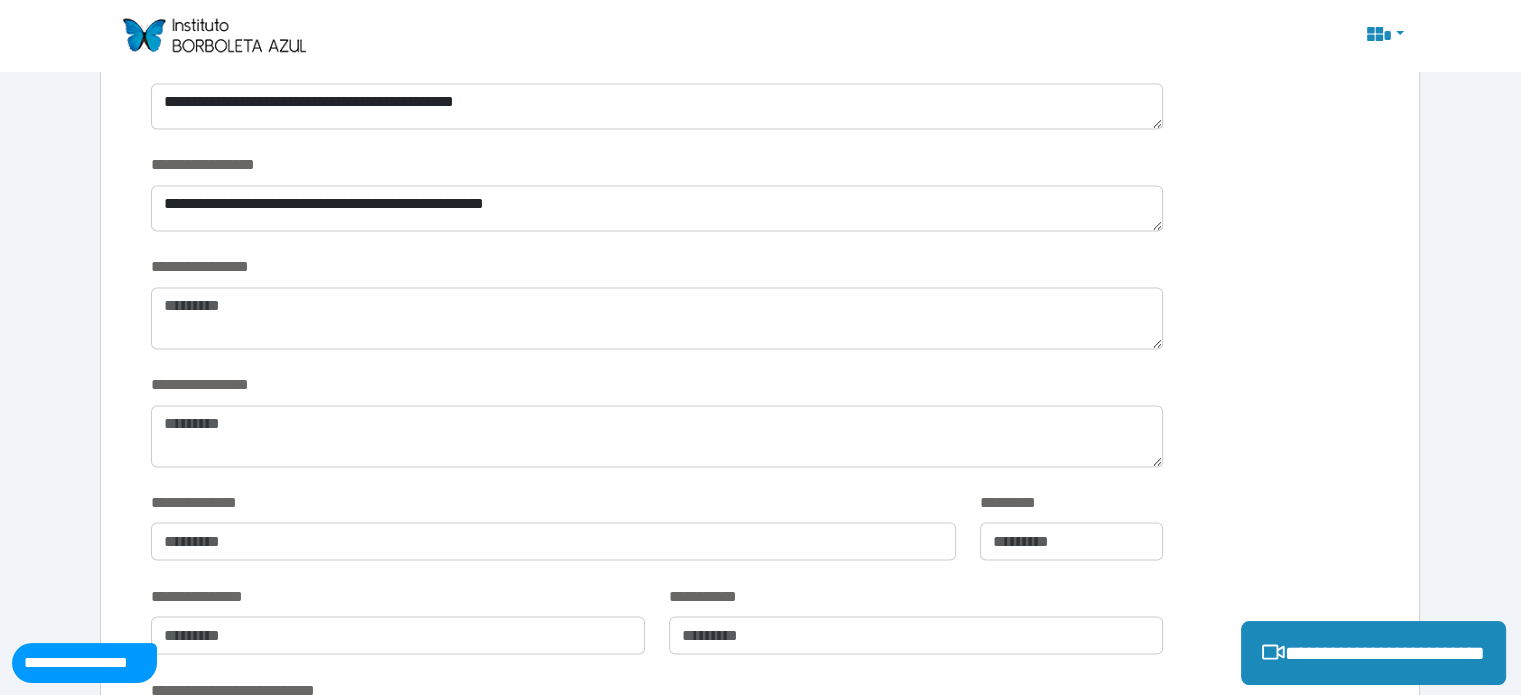 type on "**********" 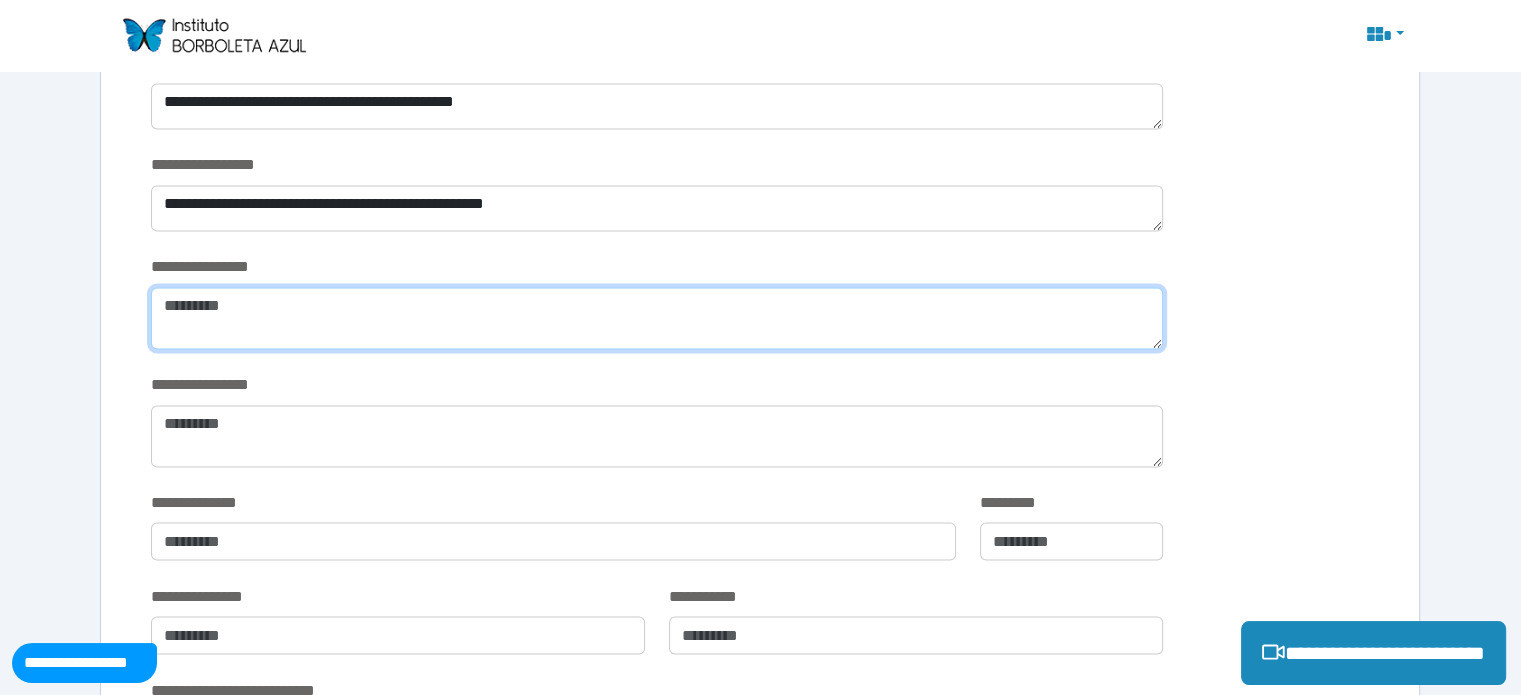 click at bounding box center (656, 318) 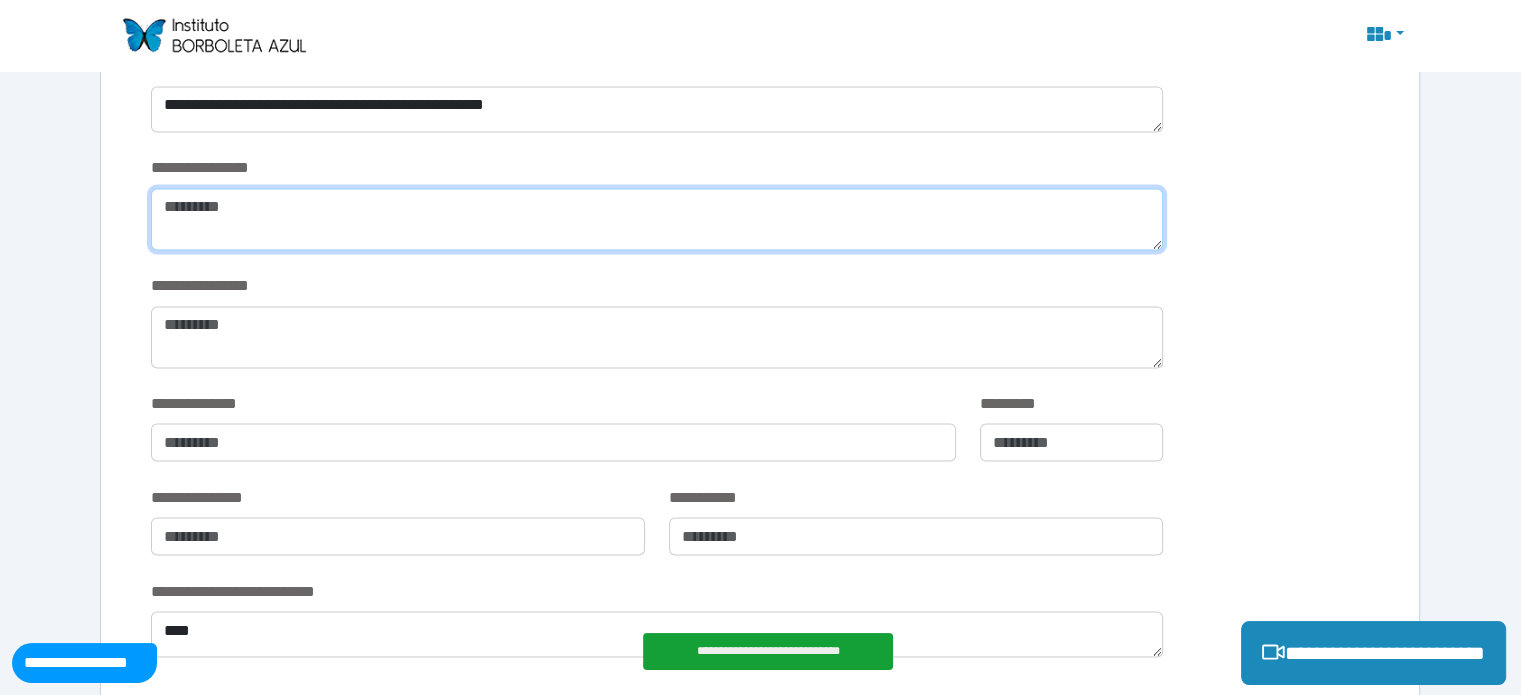 scroll, scrollTop: 3398, scrollLeft: 0, axis: vertical 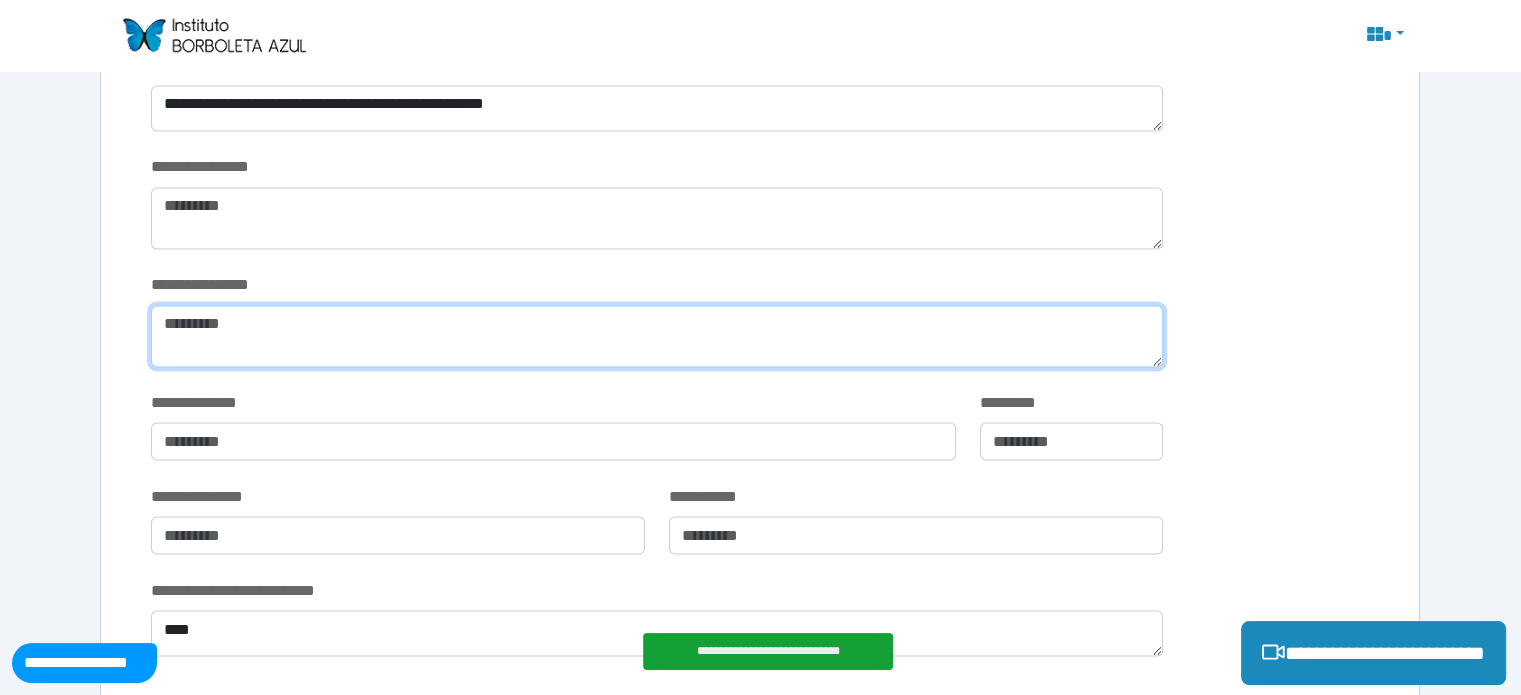 click at bounding box center (656, 336) 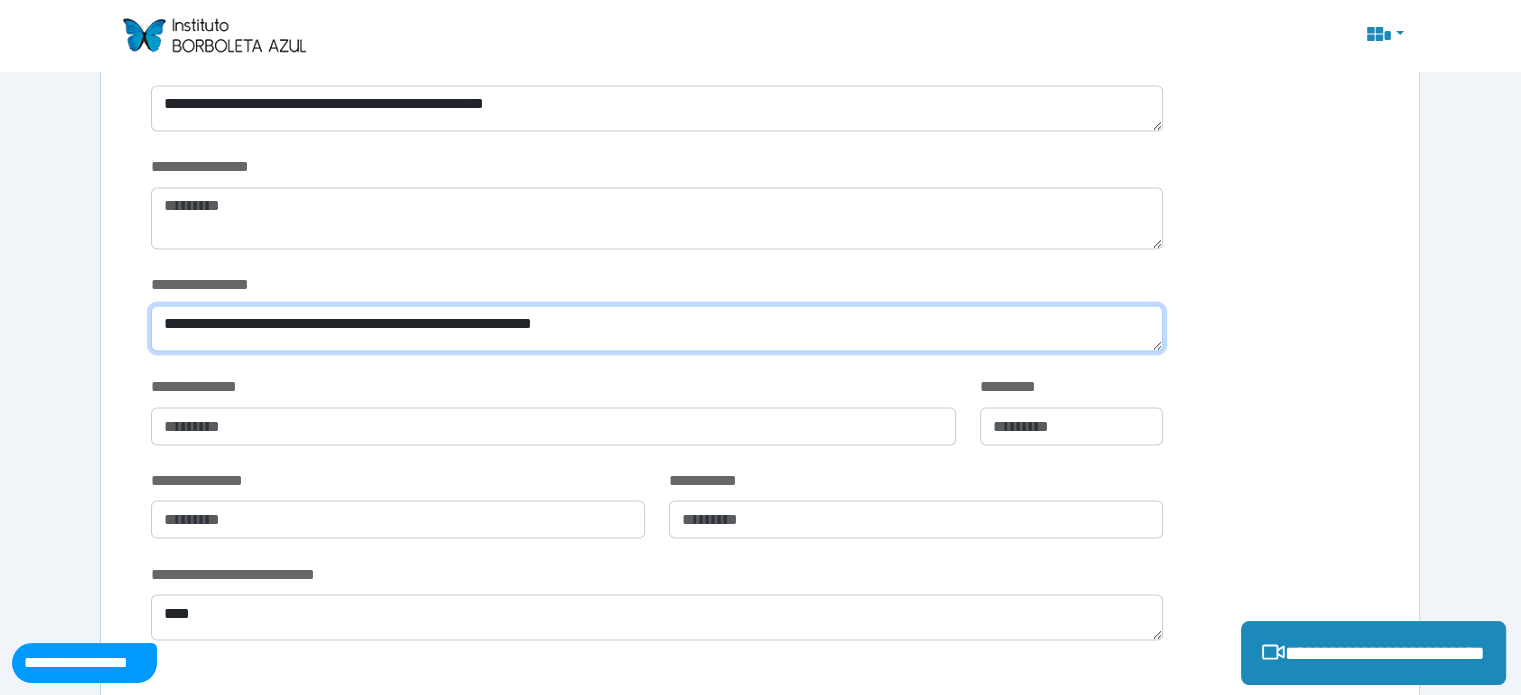 click on "**********" at bounding box center [656, 328] 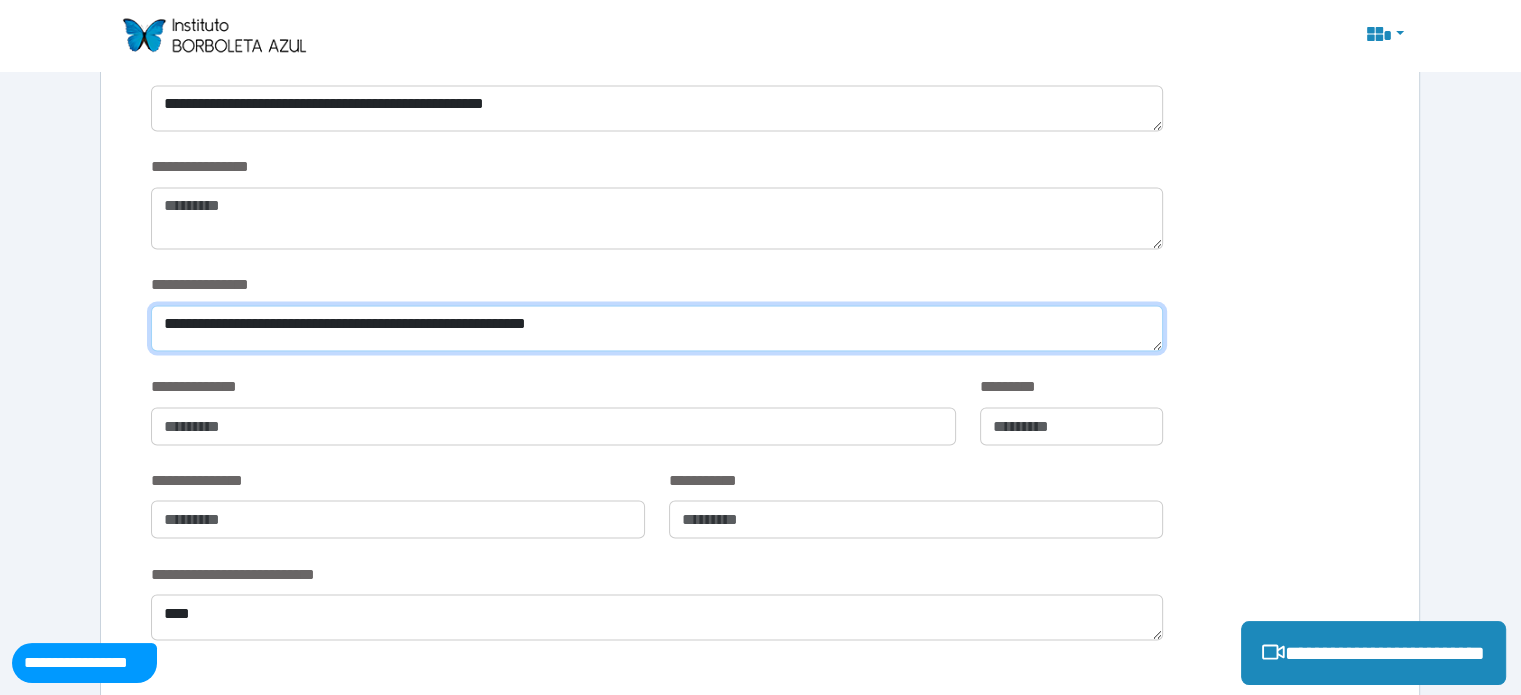 click on "**********" at bounding box center (656, 328) 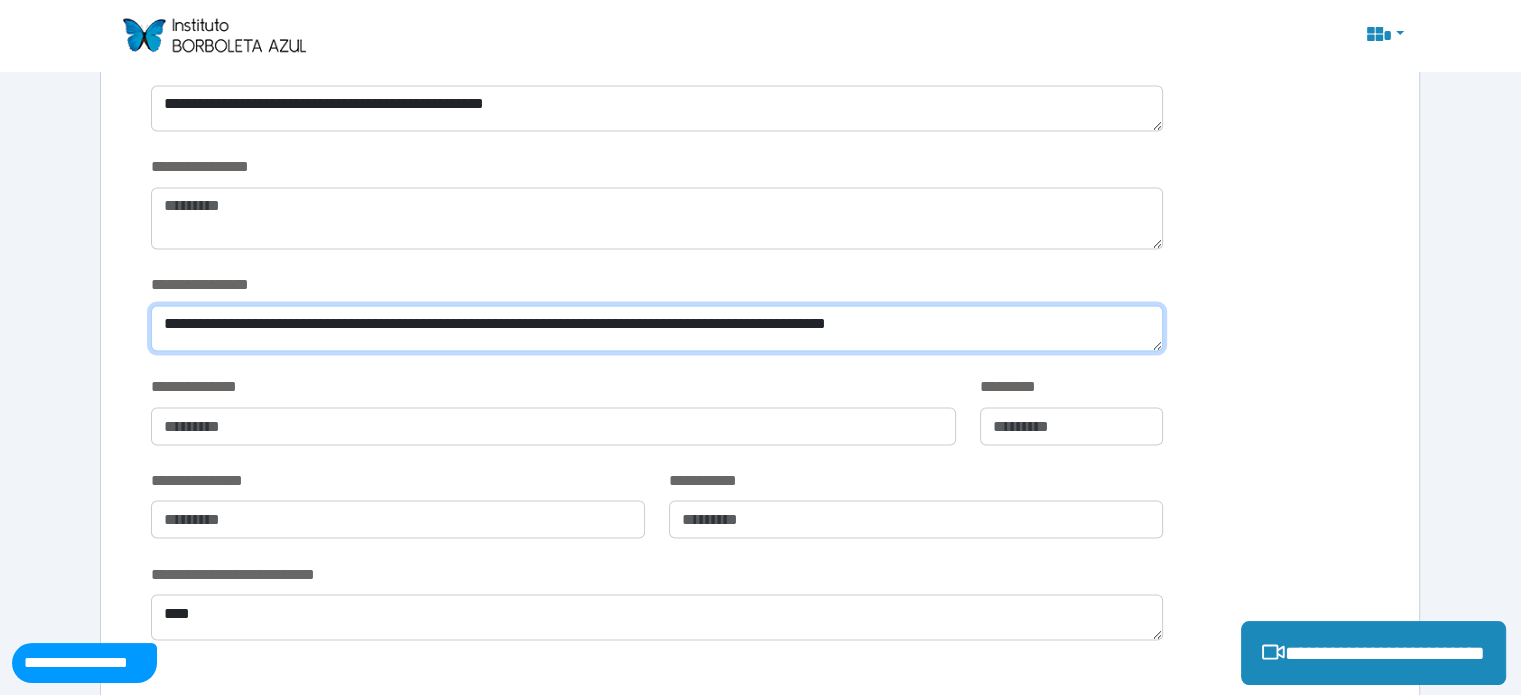 click on "**********" at bounding box center [656, 328] 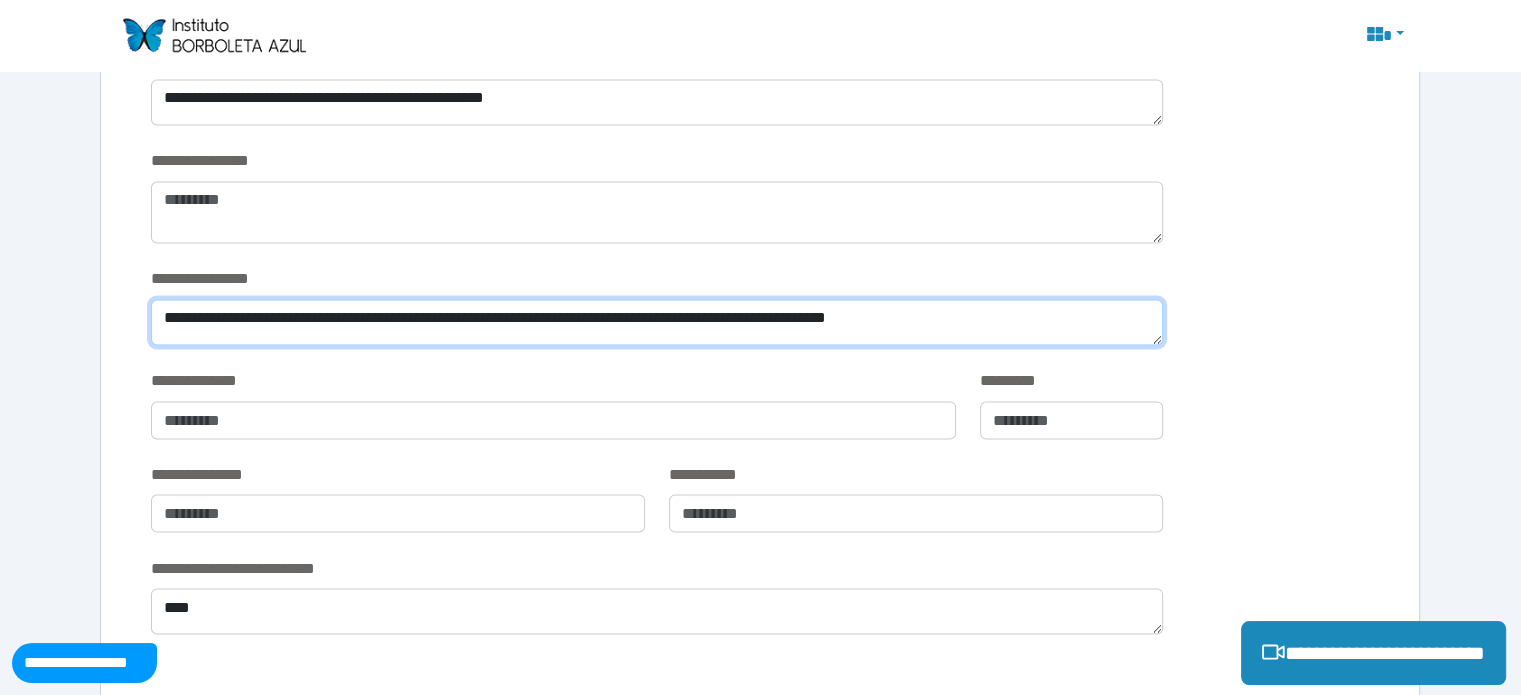 scroll, scrollTop: 3498, scrollLeft: 0, axis: vertical 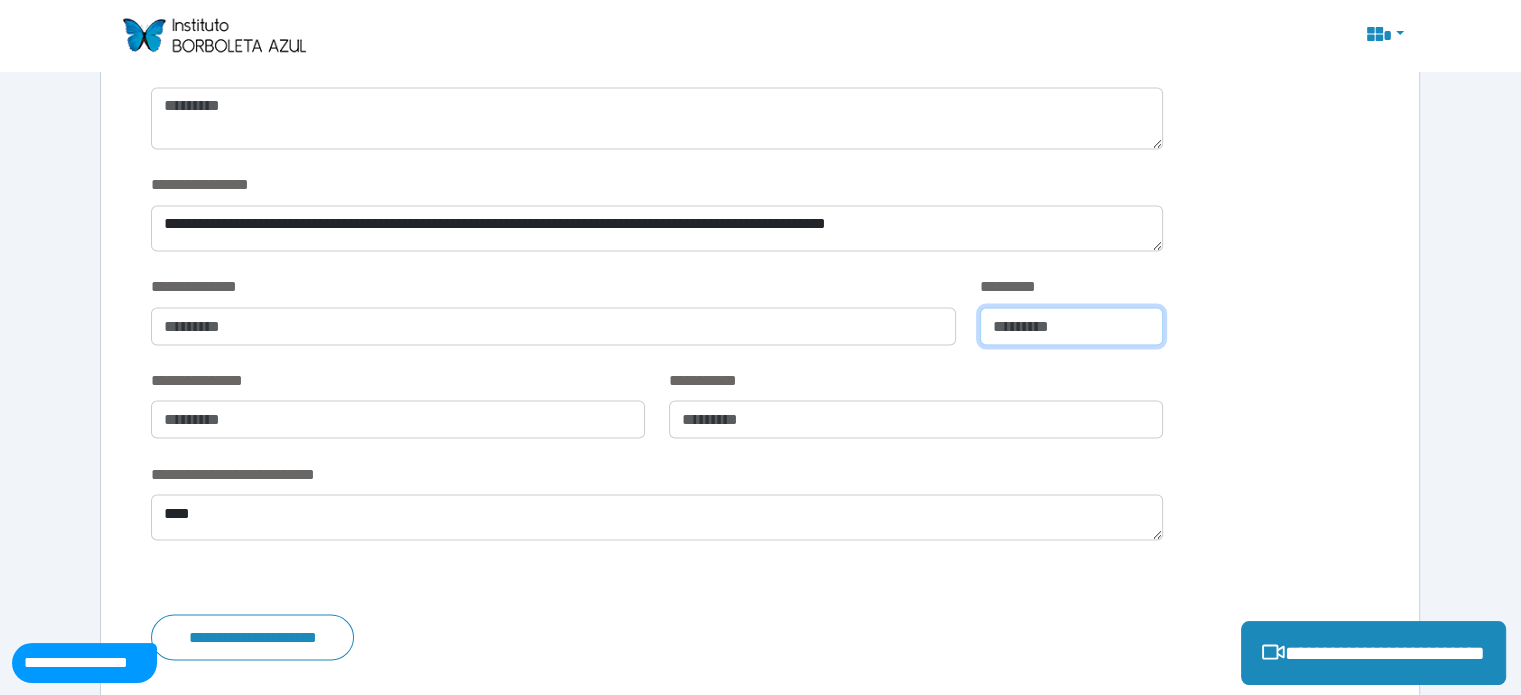 click at bounding box center [1071, 326] 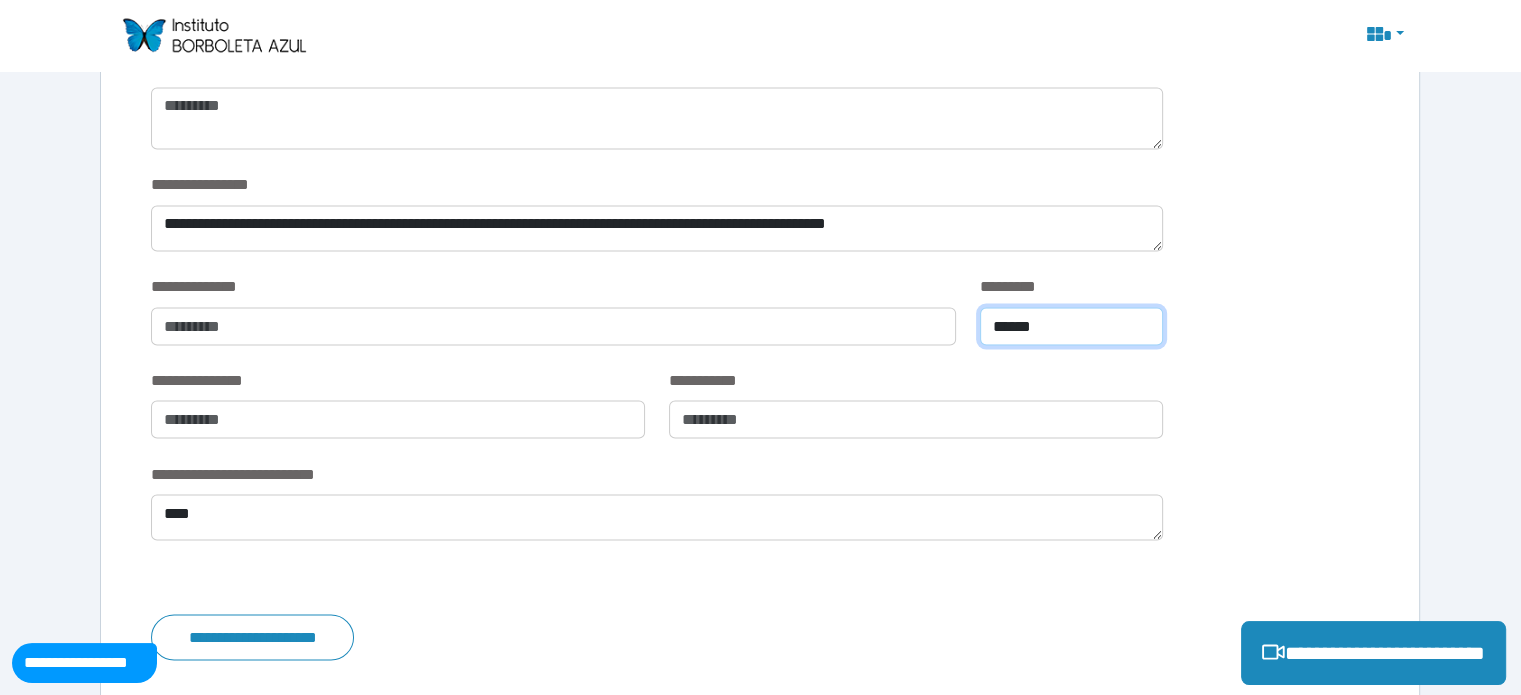 type on "*****" 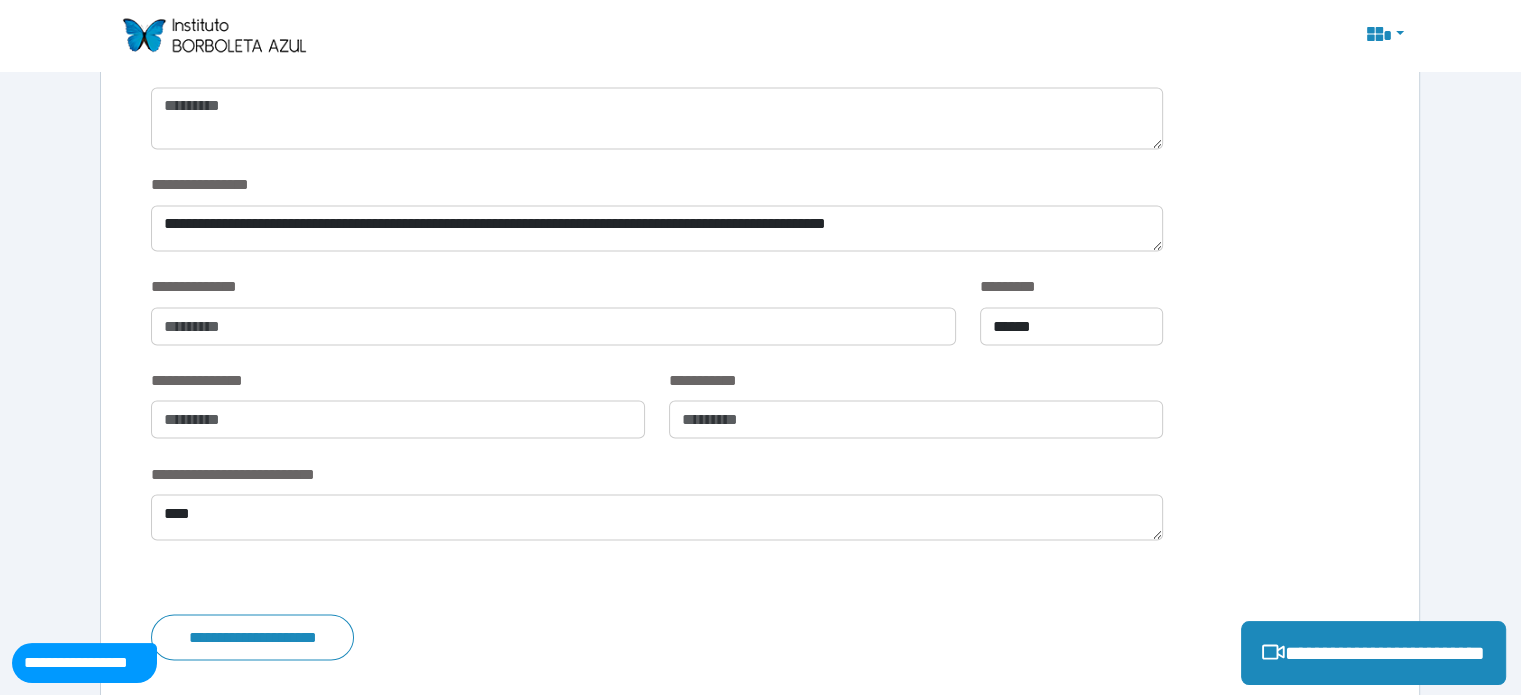 click on "**********" at bounding box center (916, 380) 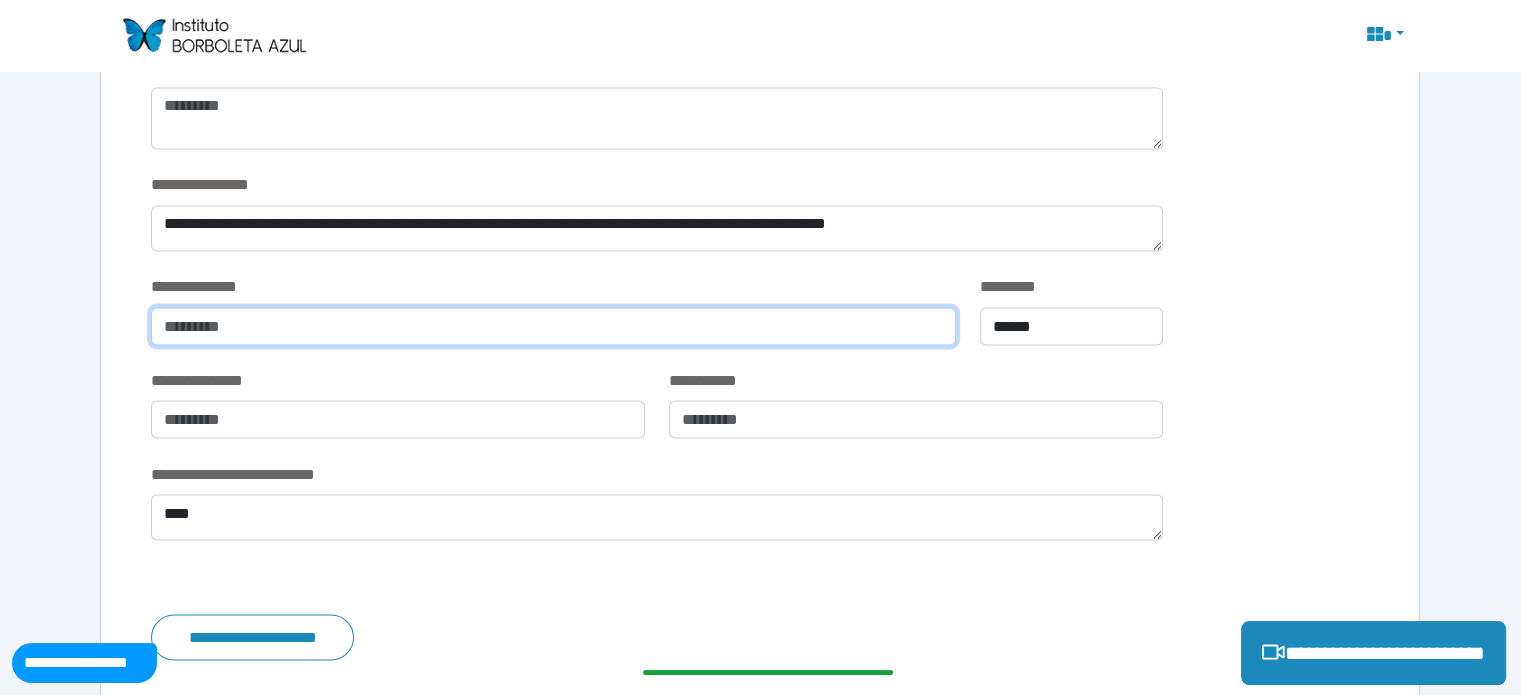 click at bounding box center [553, 326] 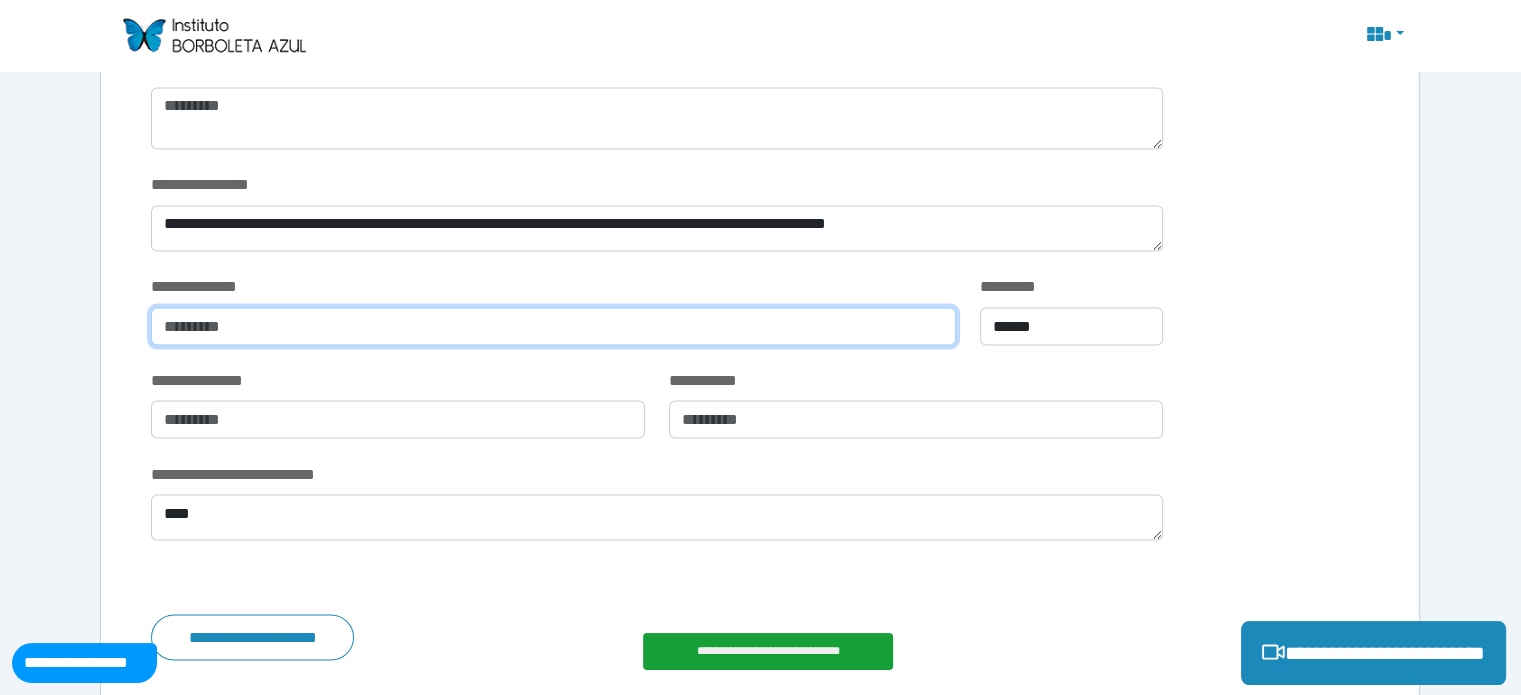 type on "**********" 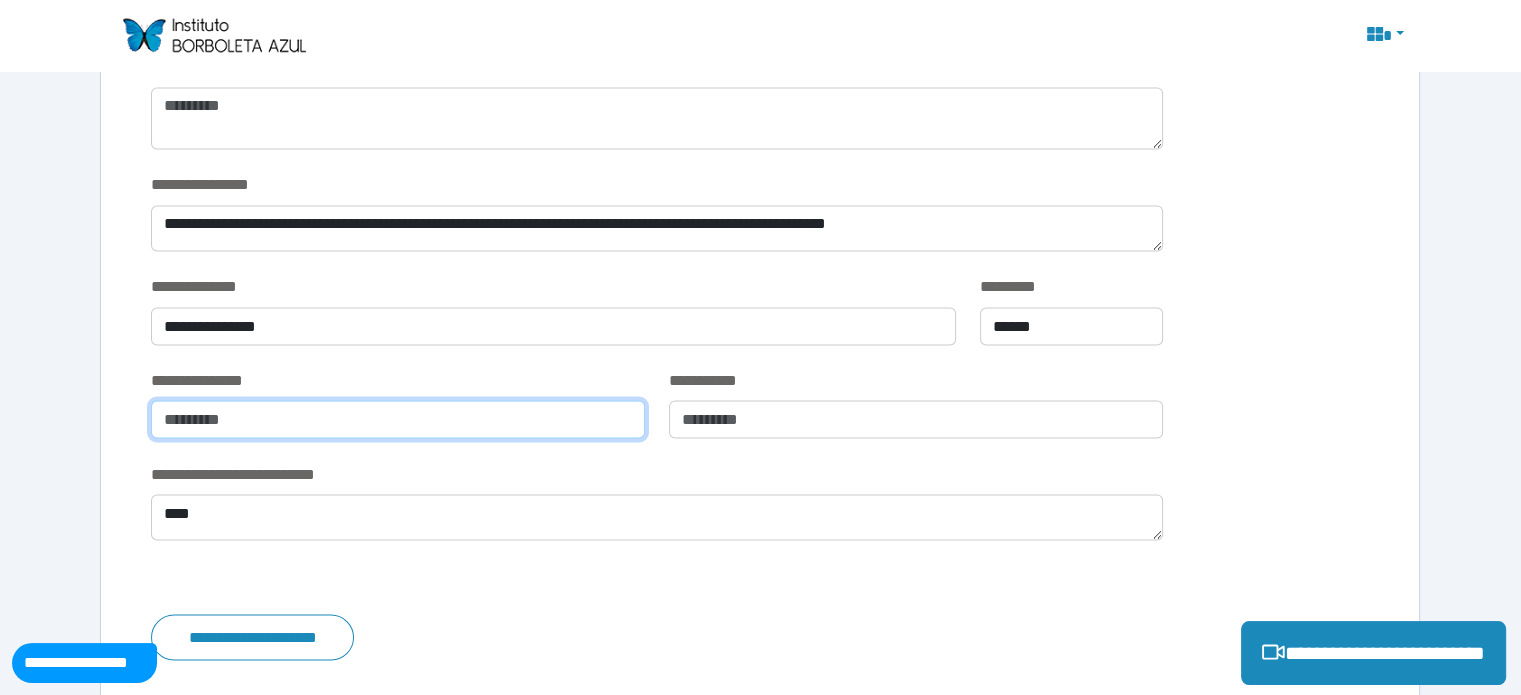 click at bounding box center [398, 419] 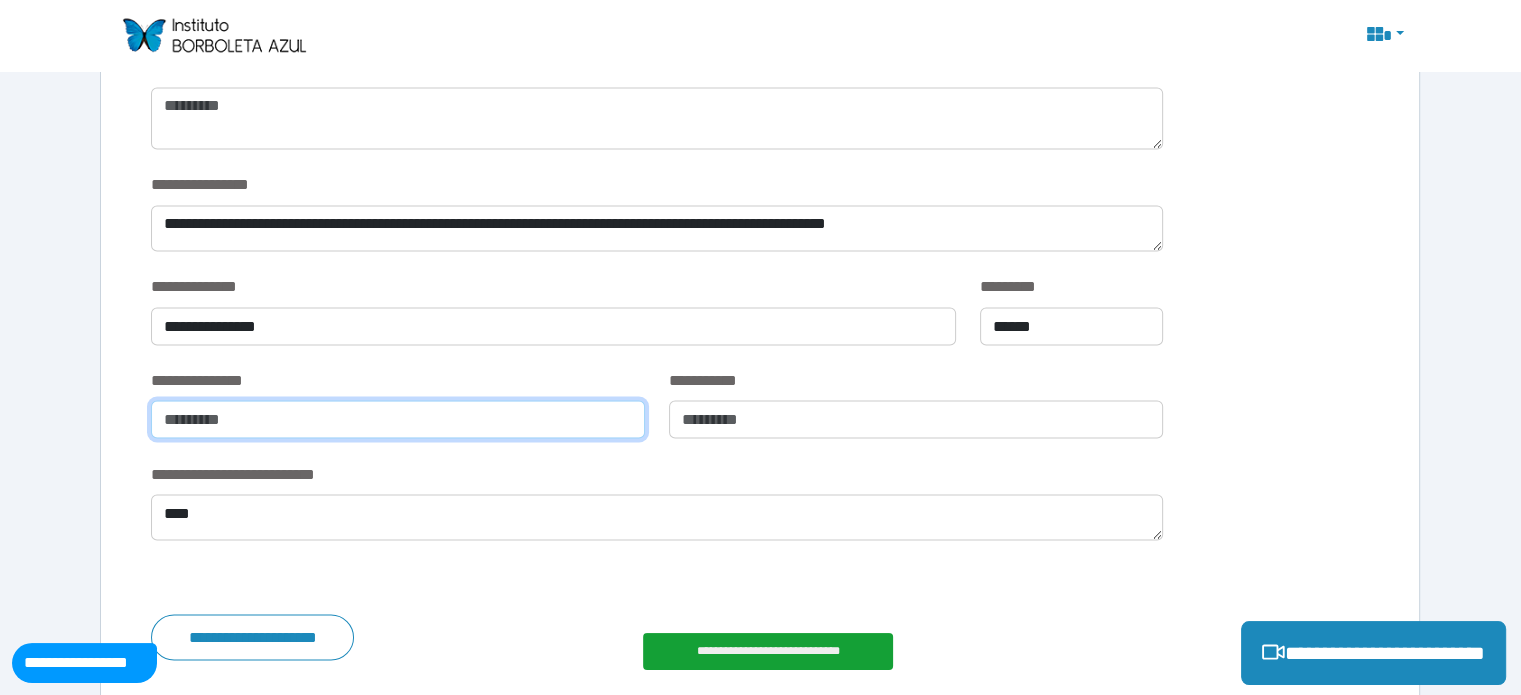 type on "*****" 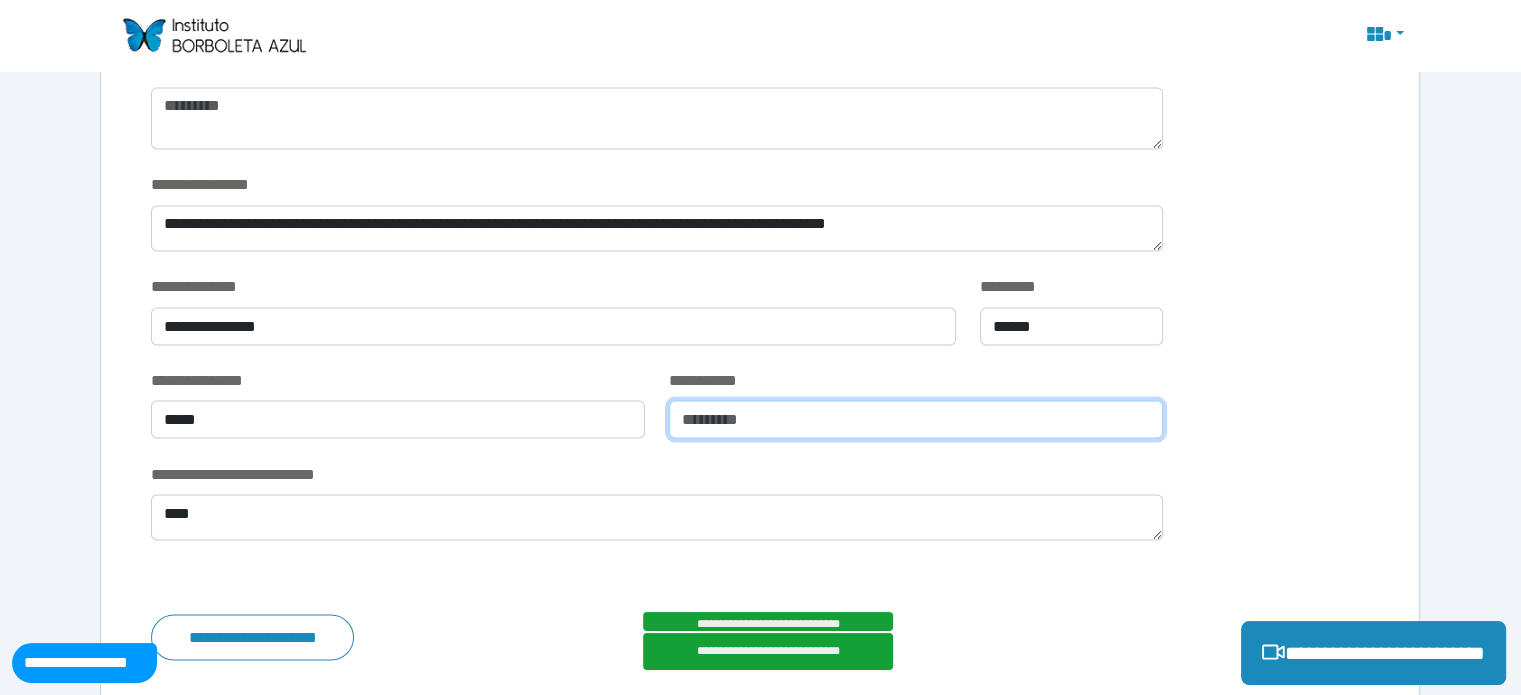 click at bounding box center (916, 419) 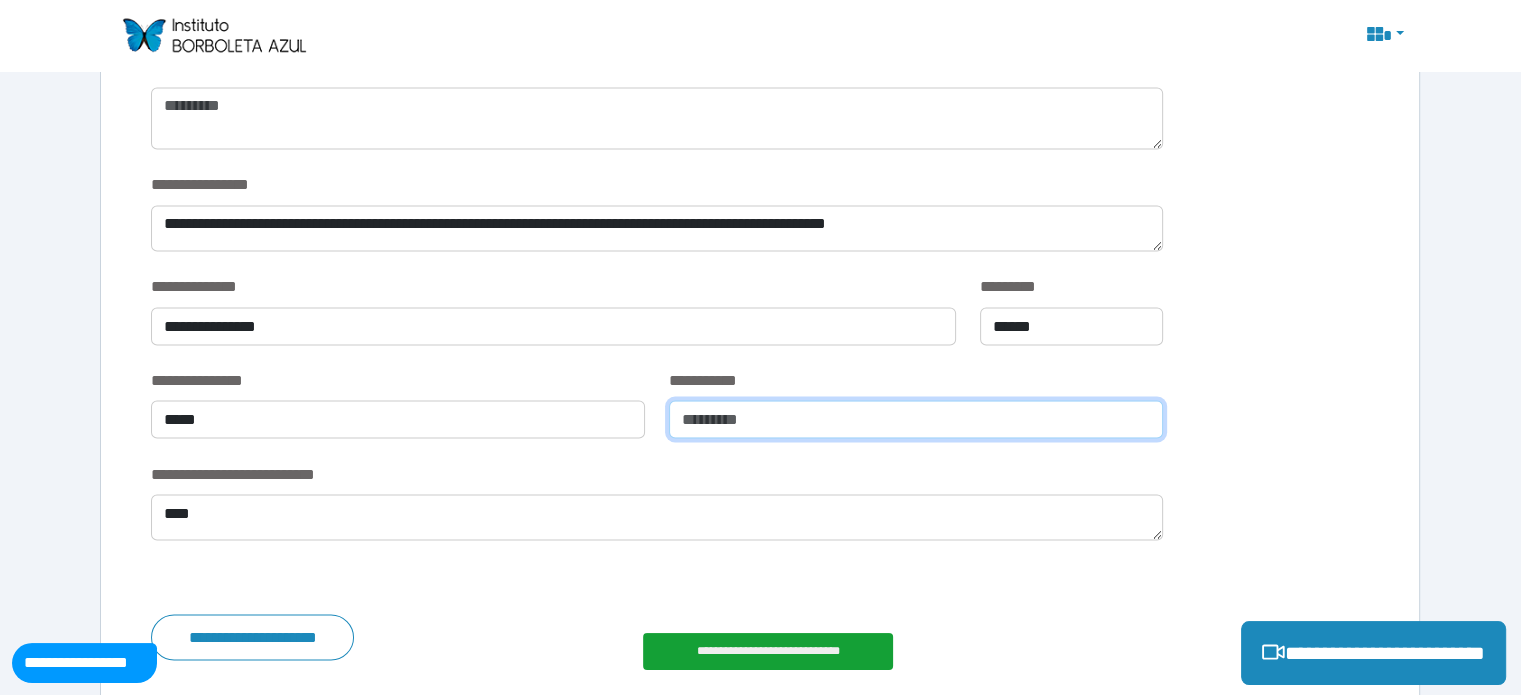 type on "**********" 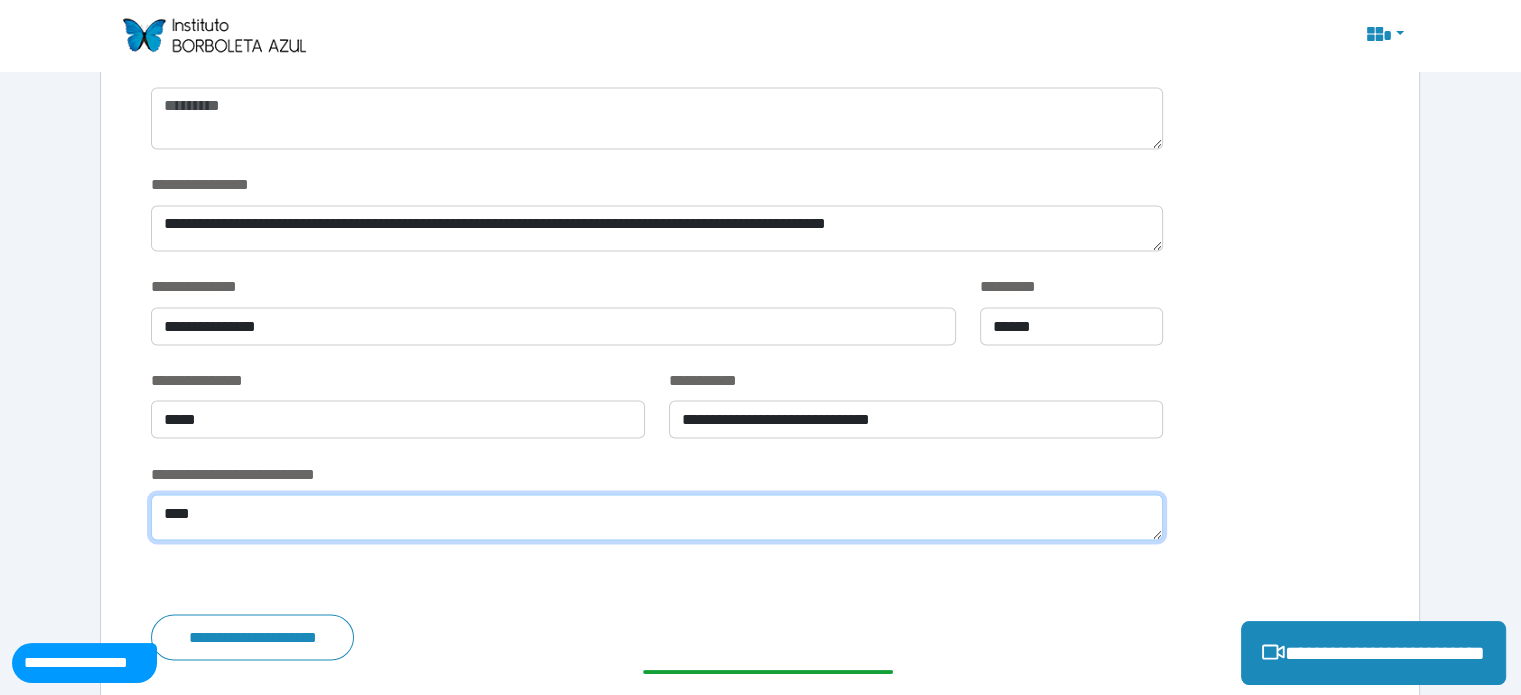 click on "***" at bounding box center (656, 517) 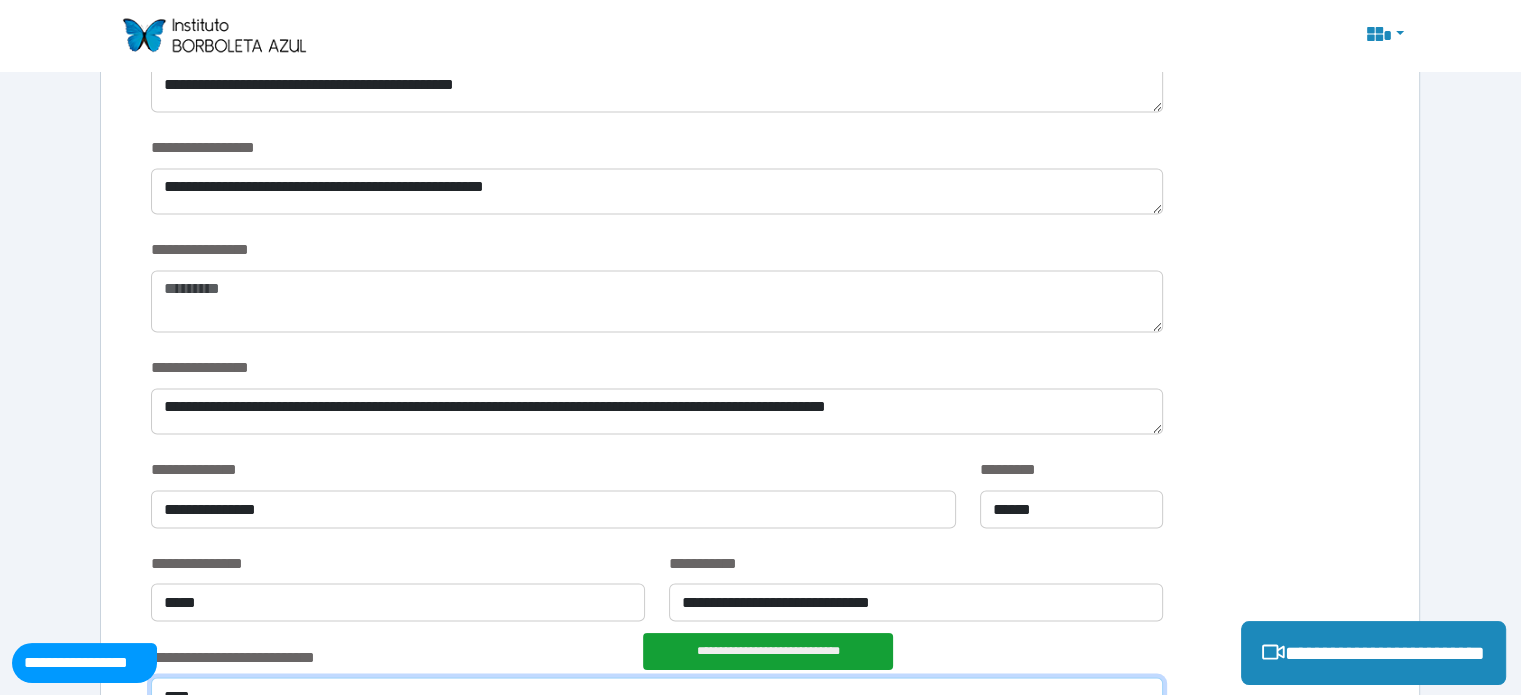 scroll, scrollTop: 3298, scrollLeft: 0, axis: vertical 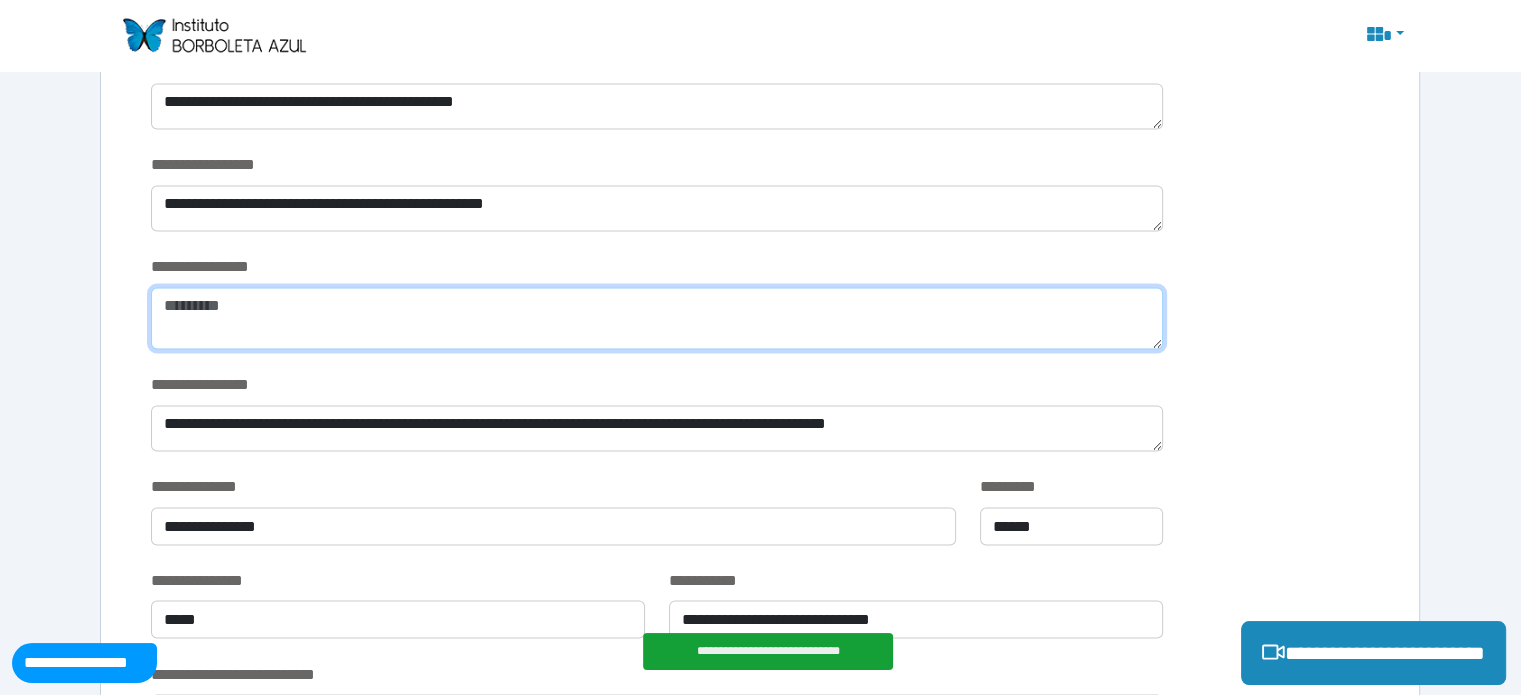 click at bounding box center [656, 318] 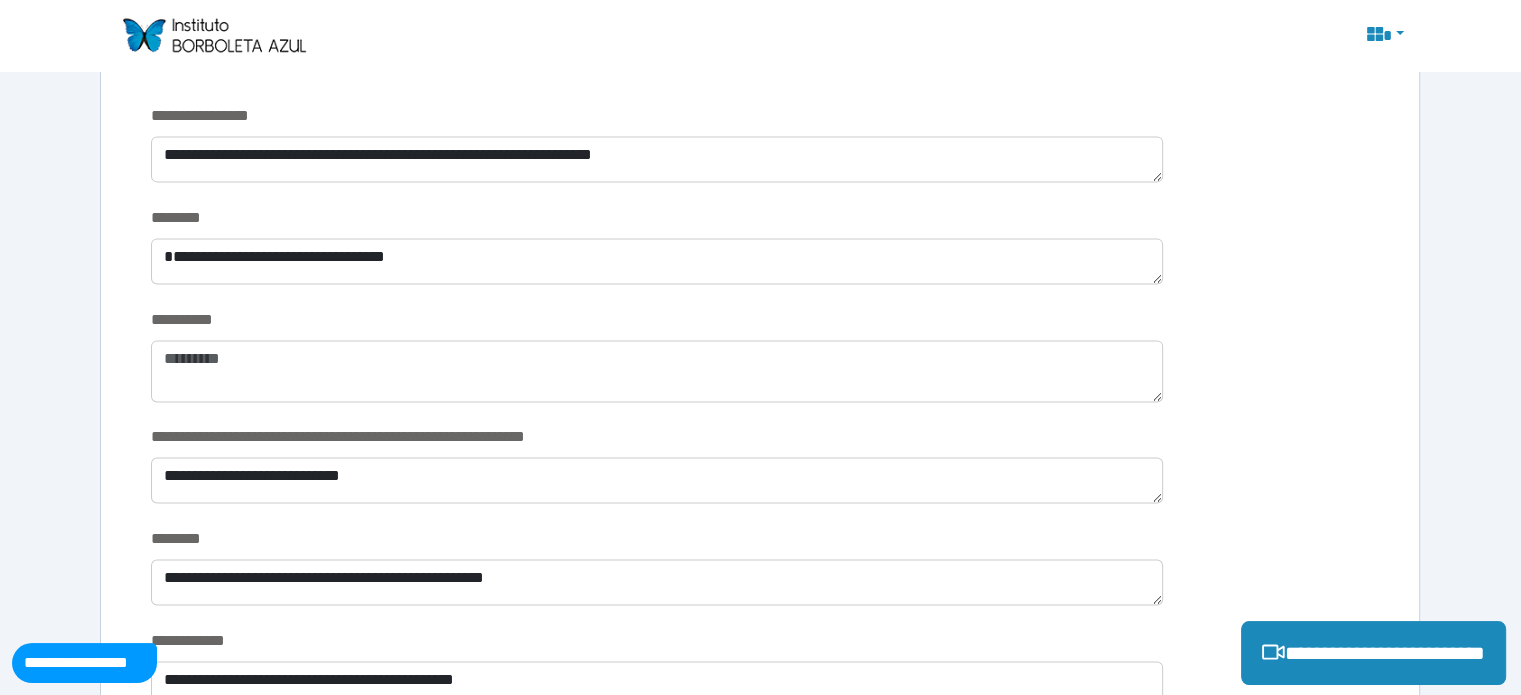scroll, scrollTop: 2698, scrollLeft: 0, axis: vertical 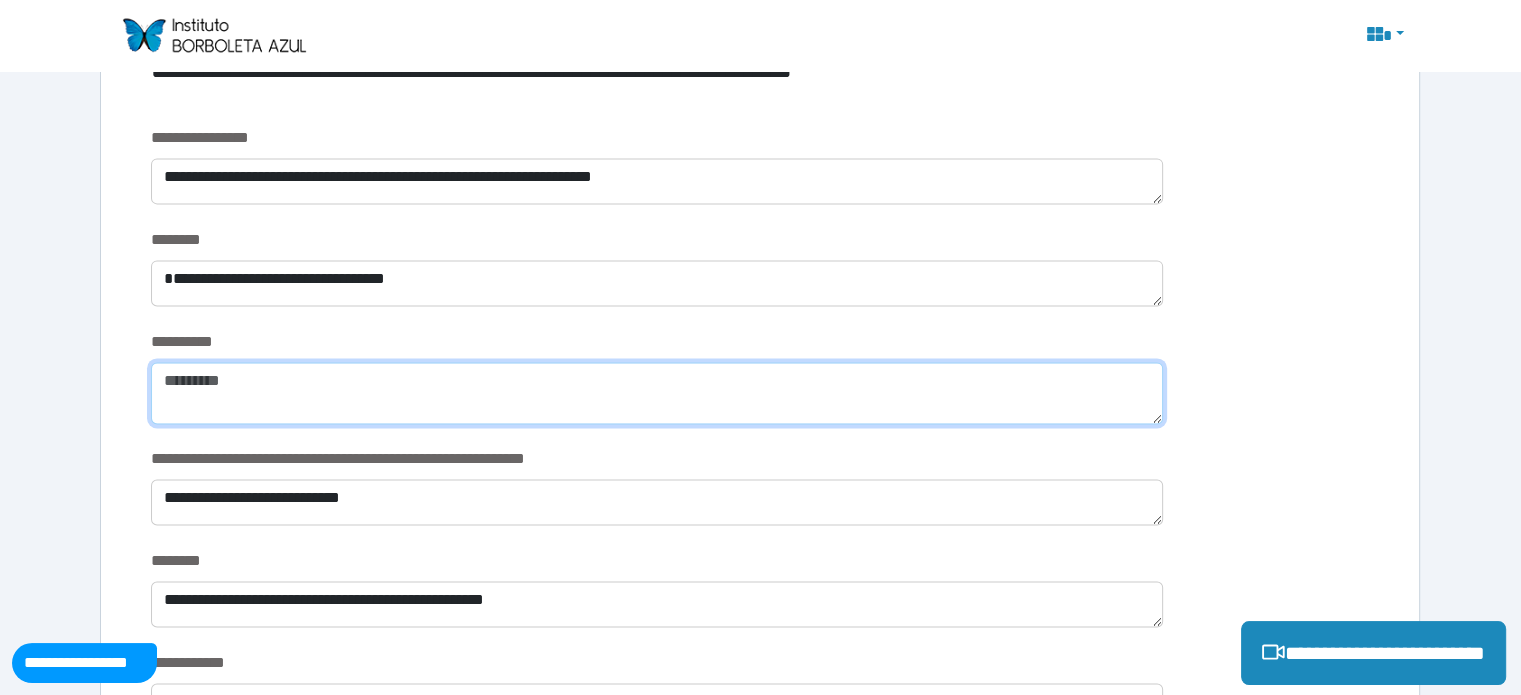 click at bounding box center [656, 393] 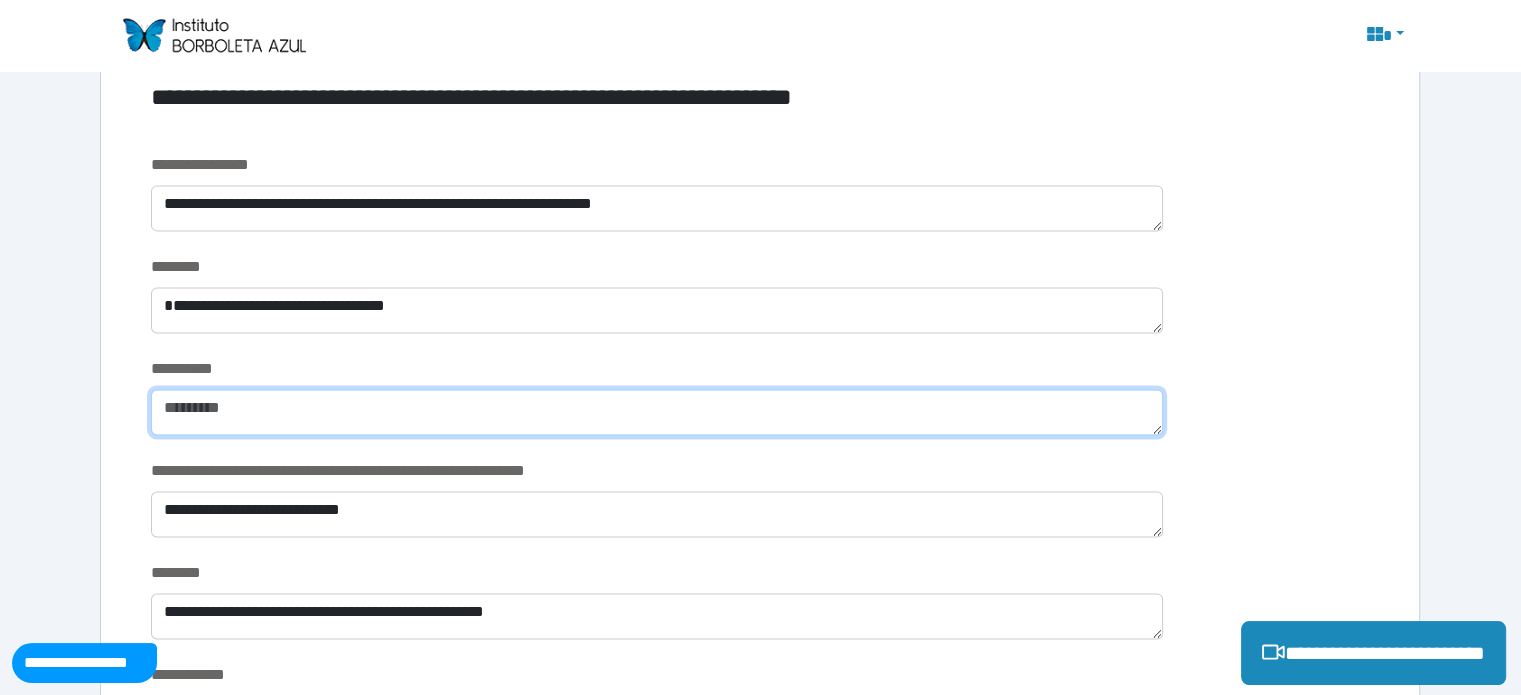 scroll, scrollTop: 2692, scrollLeft: 0, axis: vertical 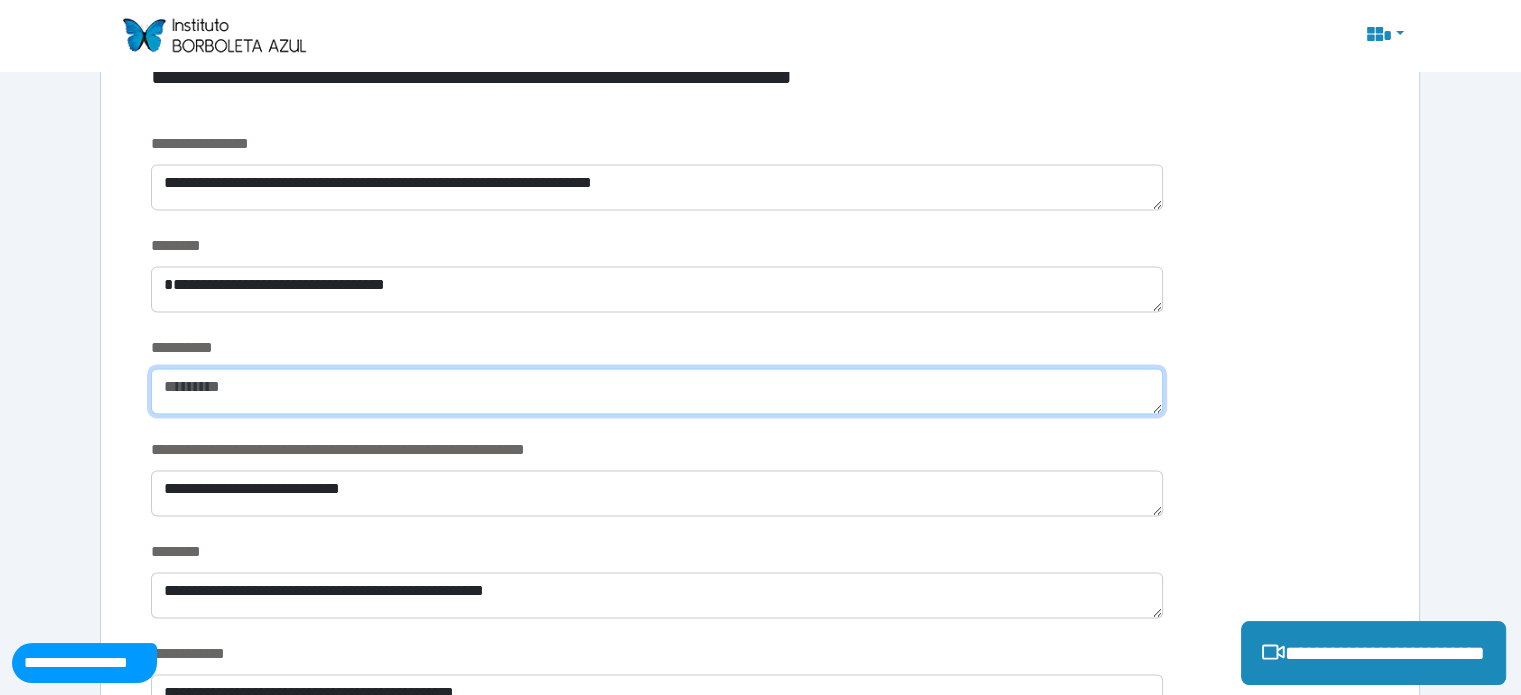 click at bounding box center [656, 391] 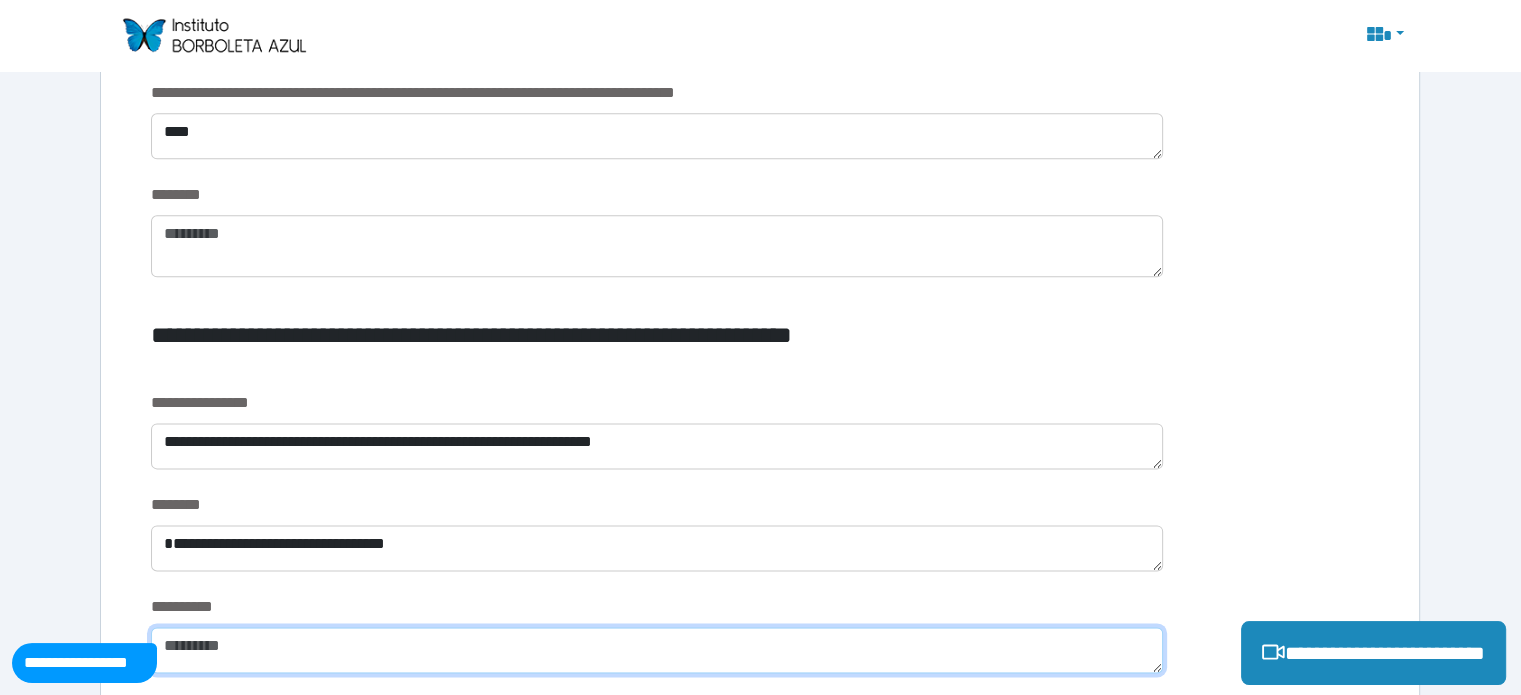 scroll, scrollTop: 2576, scrollLeft: 0, axis: vertical 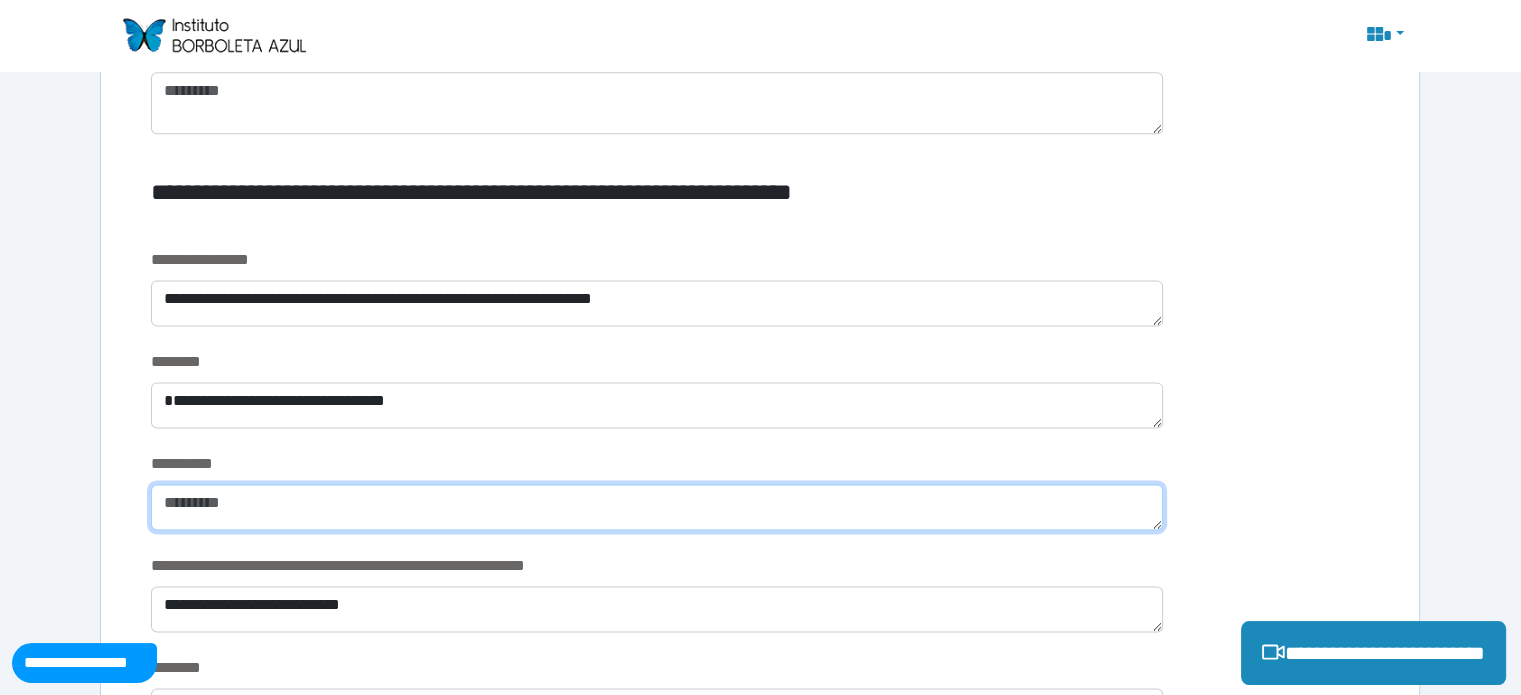click at bounding box center [656, 507] 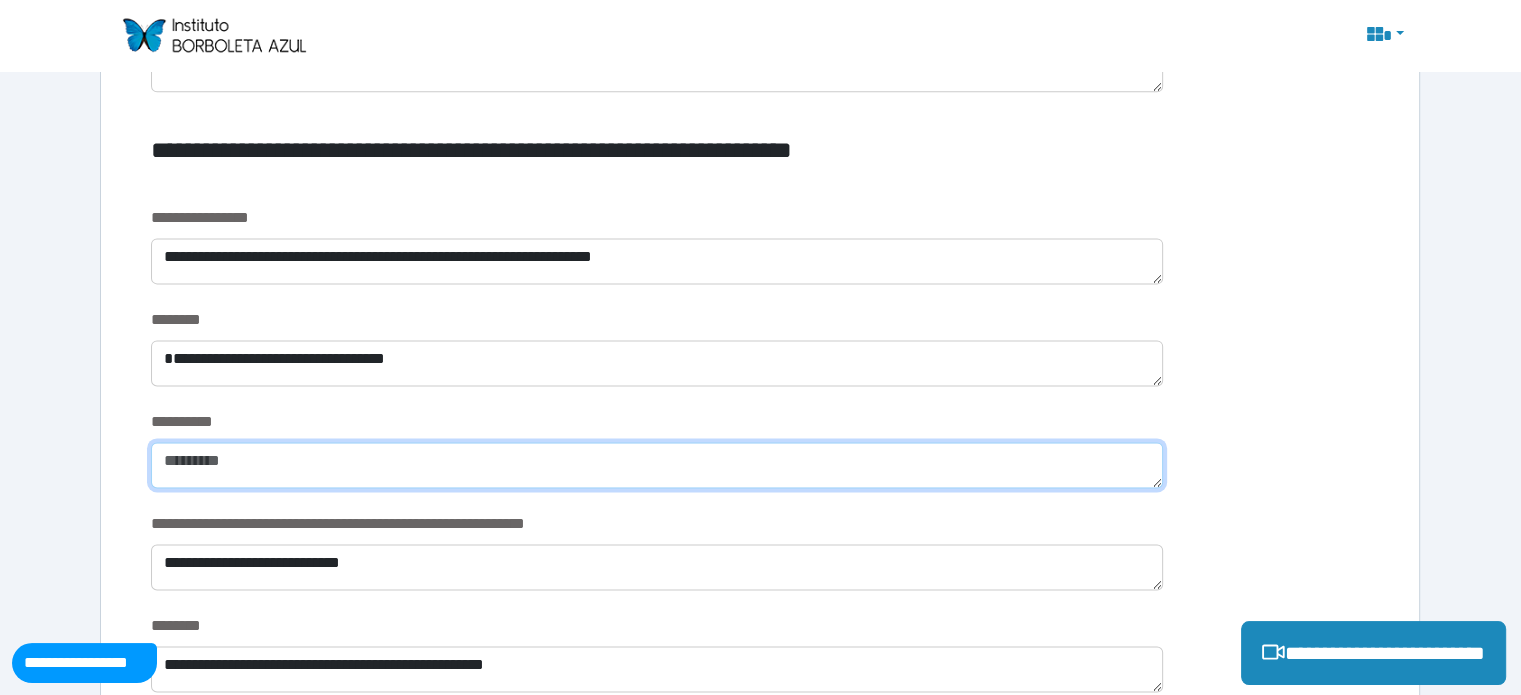 scroll, scrollTop: 2968, scrollLeft: 0, axis: vertical 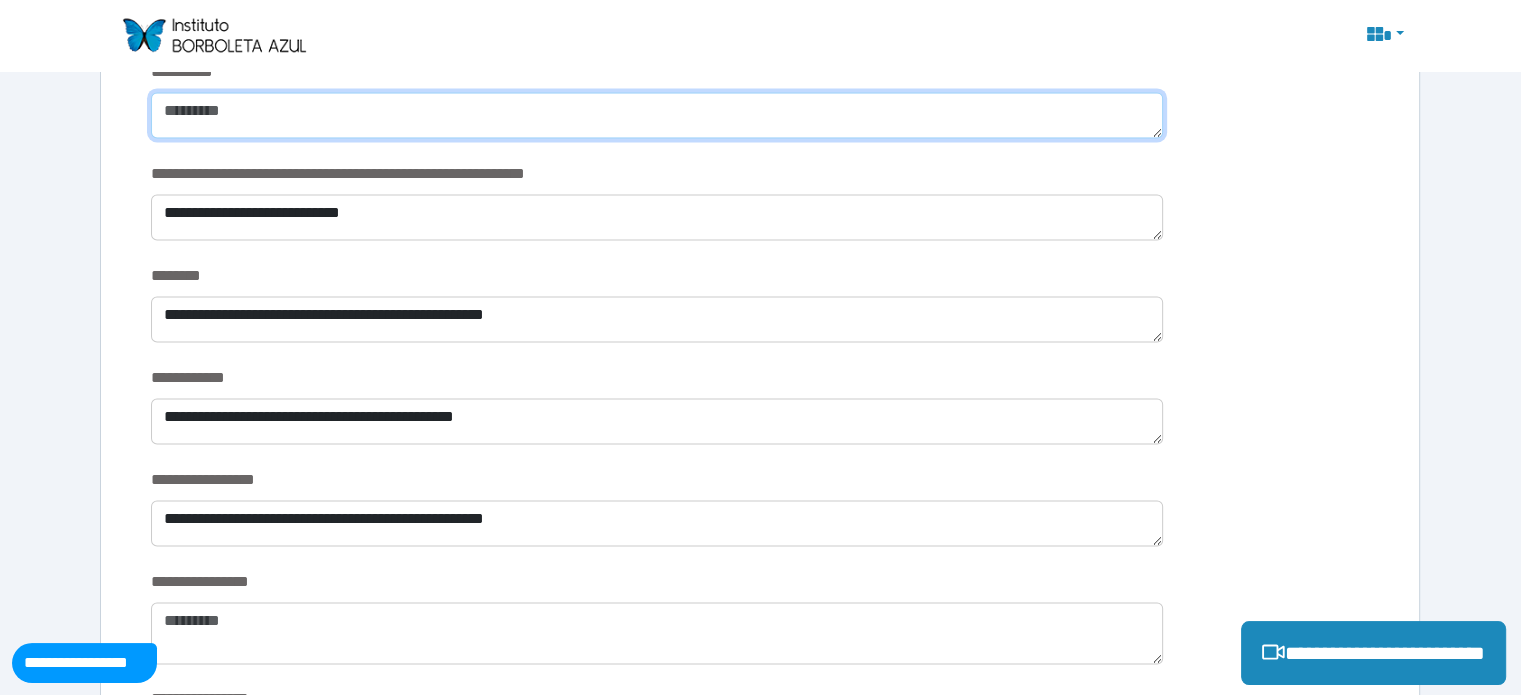 click at bounding box center (656, 115) 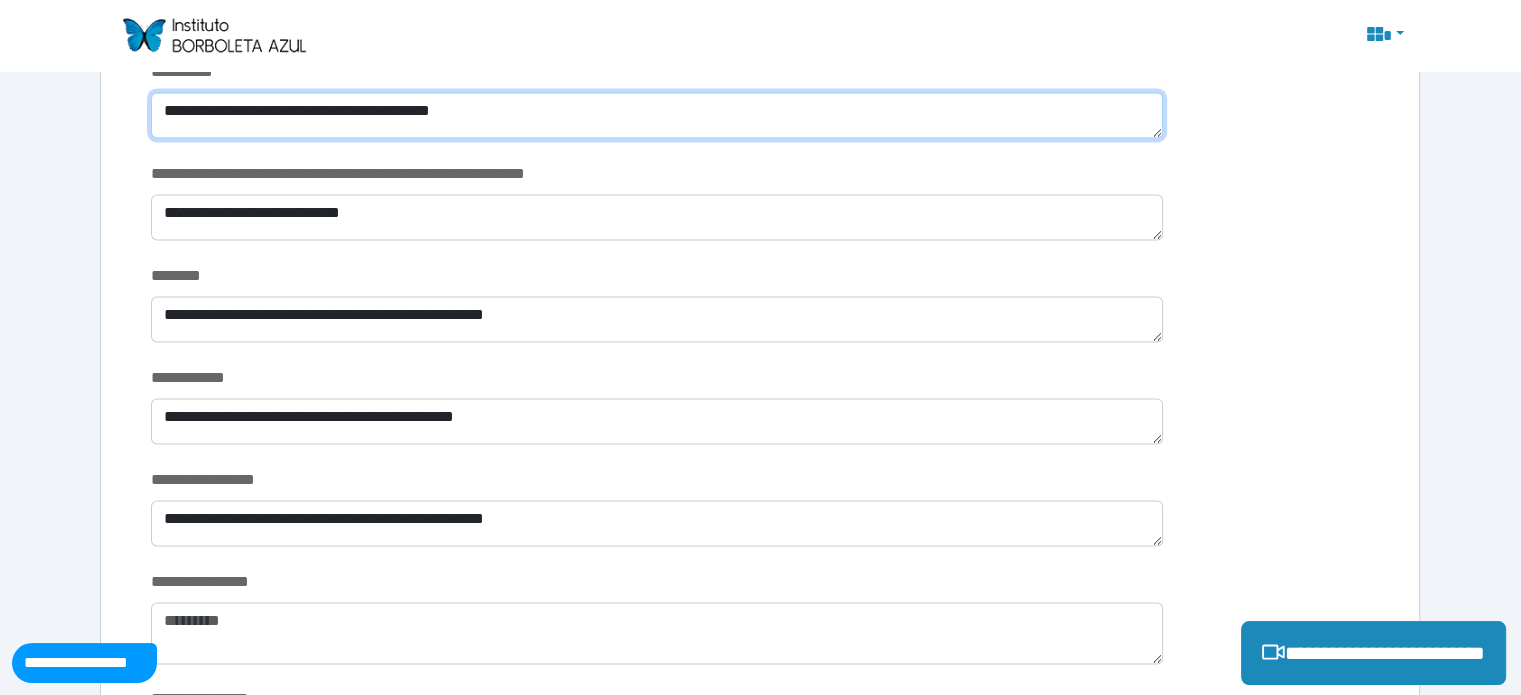 drag, startPoint x: 428, startPoint y: 97, endPoint x: 433, endPoint y: 110, distance: 13.928389 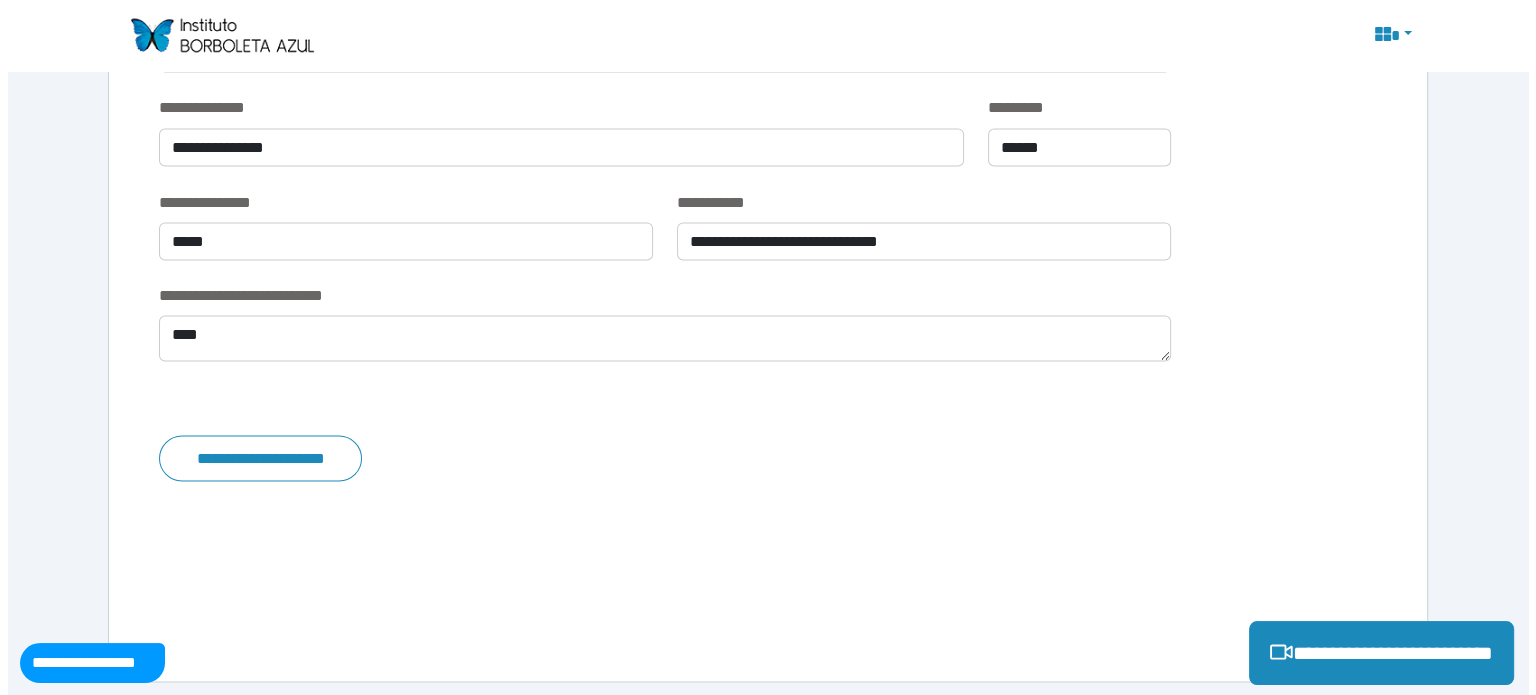 scroll, scrollTop: 3667, scrollLeft: 0, axis: vertical 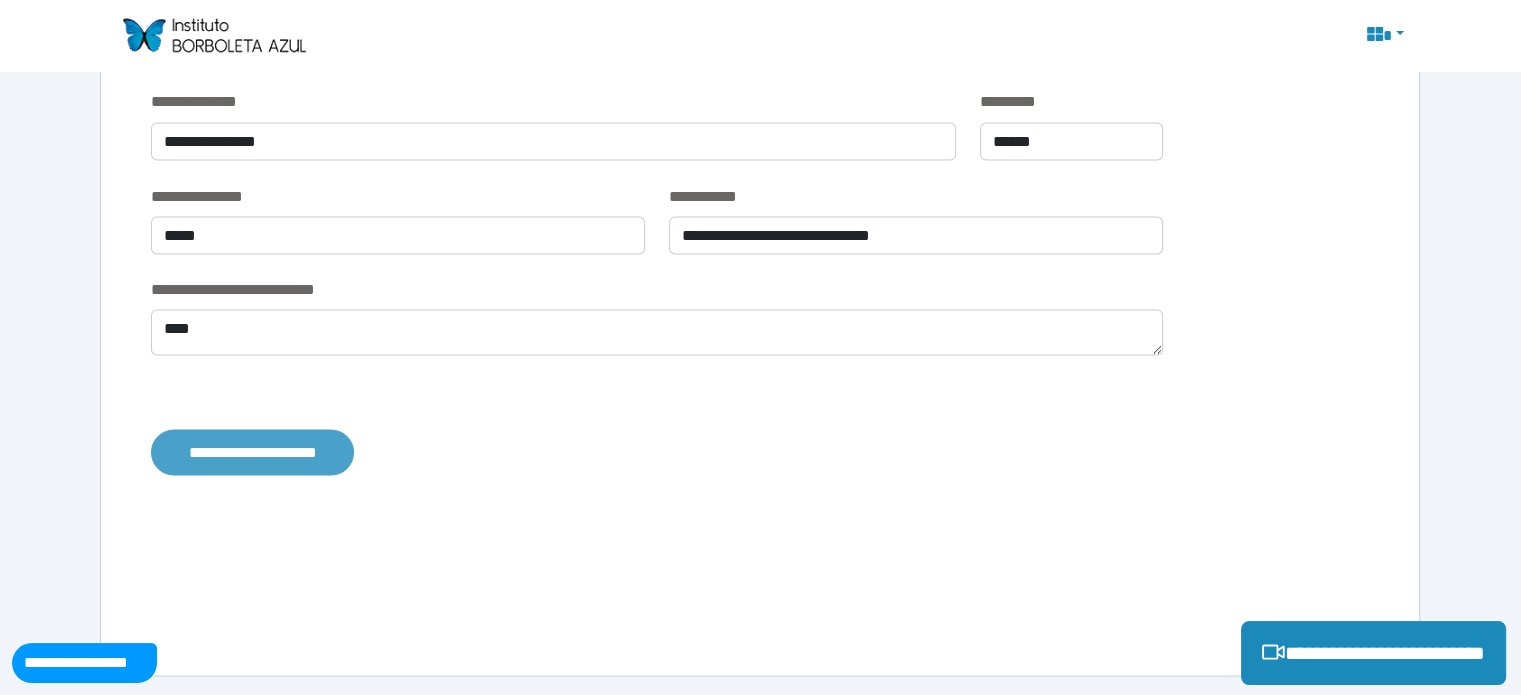 type on "**********" 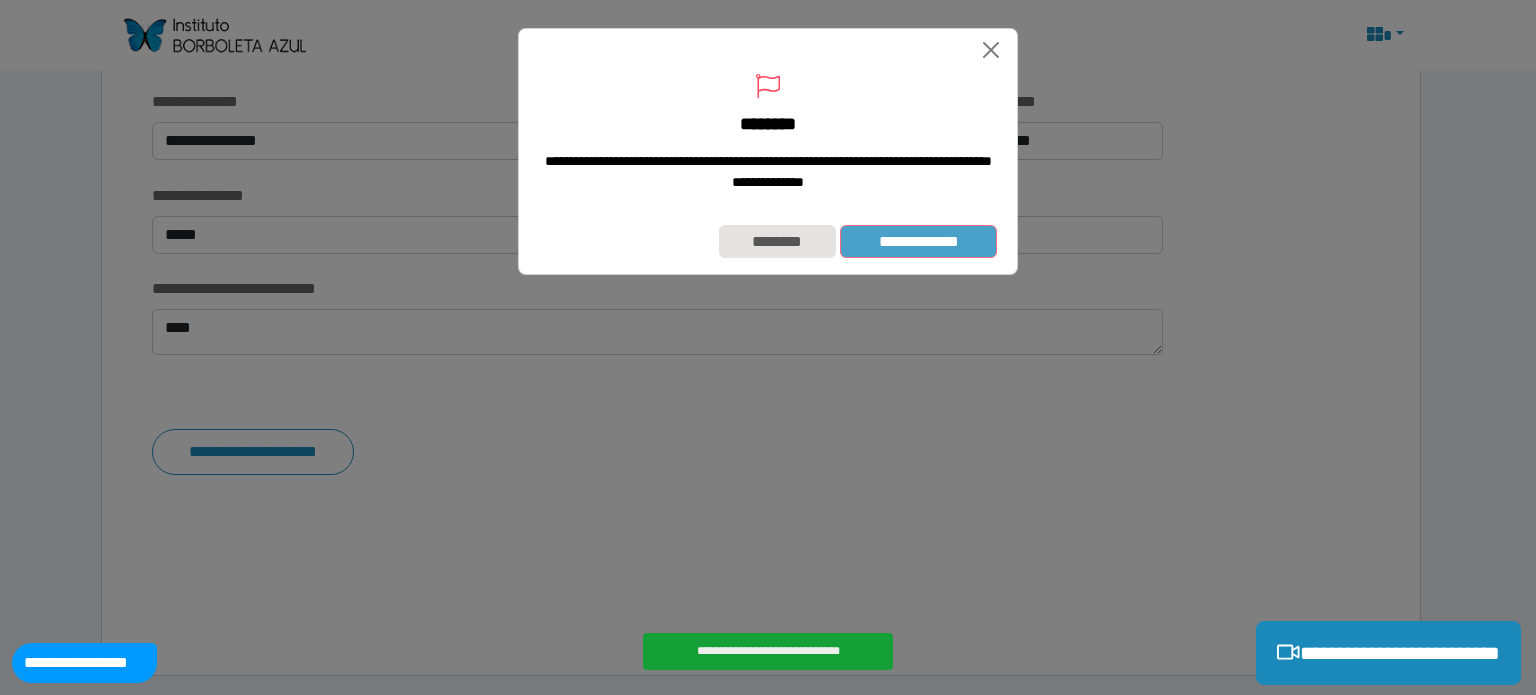 click on "**********" at bounding box center [918, 242] 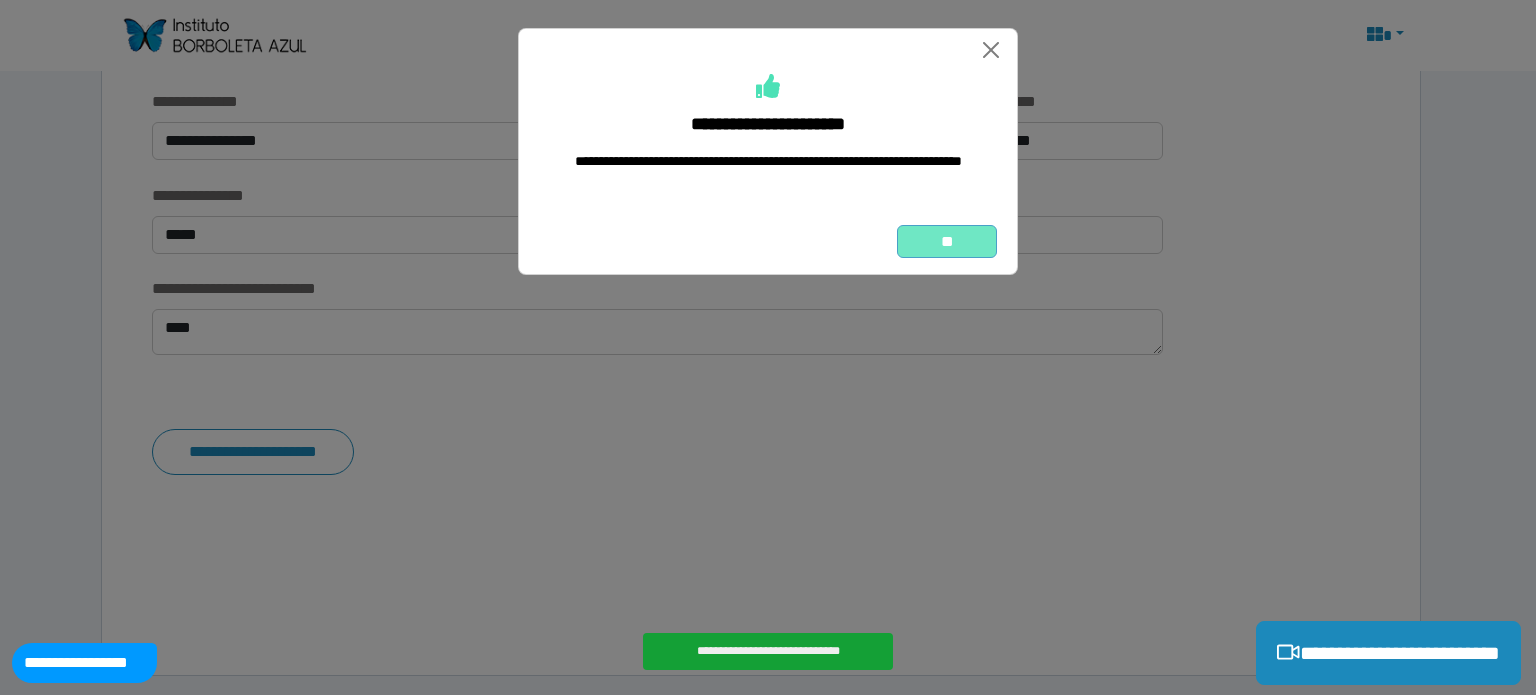 click on "**" at bounding box center [947, 242] 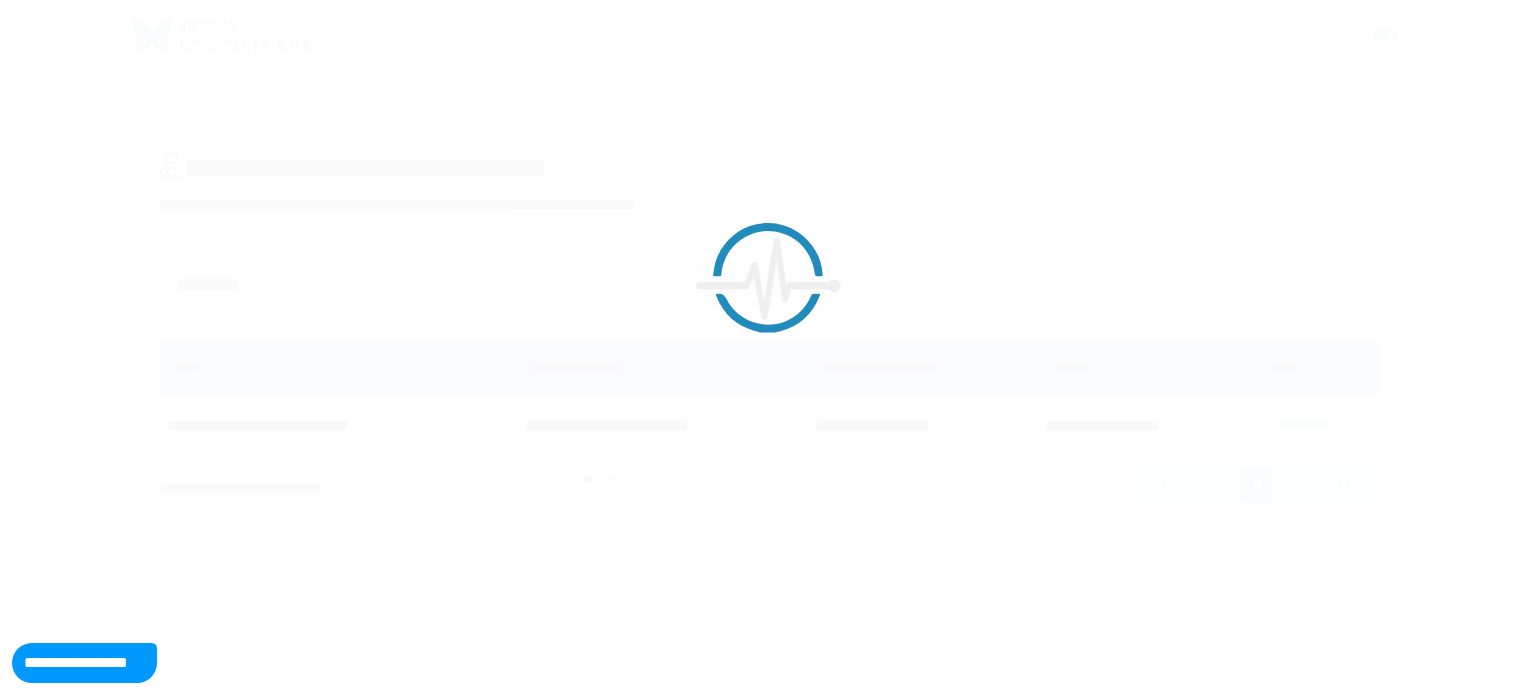scroll, scrollTop: 0, scrollLeft: 0, axis: both 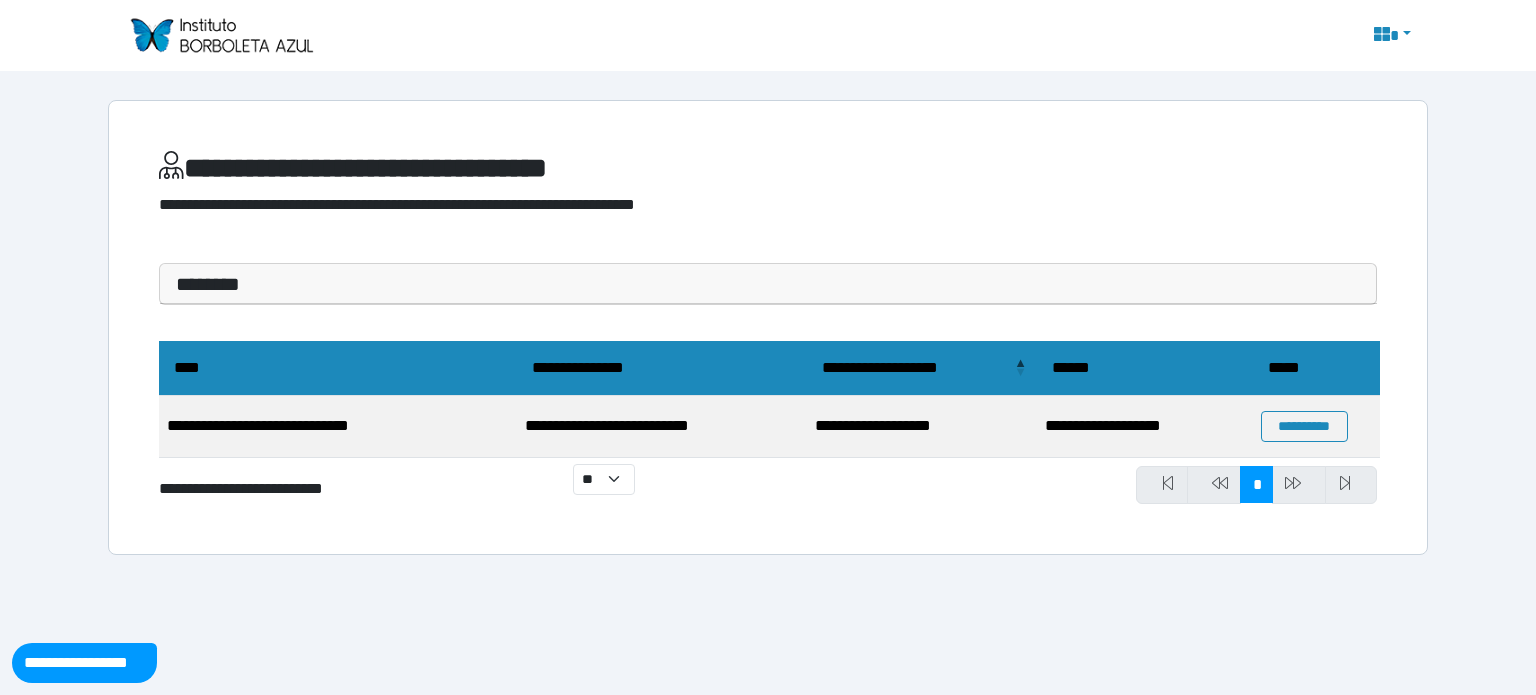 click on "**********" at bounding box center [768, 287] 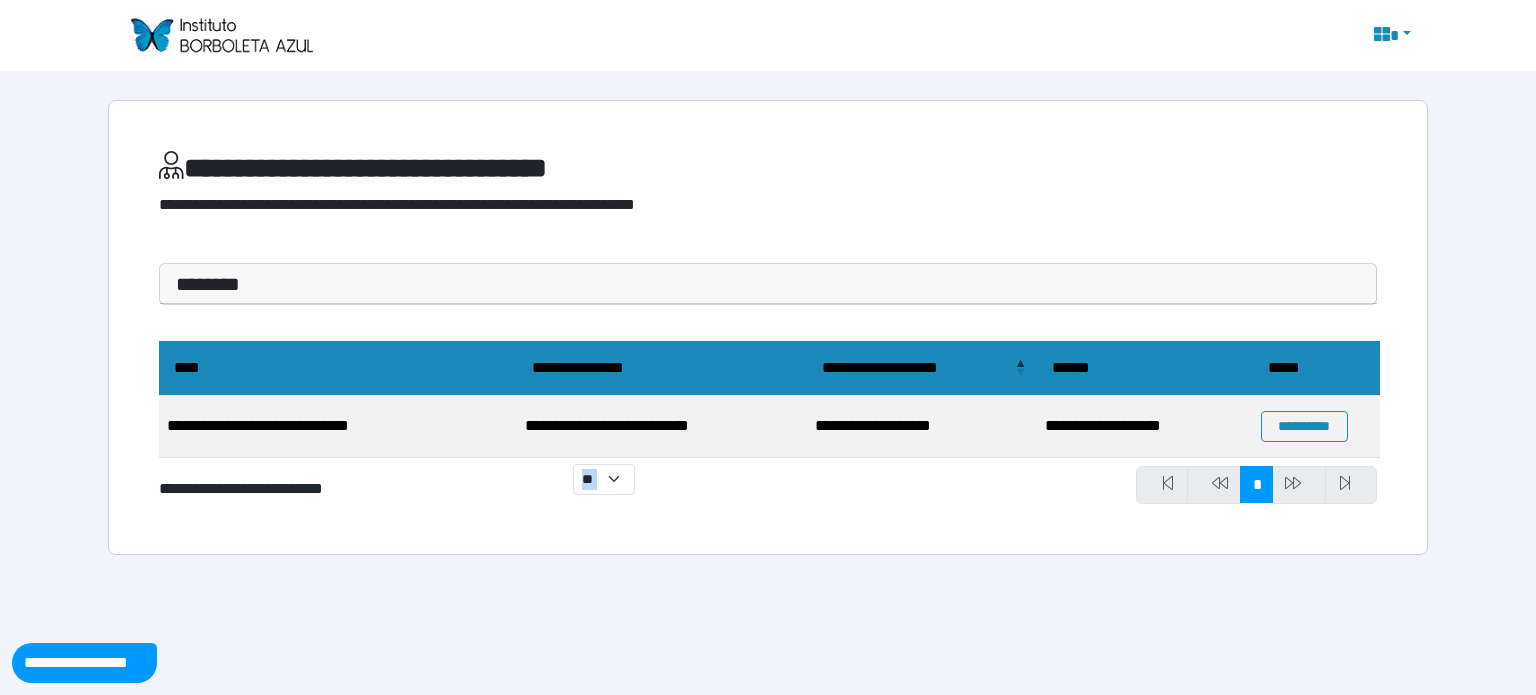 click on "**********" at bounding box center [768, 287] 